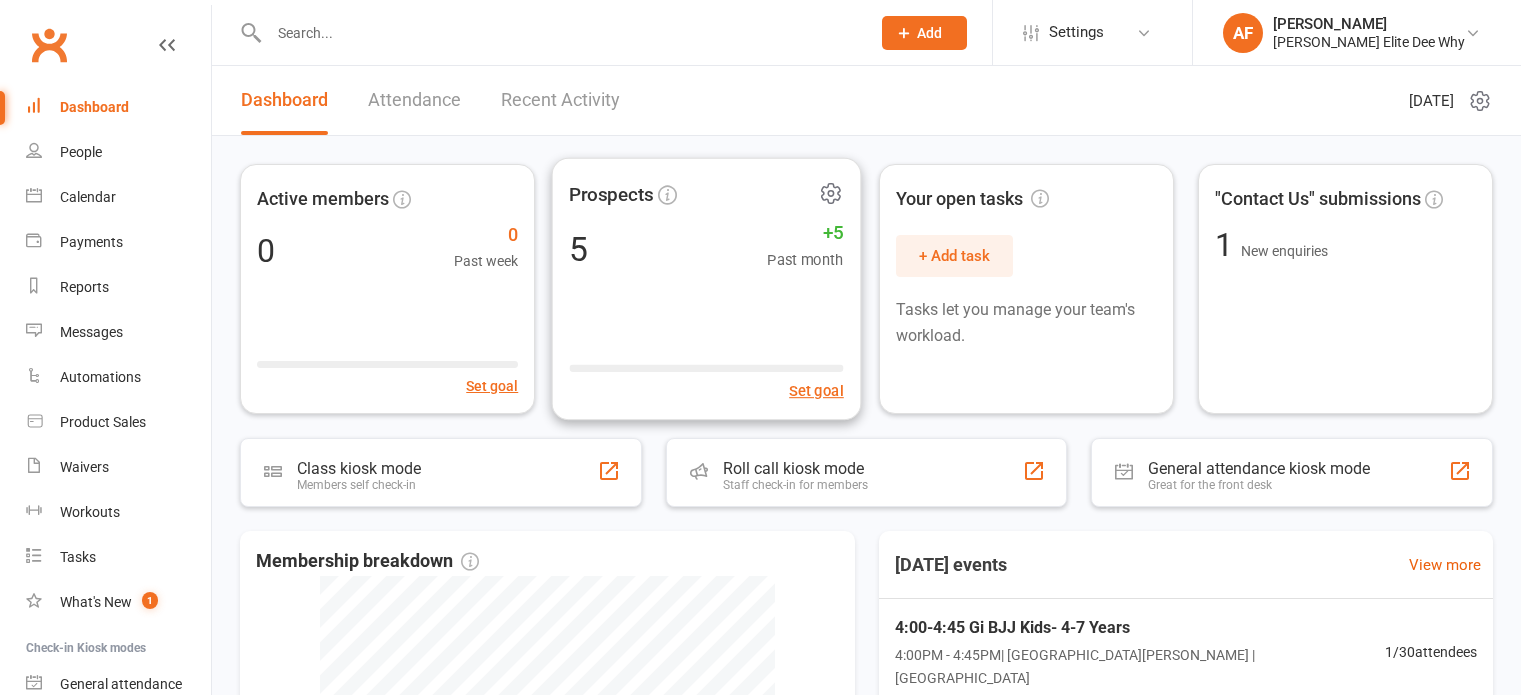 scroll, scrollTop: 0, scrollLeft: 0, axis: both 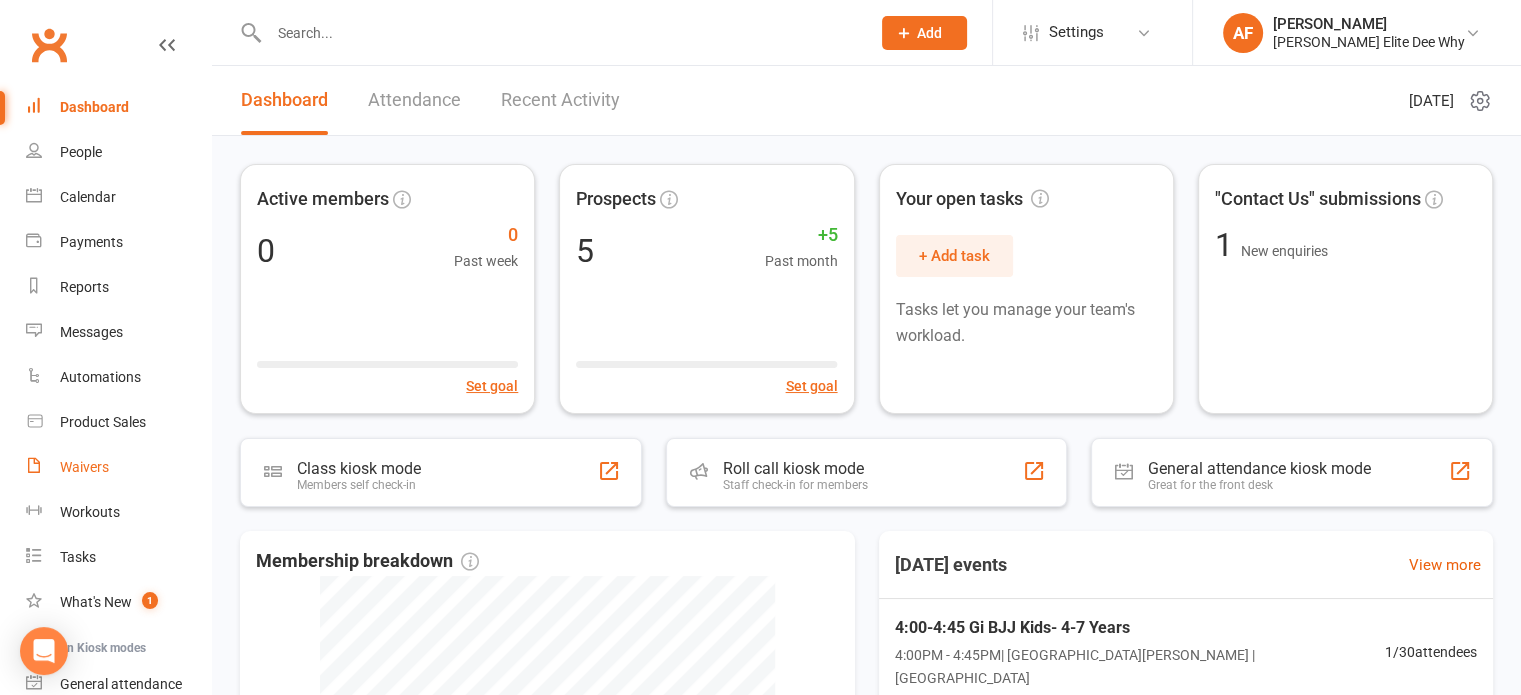 click on "Waivers" at bounding box center [84, 467] 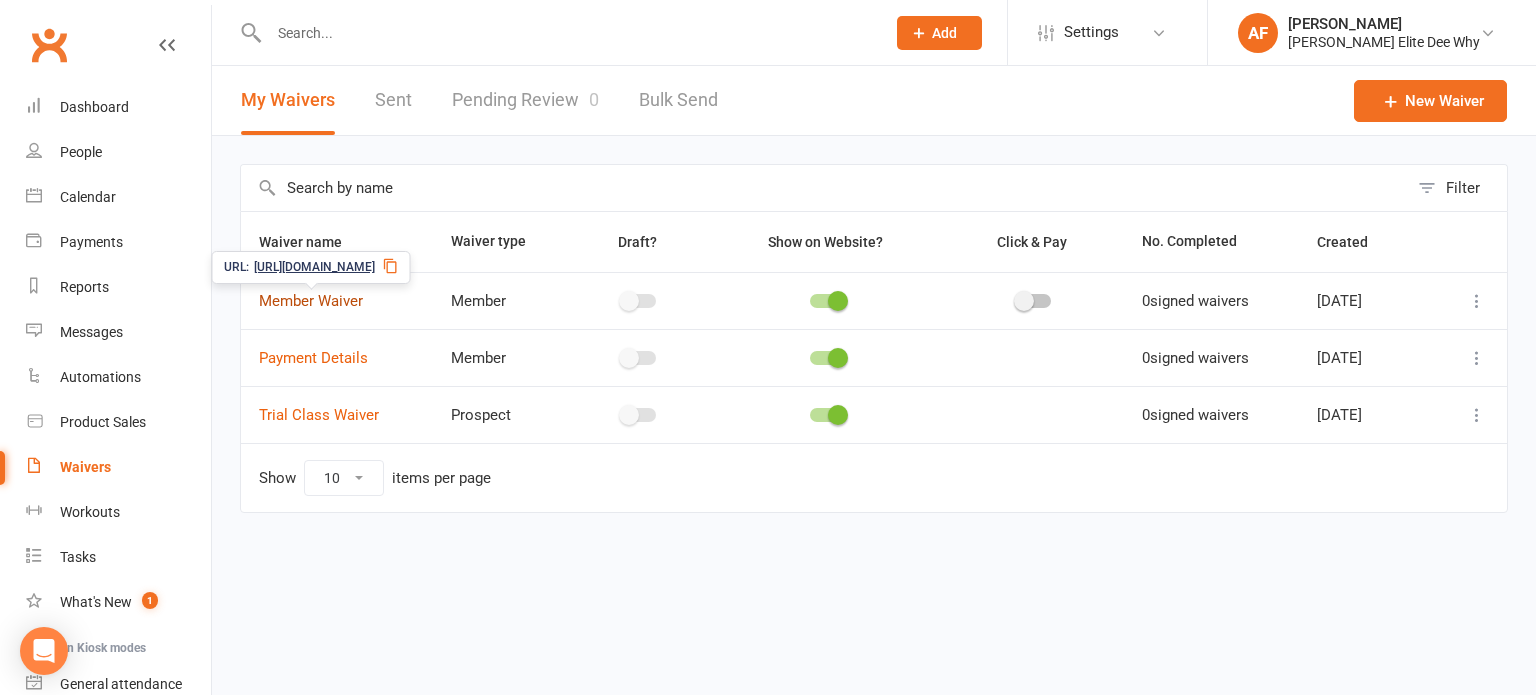 click on "Member Waiver" at bounding box center [311, 301] 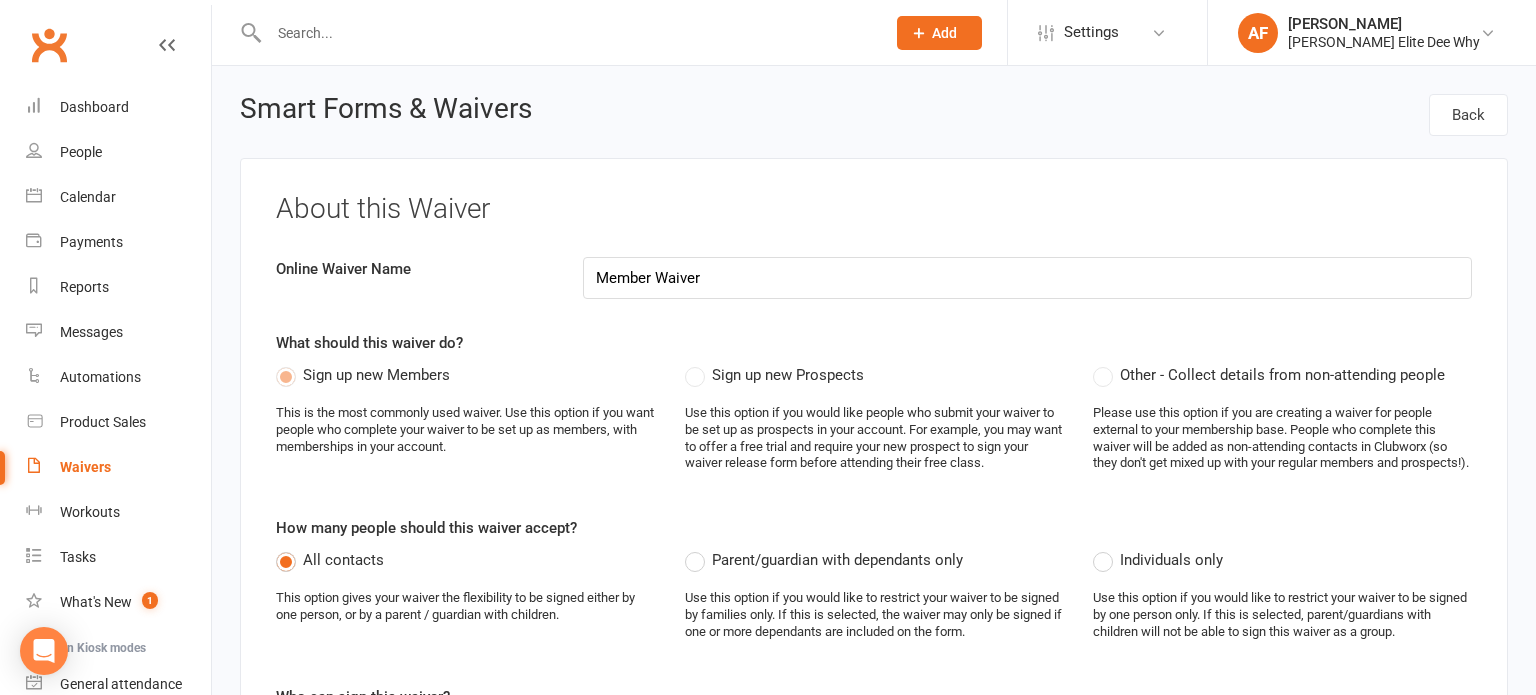 select on "do_not_copy_answers" 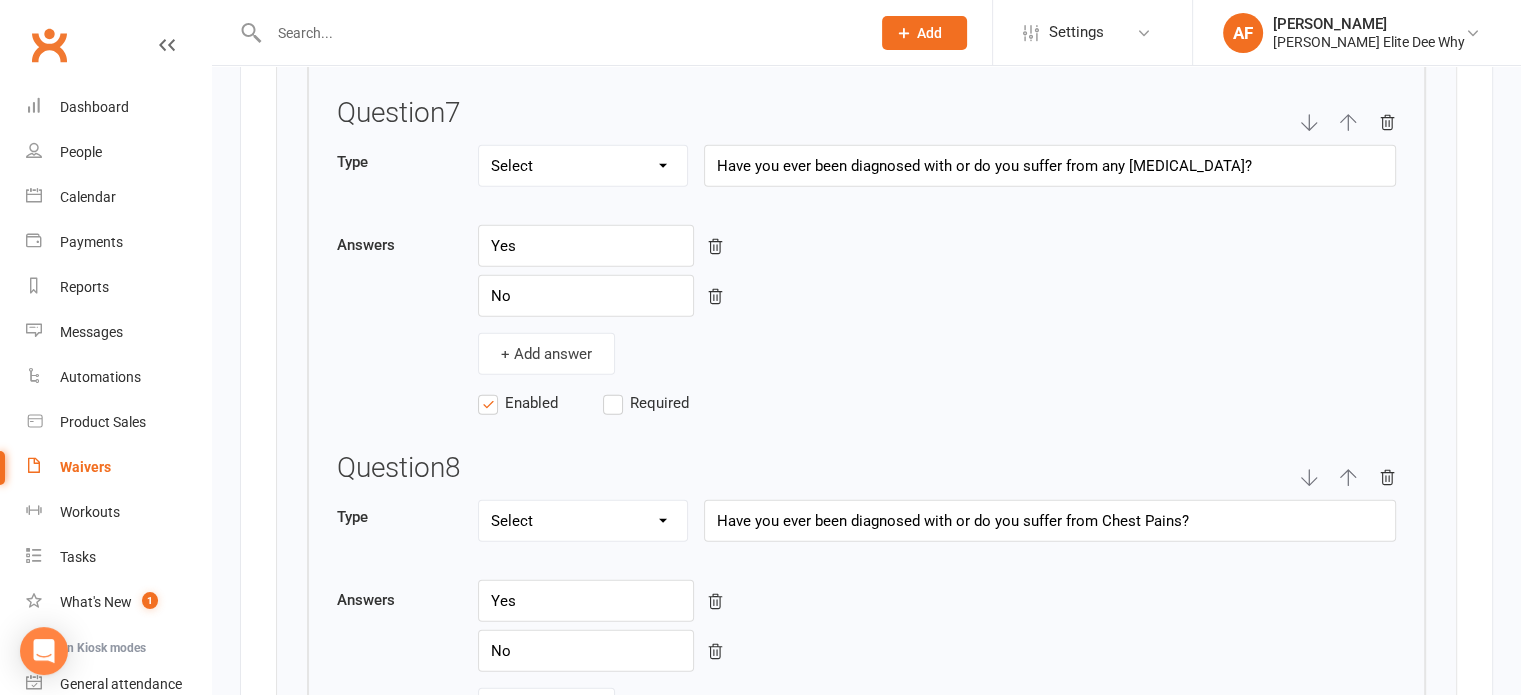 scroll, scrollTop: 6000, scrollLeft: 0, axis: vertical 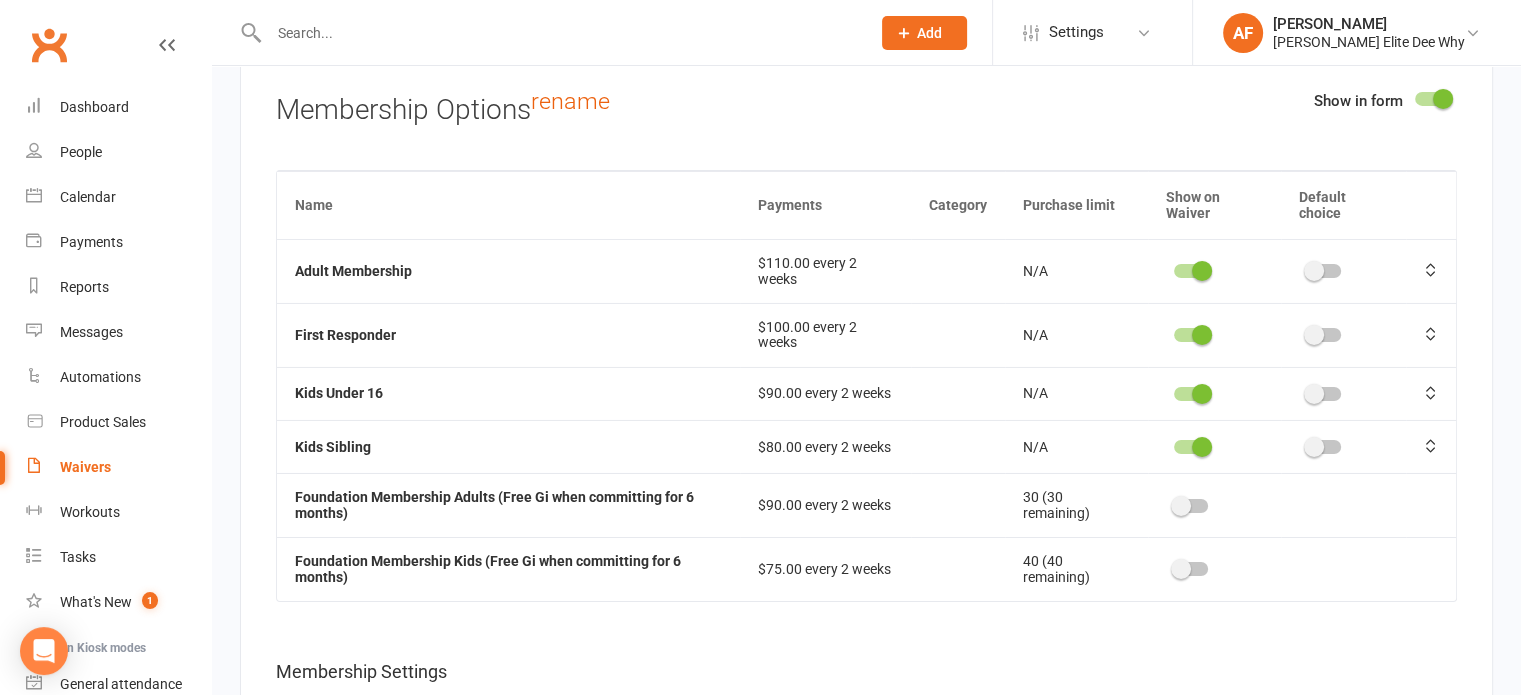 click at bounding box center [1191, 506] 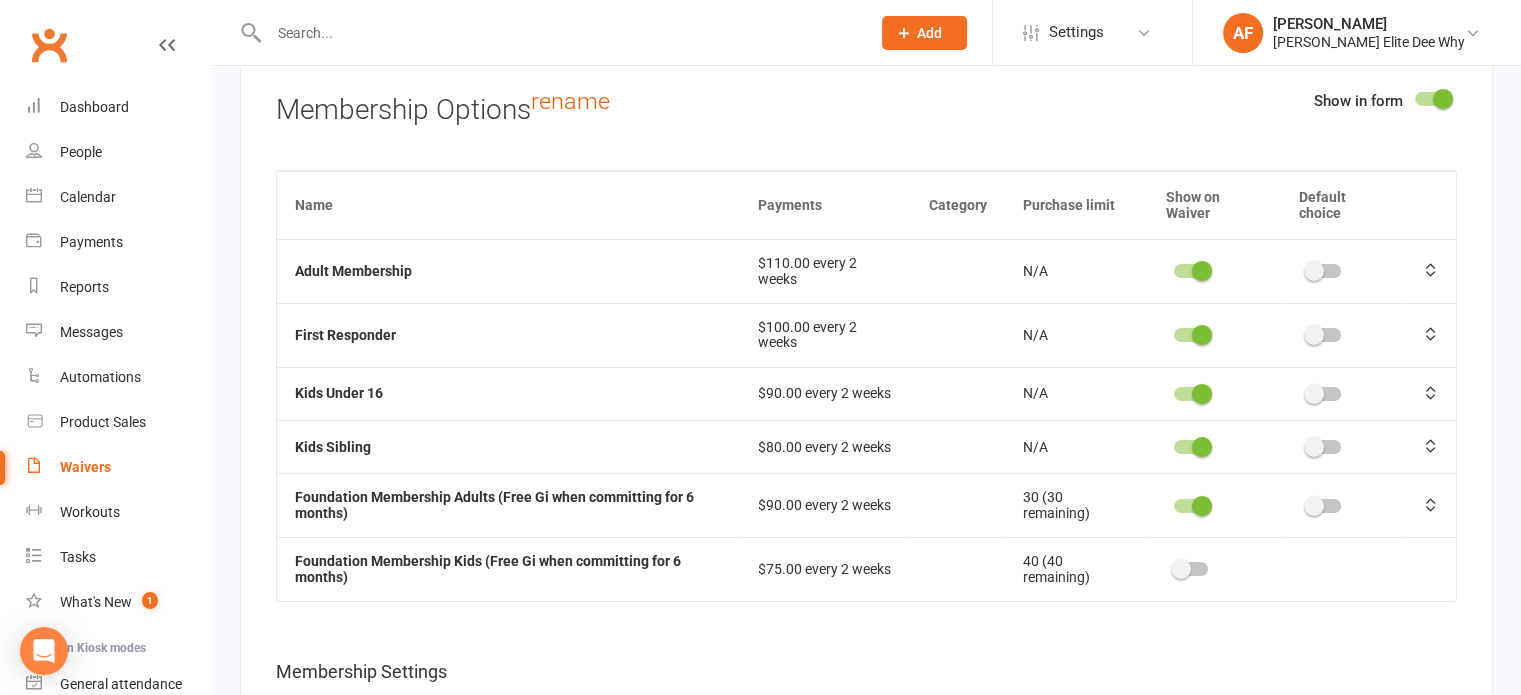 click at bounding box center [1214, 569] 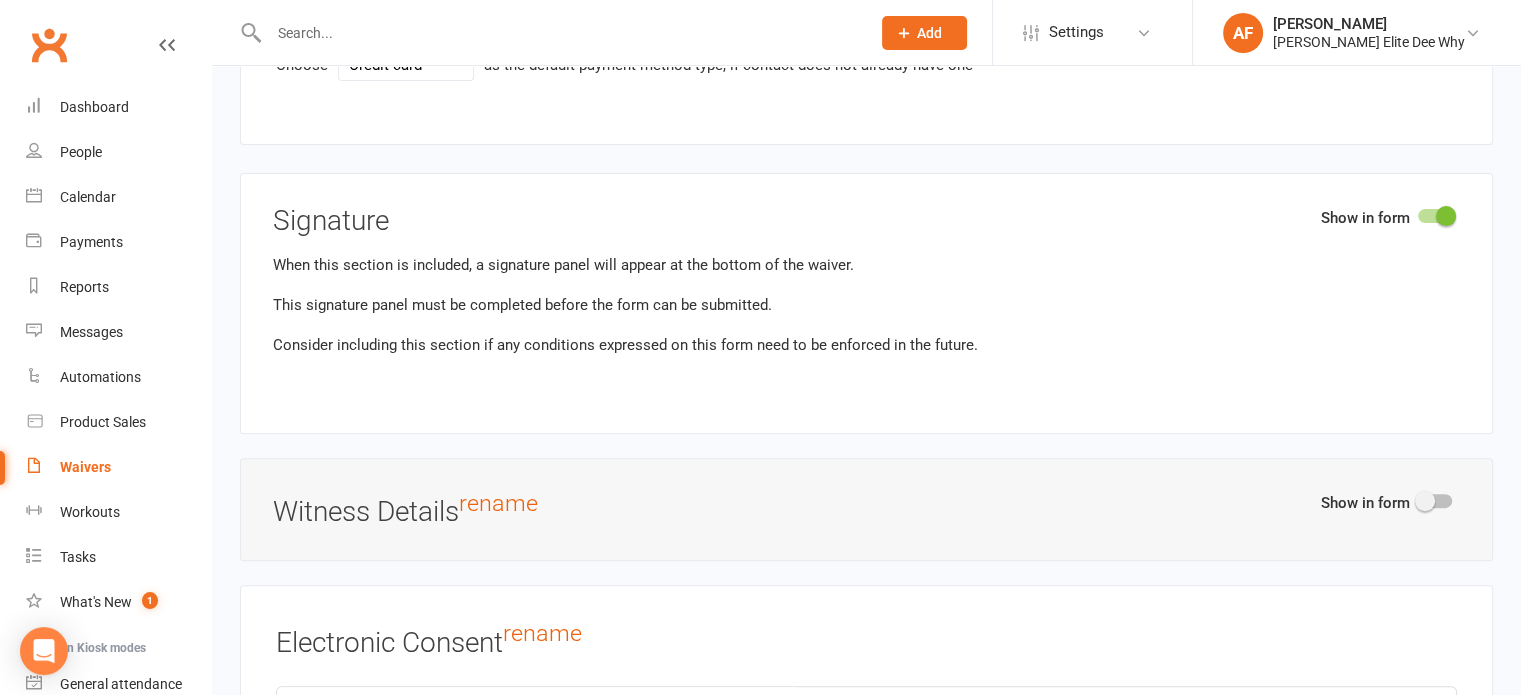 scroll, scrollTop: 15995, scrollLeft: 0, axis: vertical 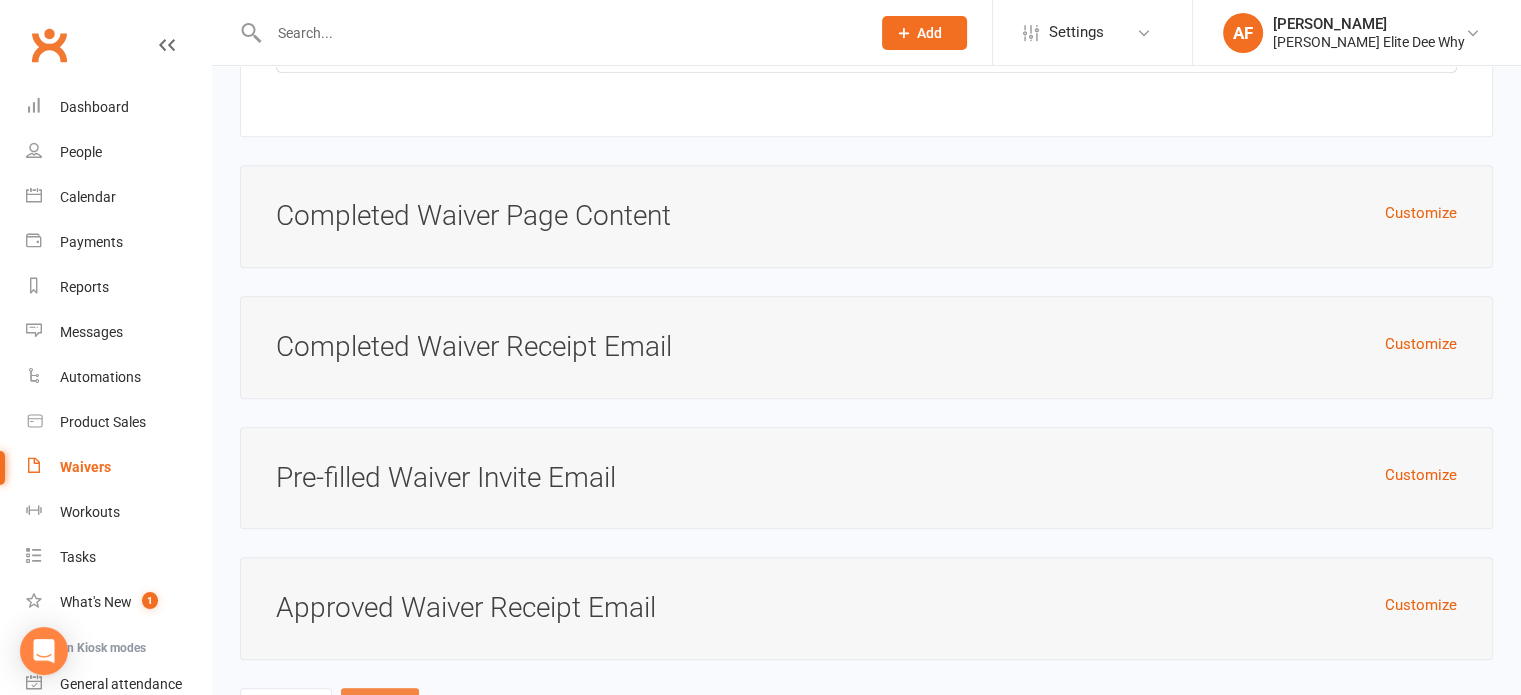 click on "Save" at bounding box center (380, 709) 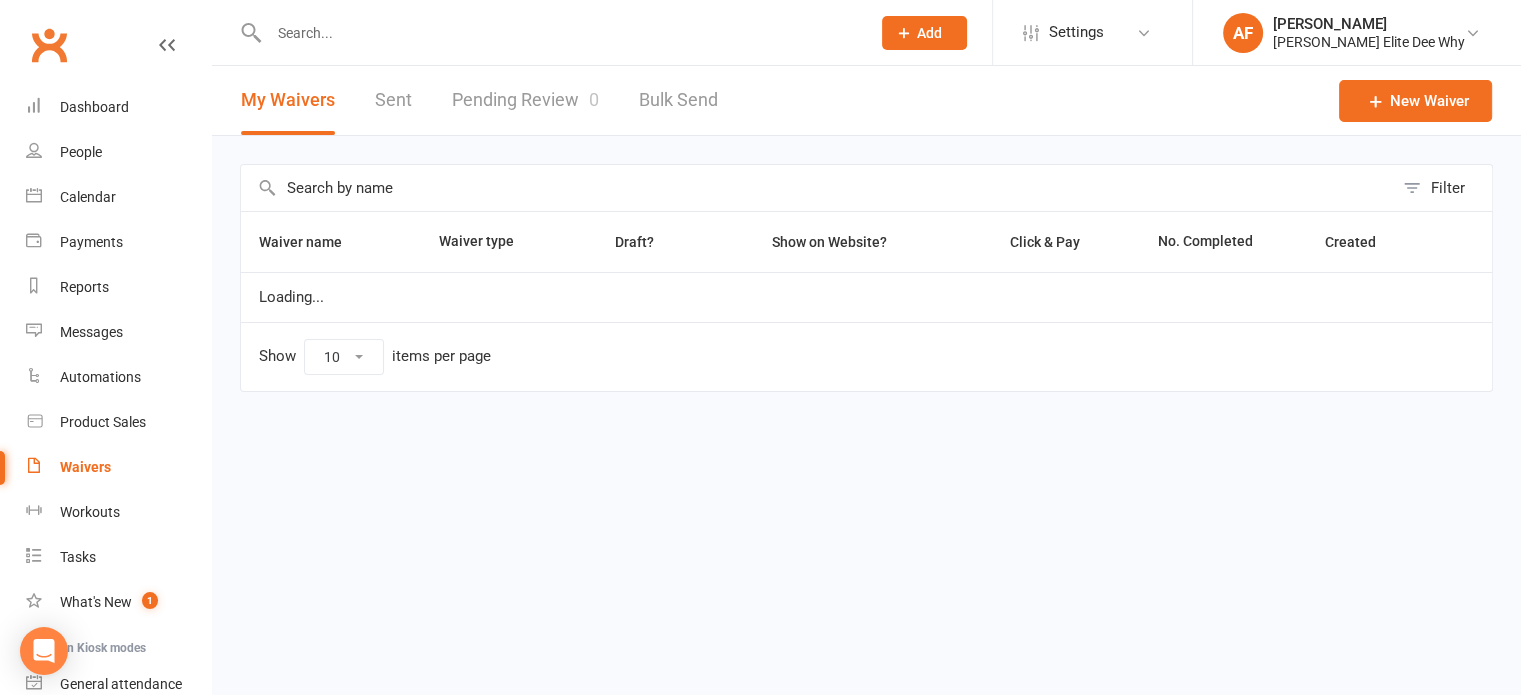 scroll, scrollTop: 0, scrollLeft: 0, axis: both 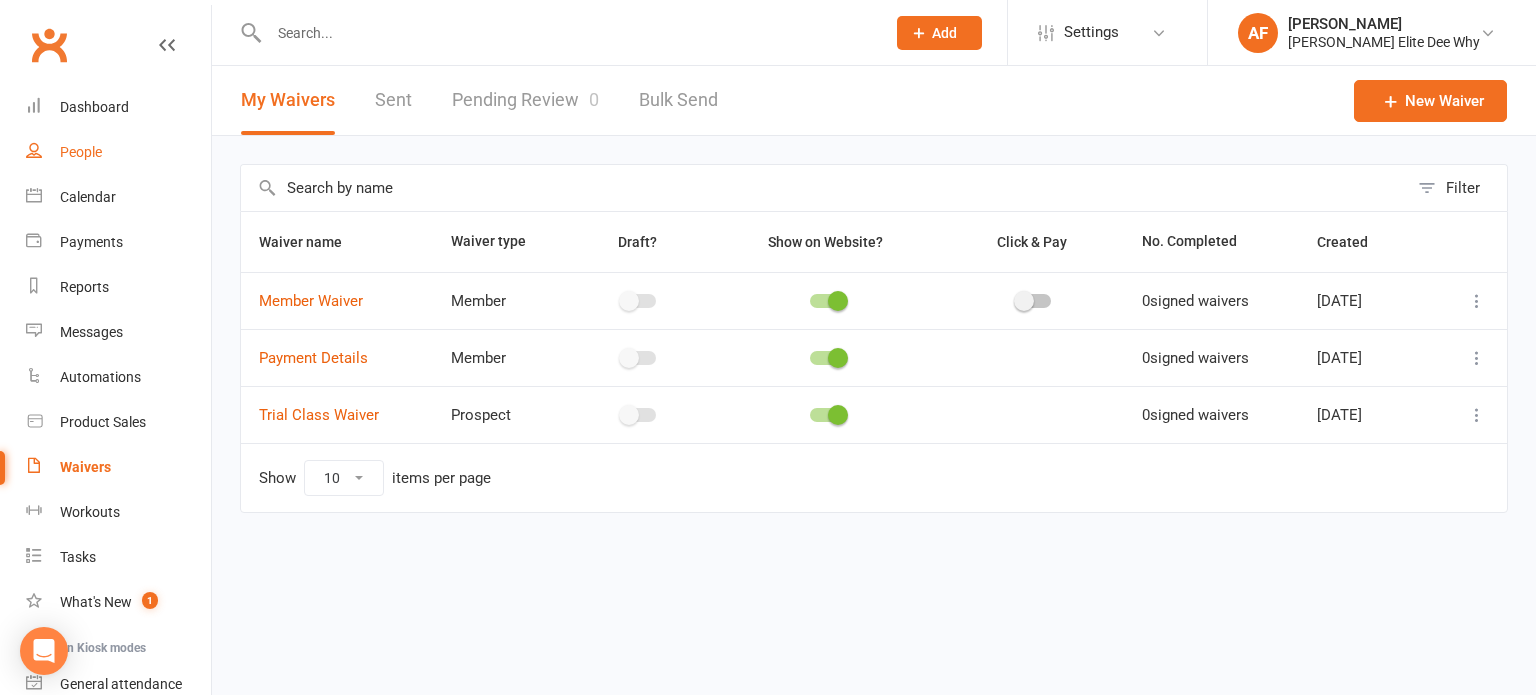 click on "People" at bounding box center (81, 152) 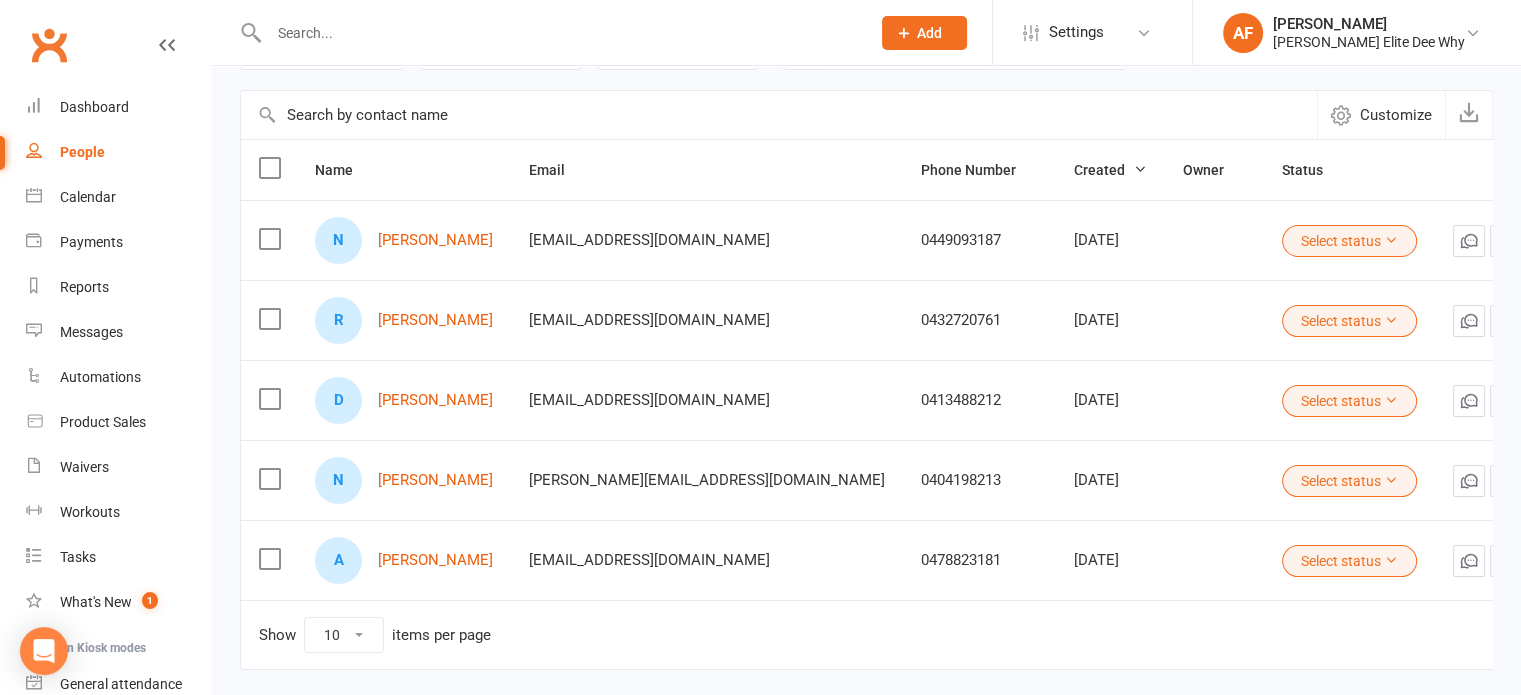 scroll, scrollTop: 128, scrollLeft: 0, axis: vertical 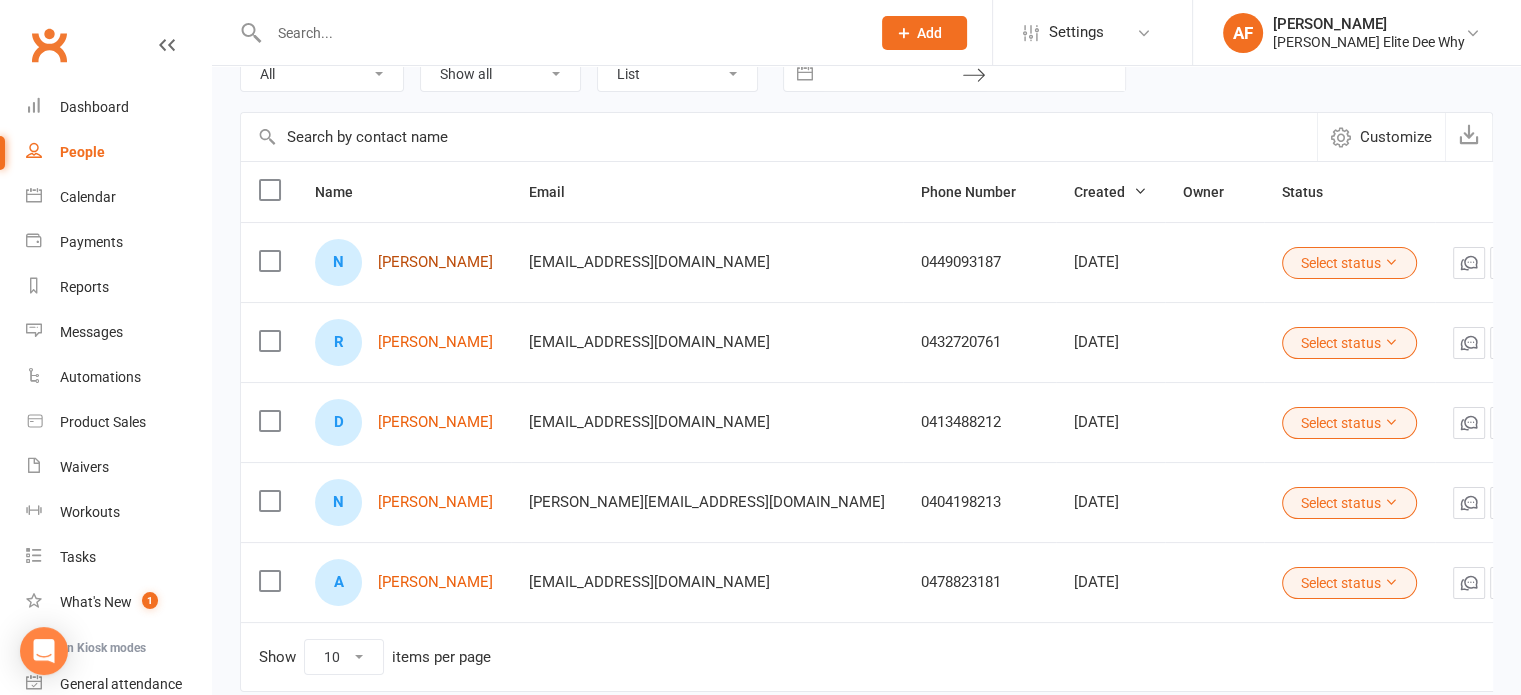 click on "[PERSON_NAME]" at bounding box center (435, 262) 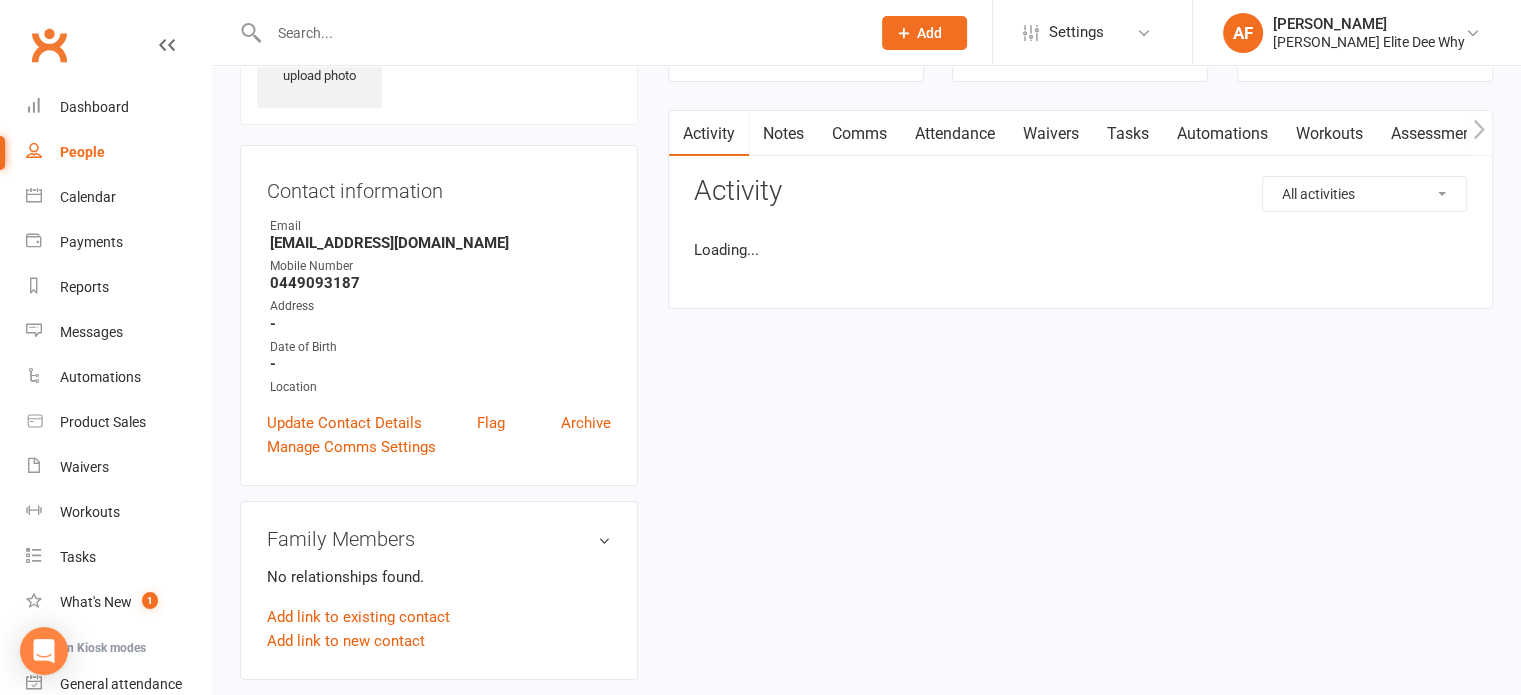 scroll, scrollTop: 0, scrollLeft: 0, axis: both 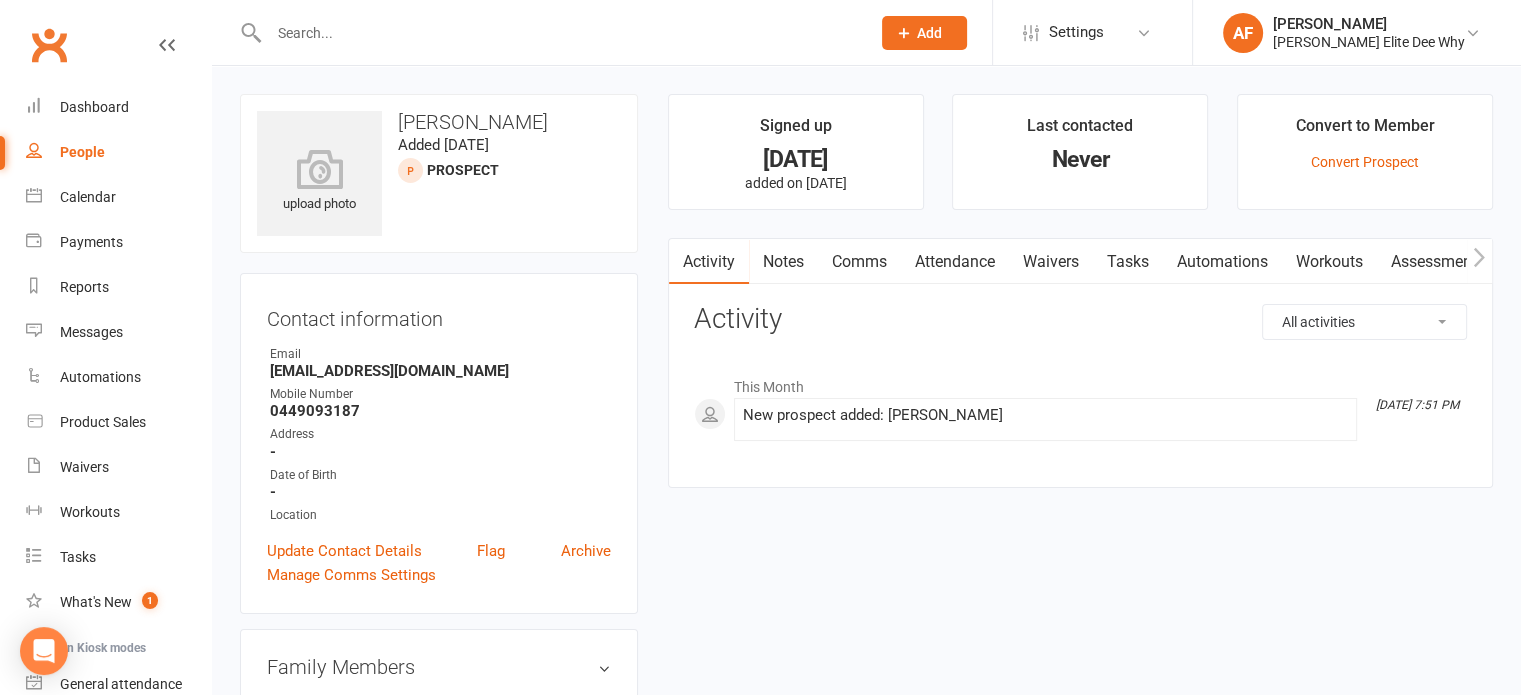 click on "Waivers" at bounding box center (1051, 262) 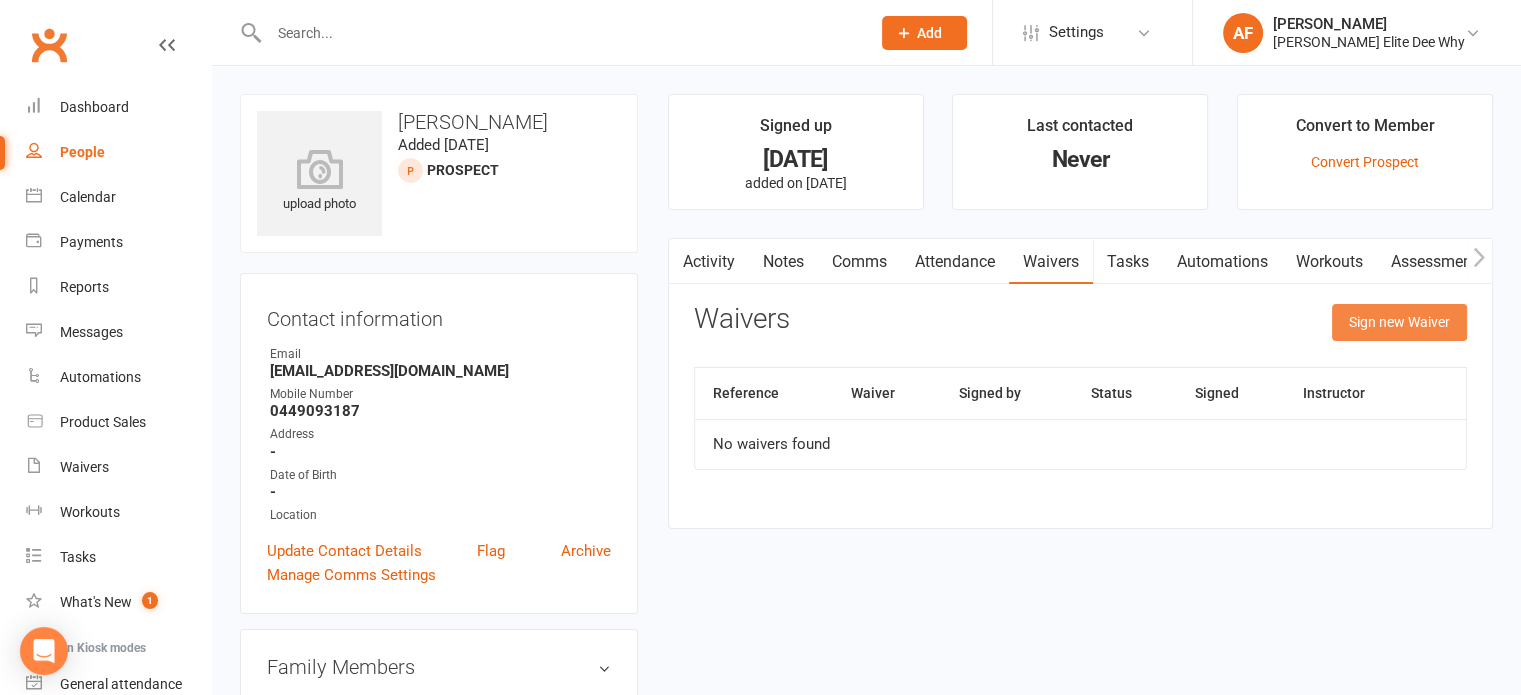 click on "Sign new Waiver" at bounding box center [1399, 322] 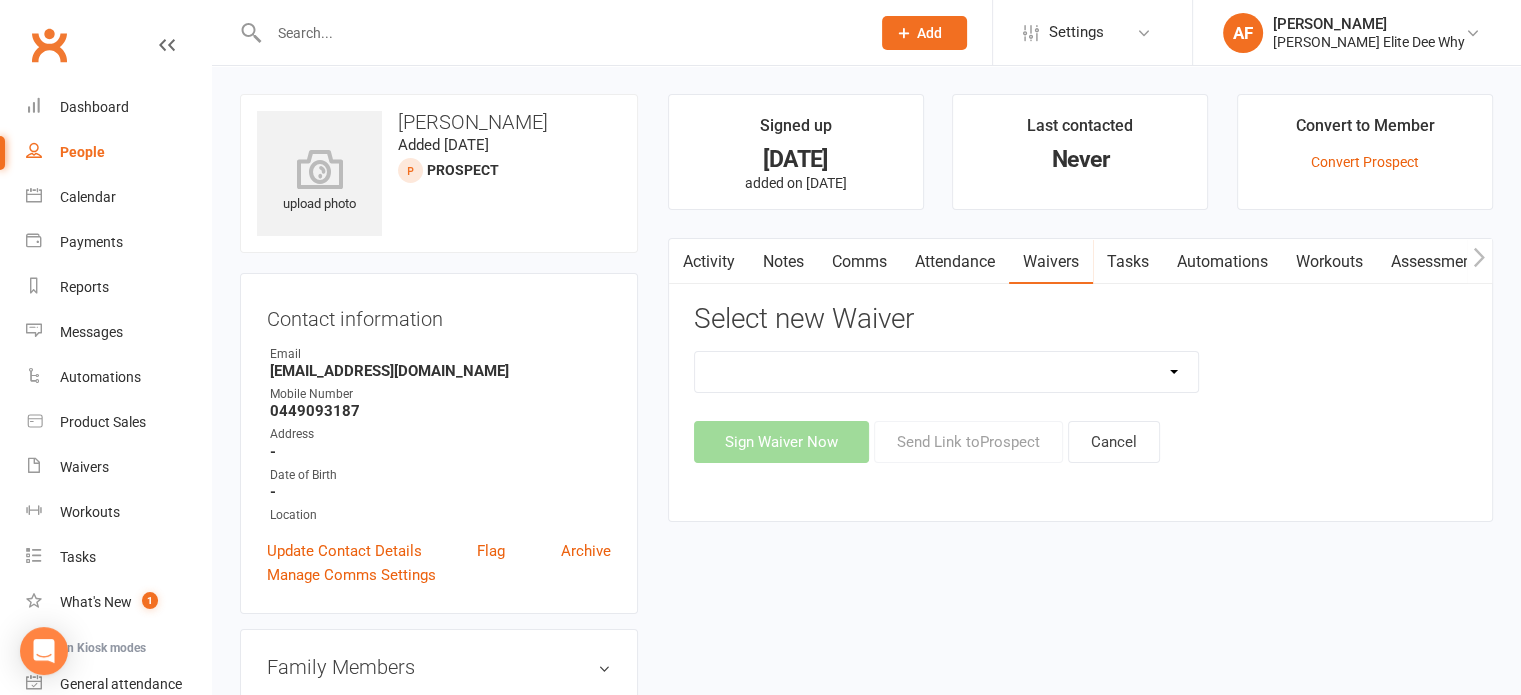 click on "Member Waiver Payment Details Trial Class Waiver" at bounding box center [947, 372] 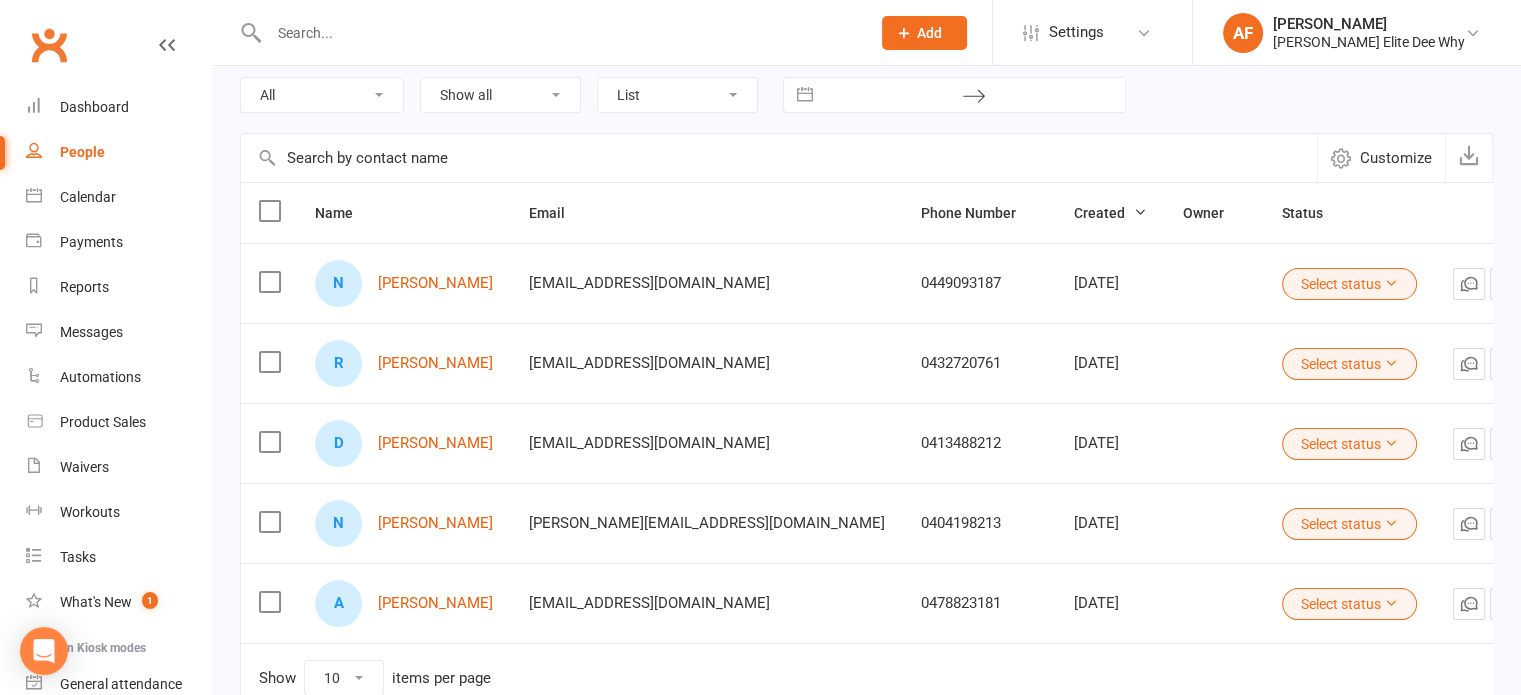 scroll, scrollTop: 228, scrollLeft: 0, axis: vertical 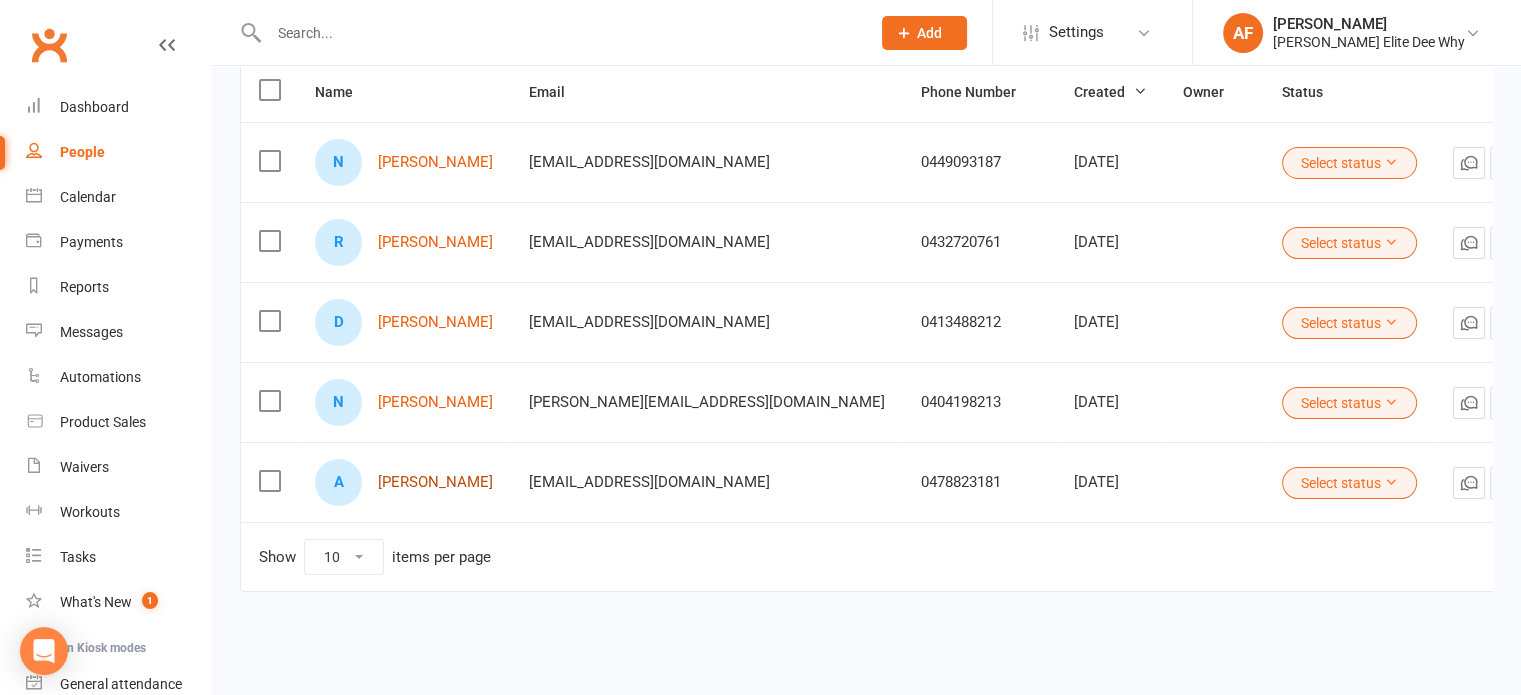 click on "[PERSON_NAME]" at bounding box center [435, 482] 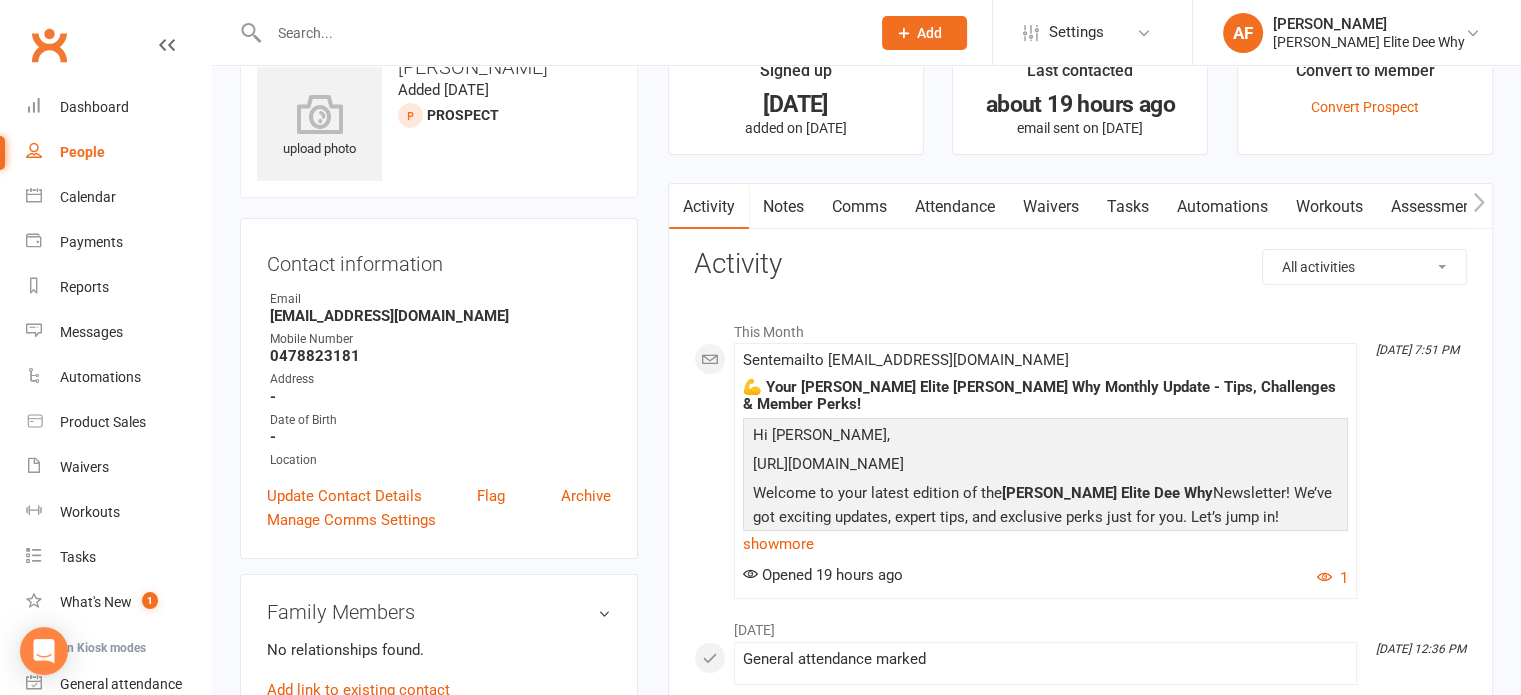scroll, scrollTop: 100, scrollLeft: 0, axis: vertical 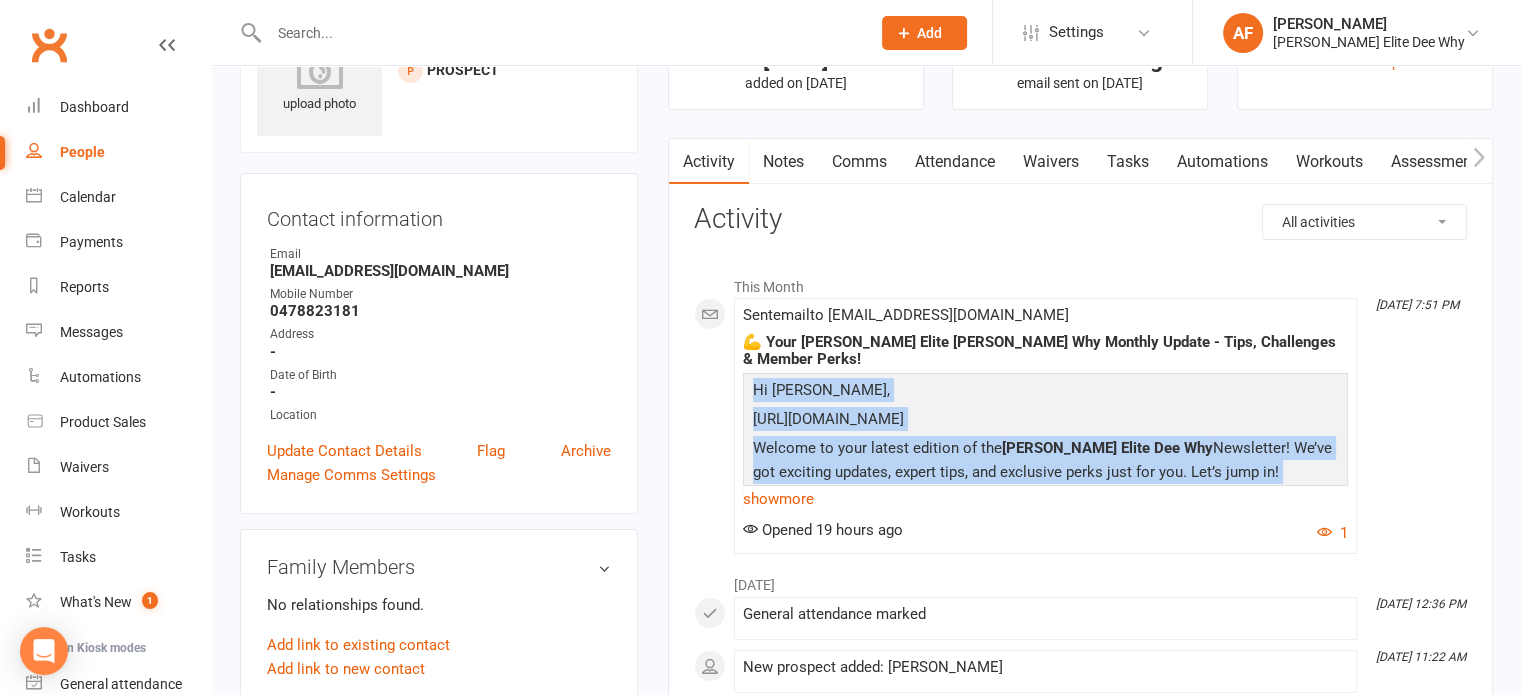 drag, startPoint x: 752, startPoint y: 369, endPoint x: 1413, endPoint y: 493, distance: 672.5303 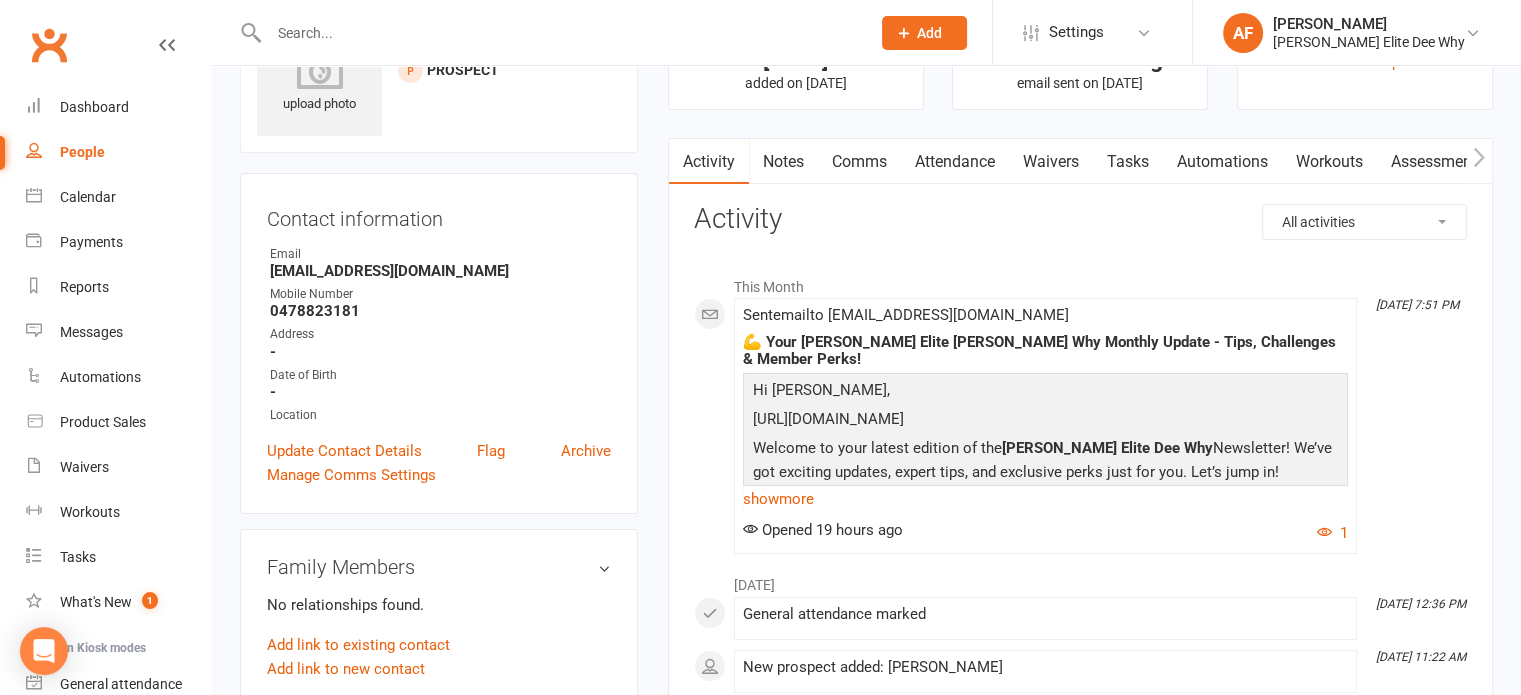 click on "Activity" at bounding box center (1080, 219) 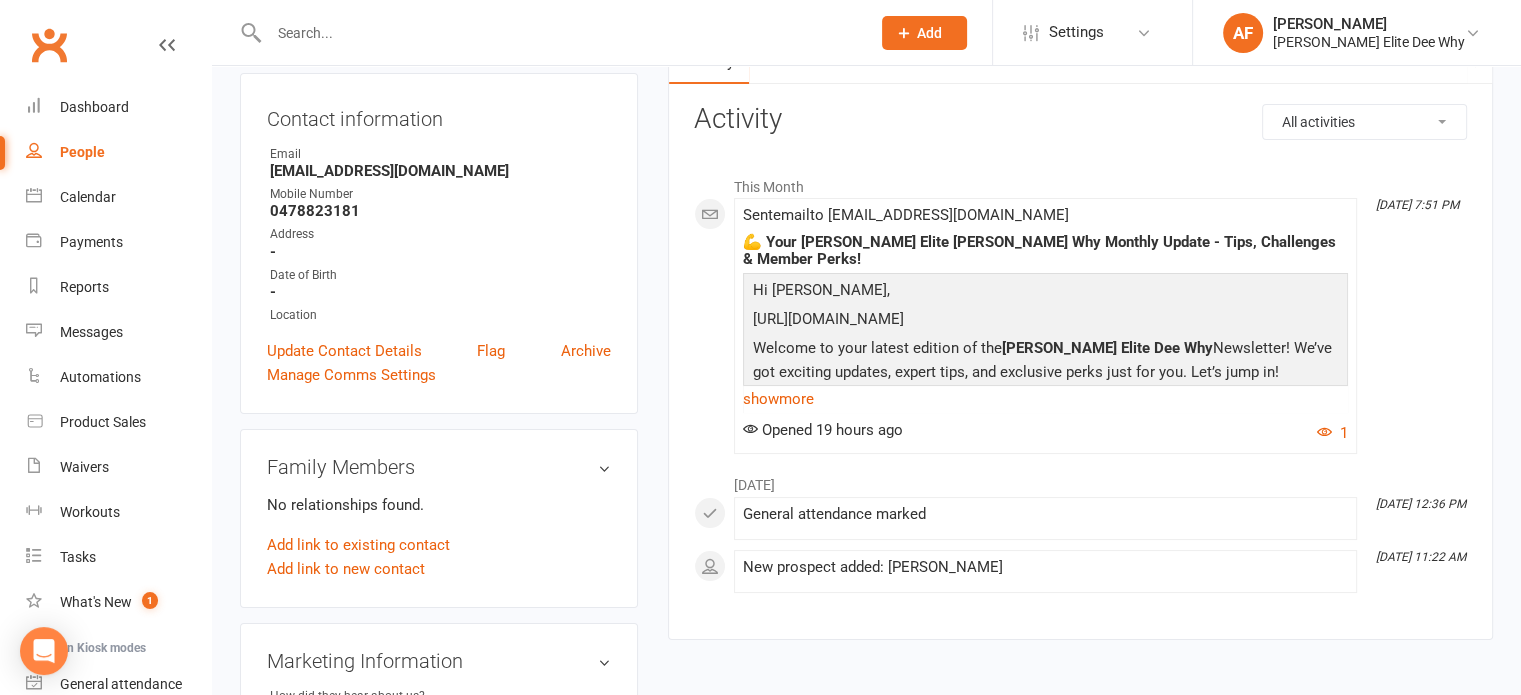 scroll, scrollTop: 100, scrollLeft: 0, axis: vertical 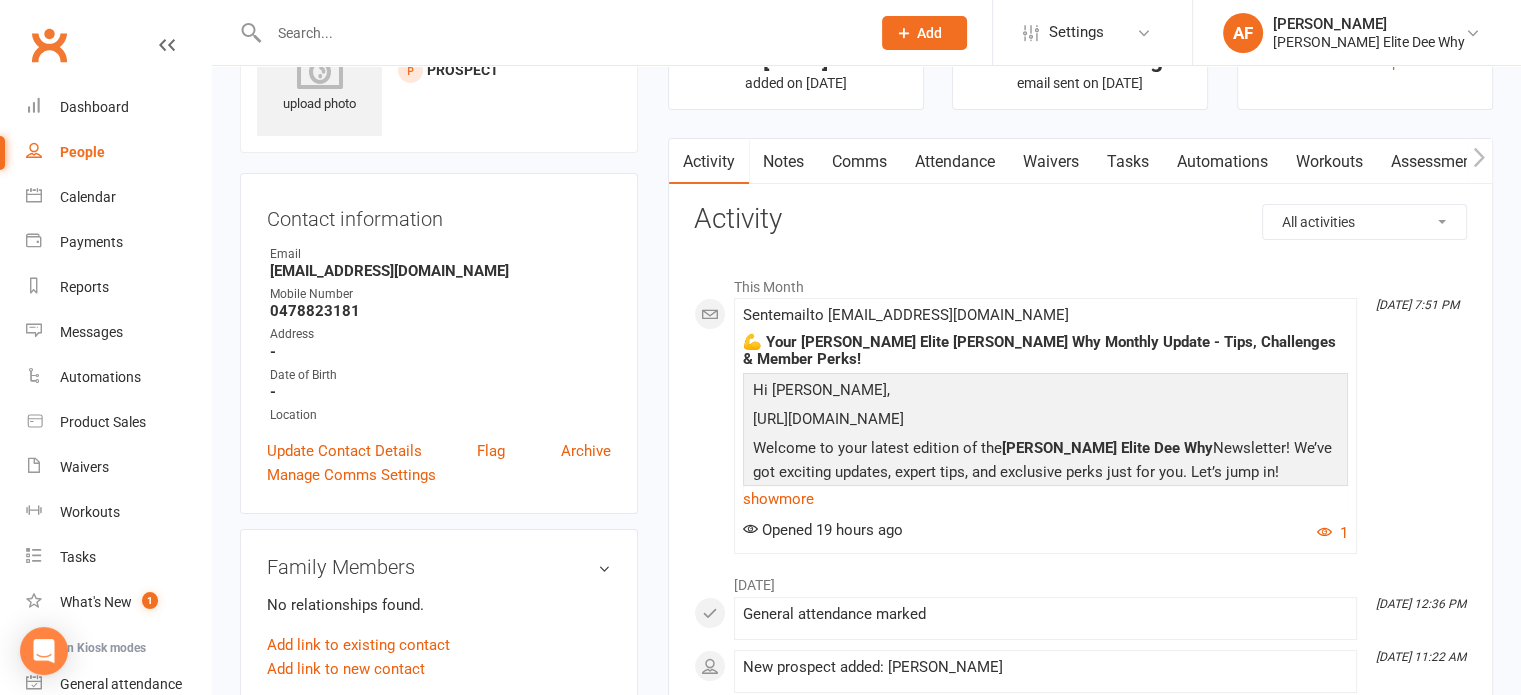 click on "This Month [DATE] 7:51 PM   Sent  email  to   [EMAIL_ADDRESS][DOMAIN_NAME]   💪 Your [PERSON_NAME] Elite Dee Why Monthly Update - Tips, Challenges & Member Perks! Hi [PERSON_NAME],  [URL][DOMAIN_NAME] Welcome to your latest edition of the  [PERSON_NAME] Elite Dee Why Newsletter! We’ve got exciting updates, expert tips, and exclusive perks just for you. Let’s jump in!   🔥 Featured Workout of the Month:  [Workout Name] Looking to mix things up? Try this  [brief workout description]  for a full-body burn! 💥   💡 Pro Tip from Our Trainers: " [Insert a short fitness/nutrition tip from a trainer] ." -  [Trainer Name]   📆 Upcoming Events & Challenges: ✅  [Event Name]  -  [Date] (Brief event description + link to sign up) ✅  [Challenge Name]  - Ready to push yourself? Join our  [#-week]  challenge & win prizes! Sign up here:  [Insert Link]   🎁 Member Perks & Special Offers: This month, we’re giving you  [Exclusive Offer or Discount] ! Take advantage before  ." at bounding box center (1080, 410) 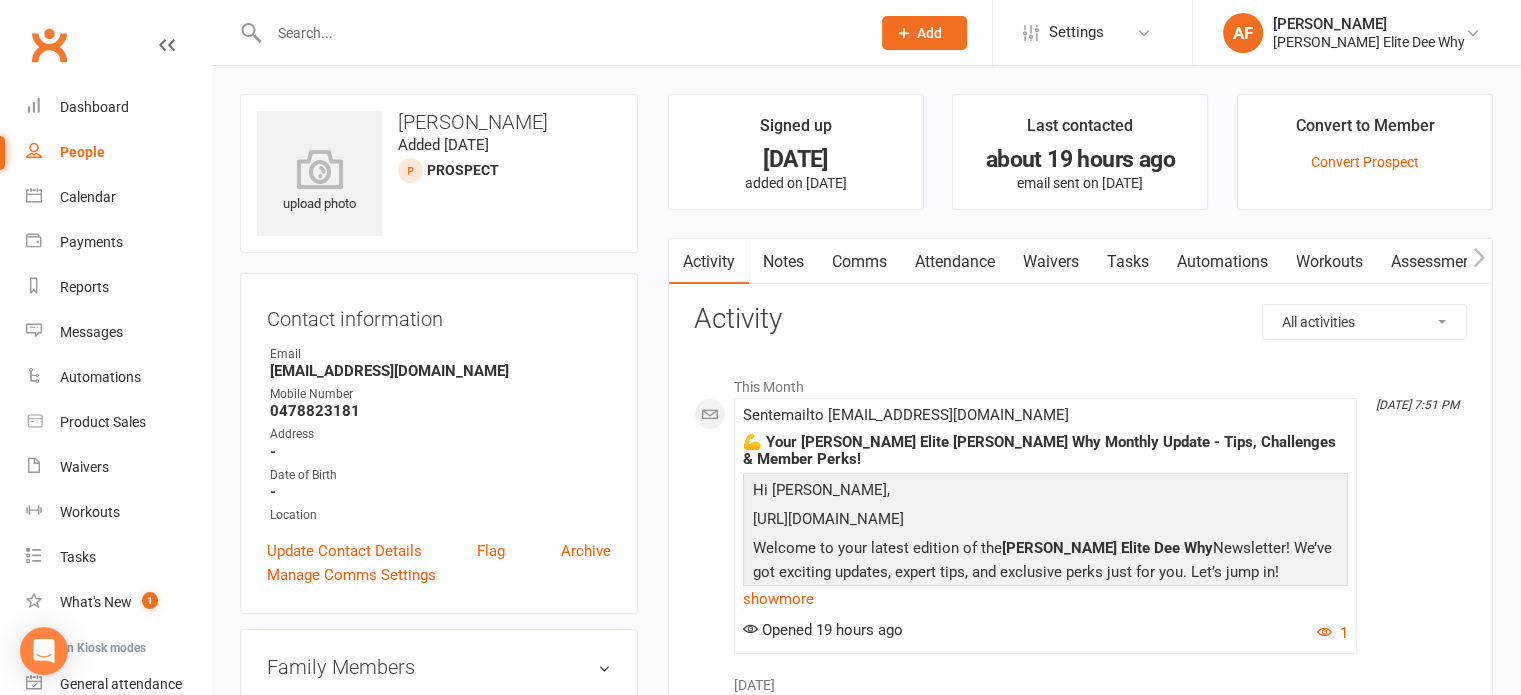 scroll, scrollTop: 0, scrollLeft: 0, axis: both 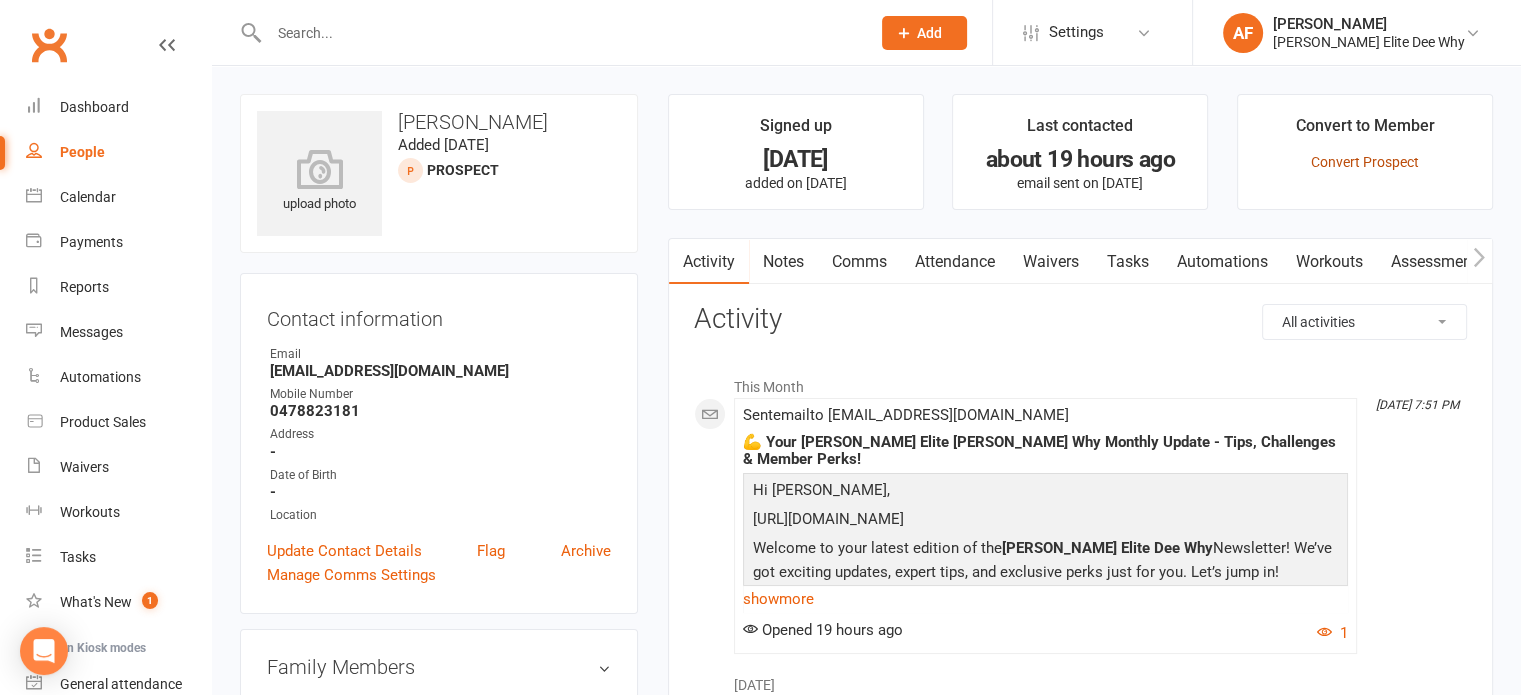 click on "Convert Prospect" at bounding box center [1365, 162] 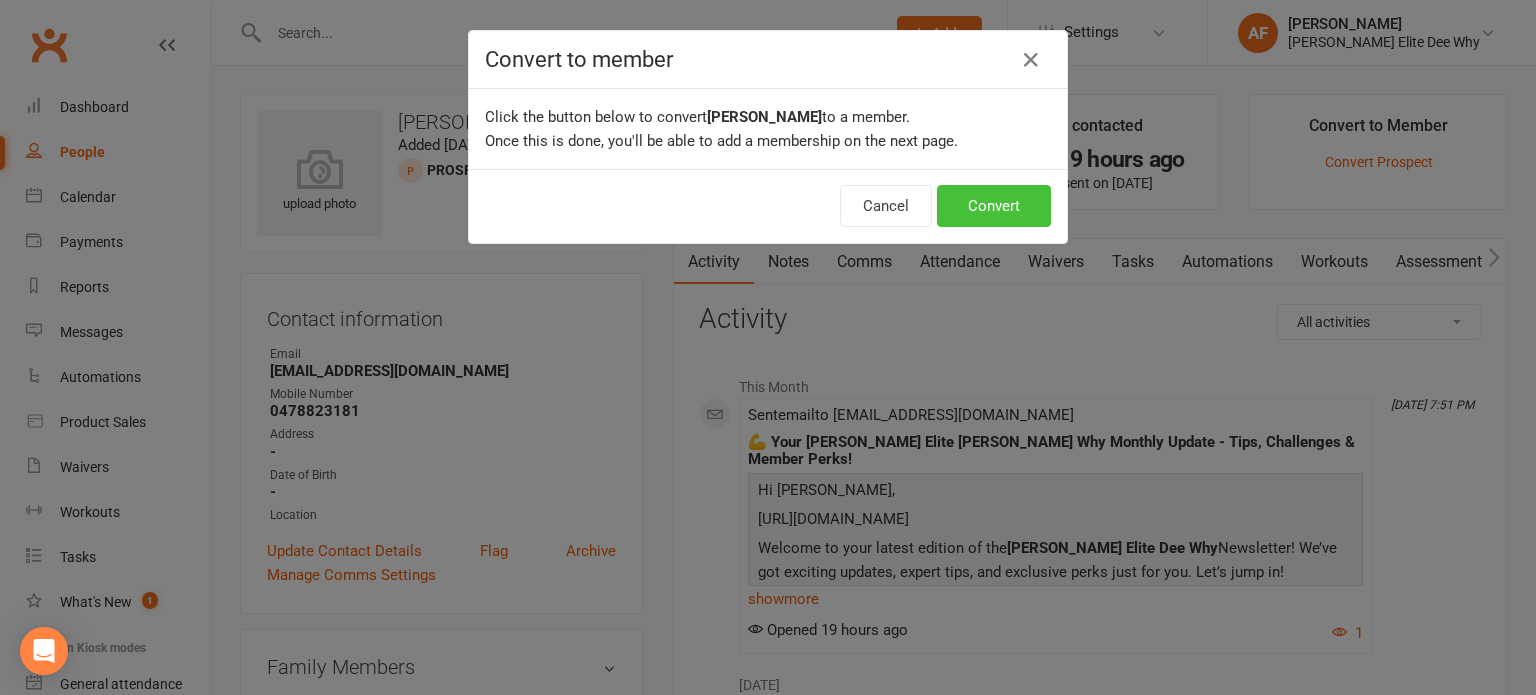 click on "Convert" at bounding box center [994, 206] 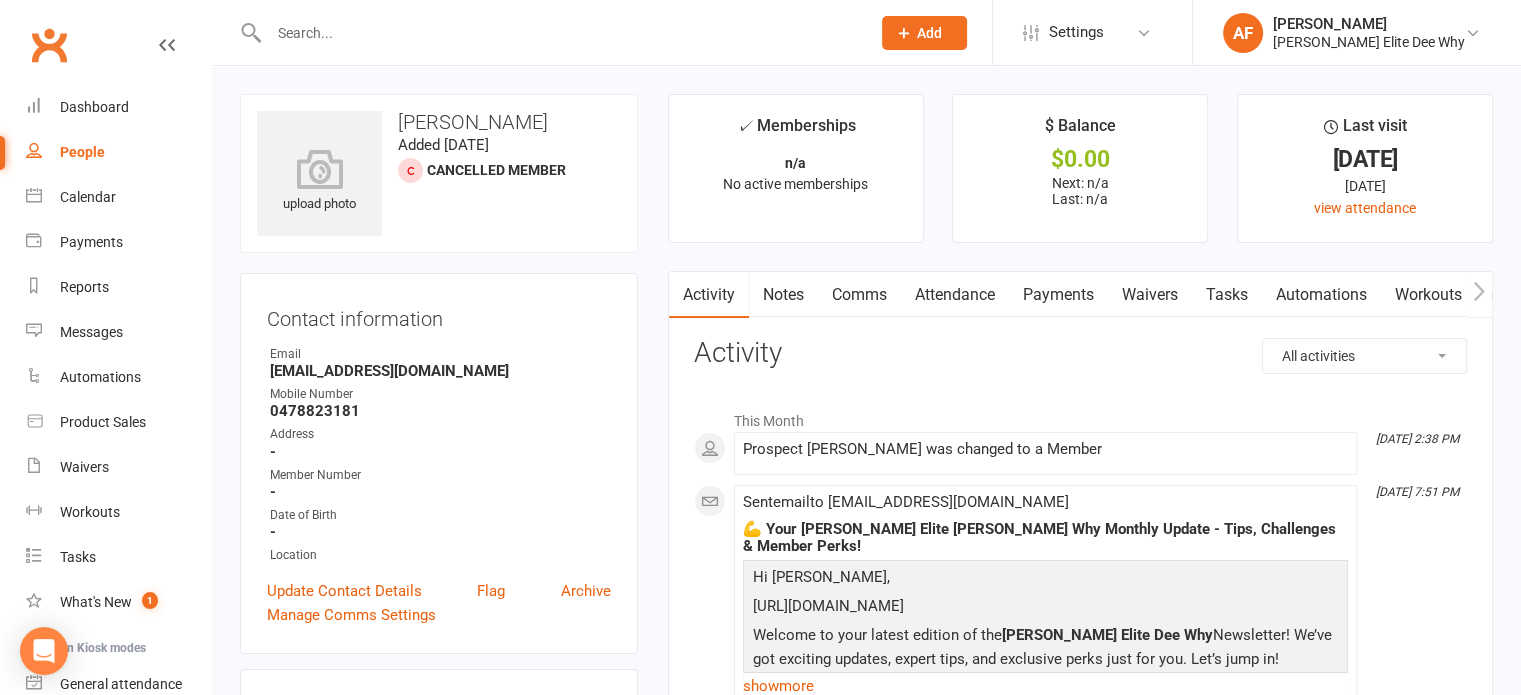 click on "Waivers" at bounding box center [1150, 295] 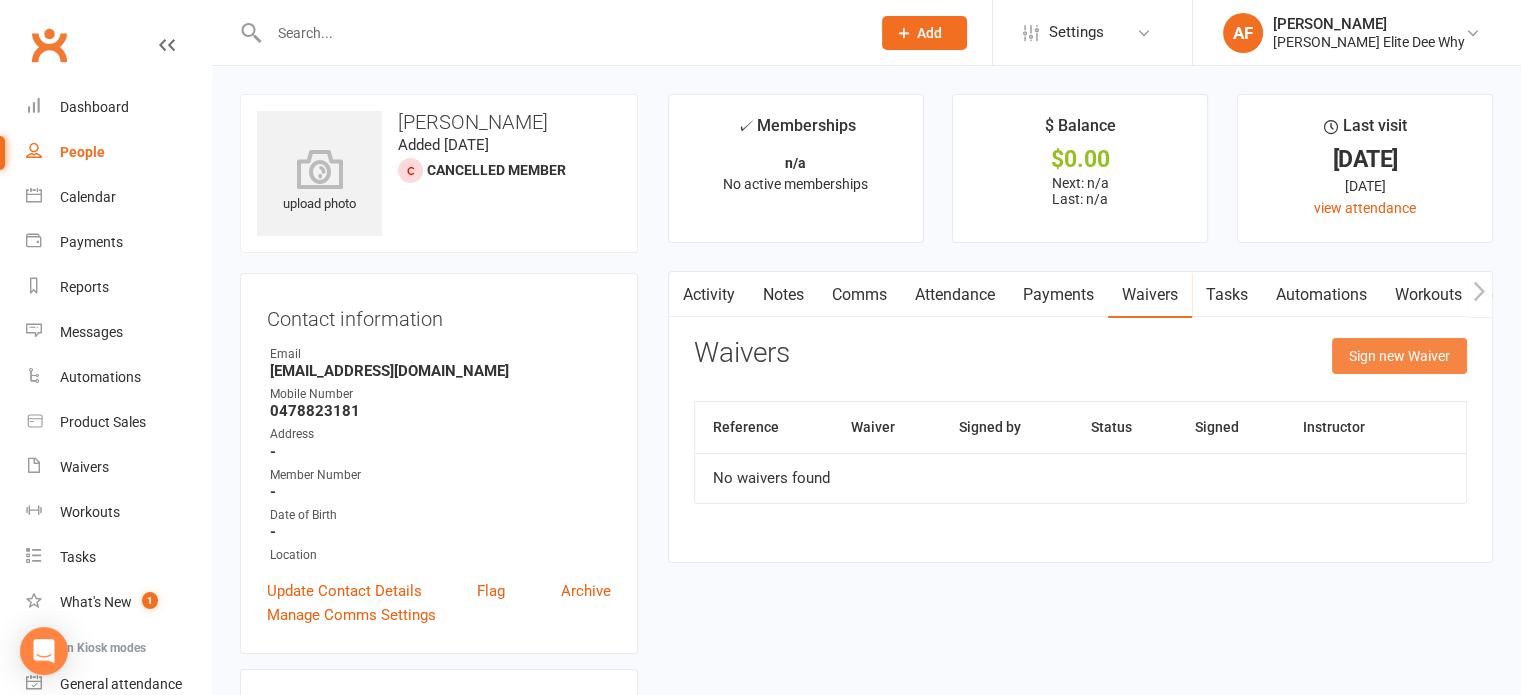 click on "Sign new Waiver" at bounding box center (1399, 356) 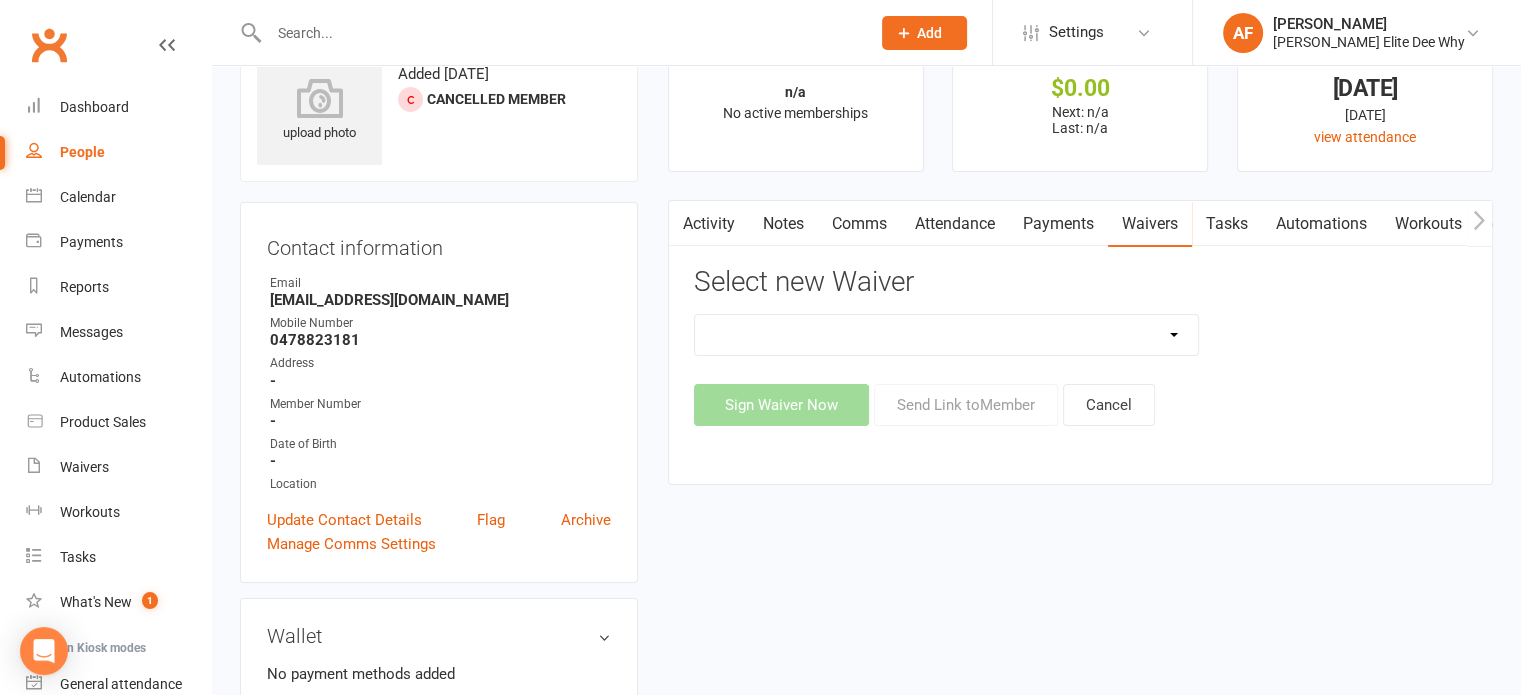 scroll, scrollTop: 100, scrollLeft: 0, axis: vertical 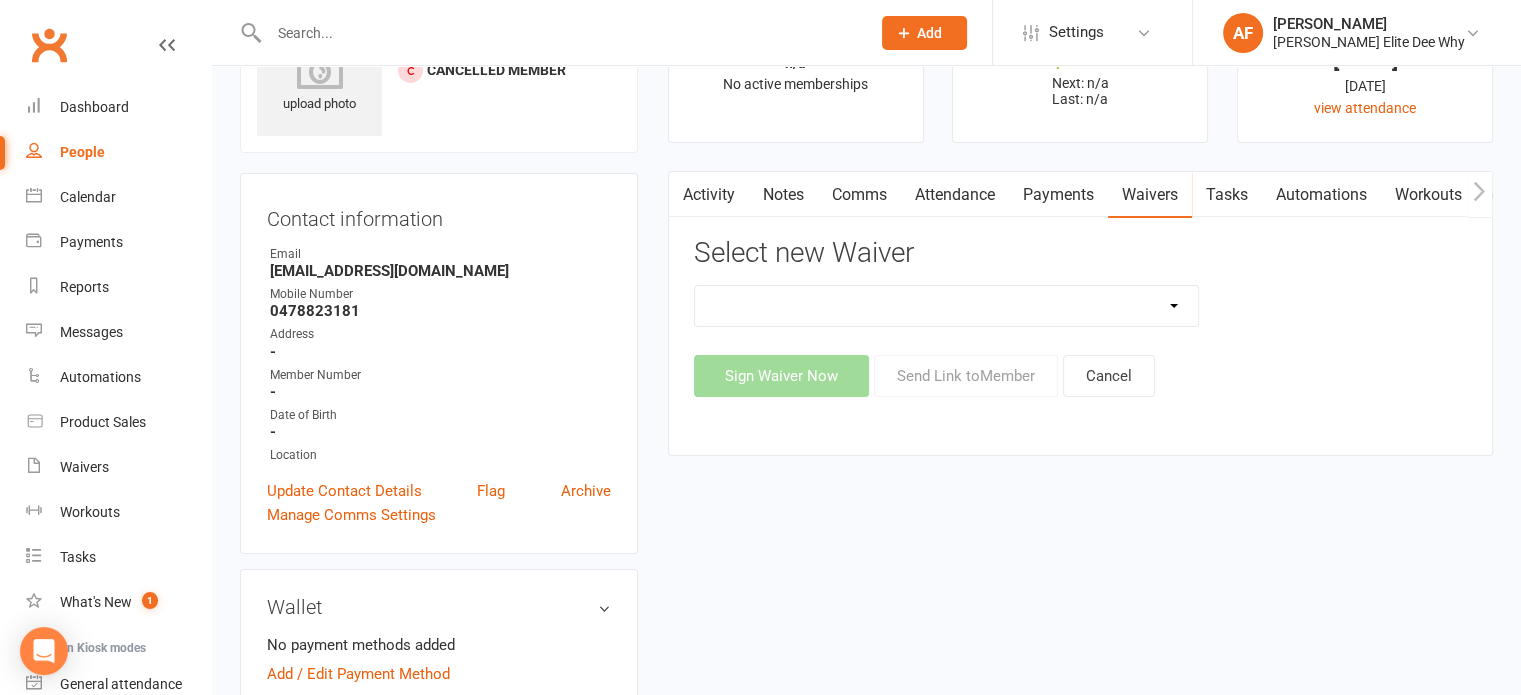 click on "Member Waiver Payment Details Trial Class Waiver" at bounding box center (947, 306) 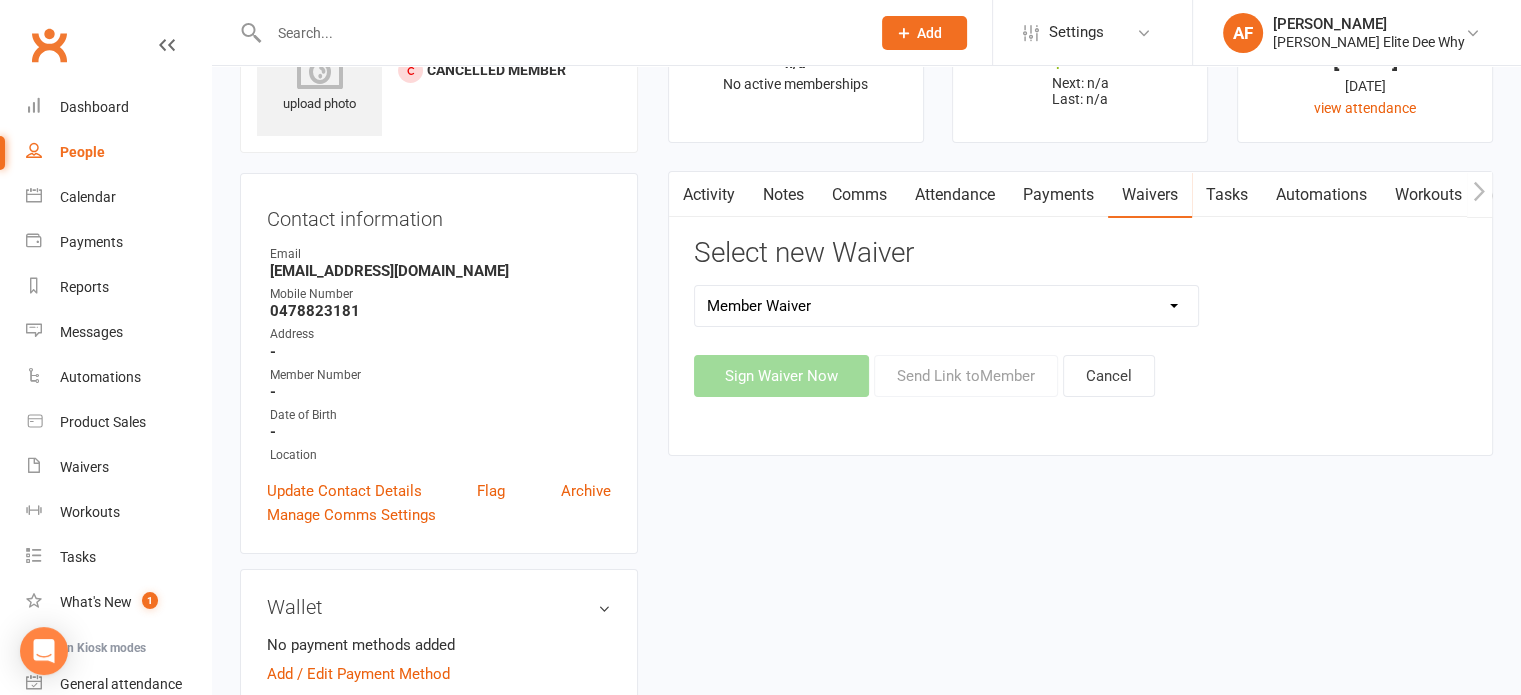 click on "Member Waiver Payment Details Trial Class Waiver" at bounding box center [947, 306] 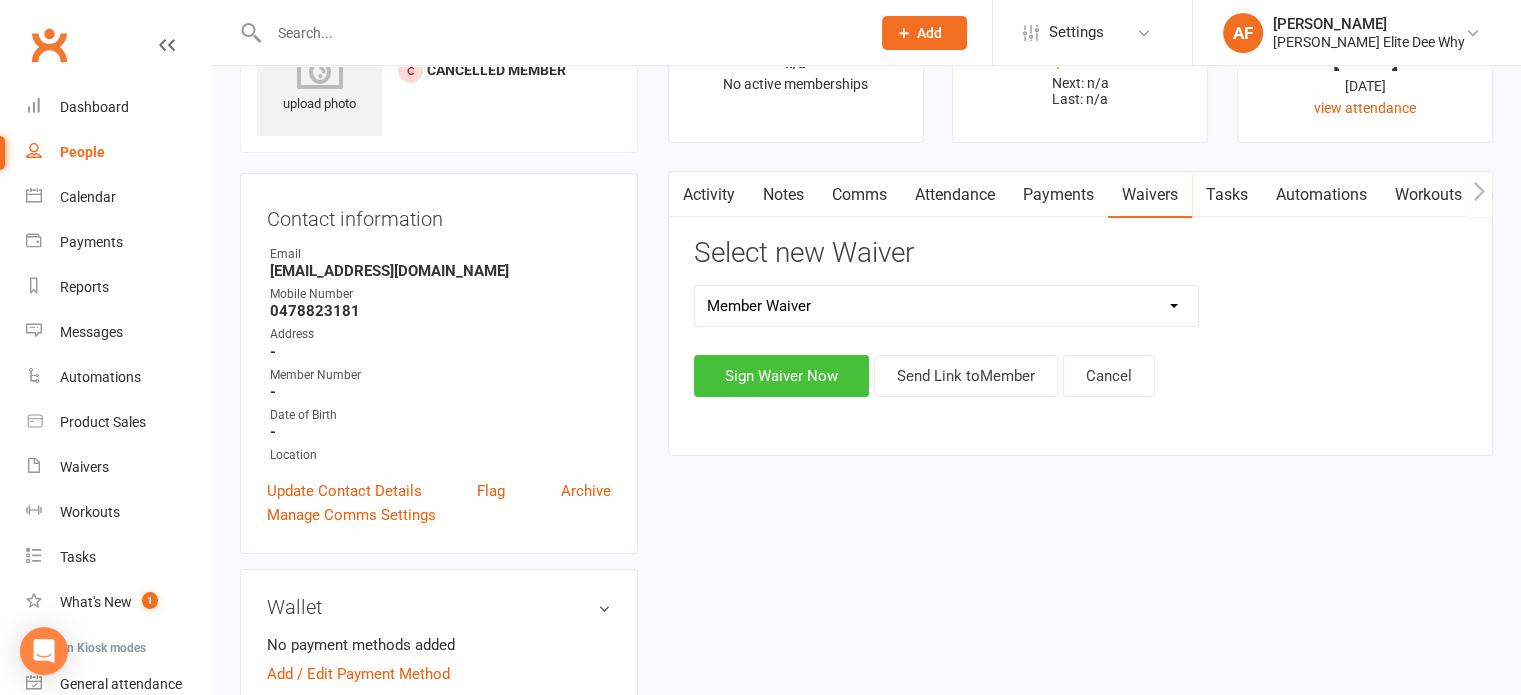 click on "Sign Waiver Now" at bounding box center [781, 376] 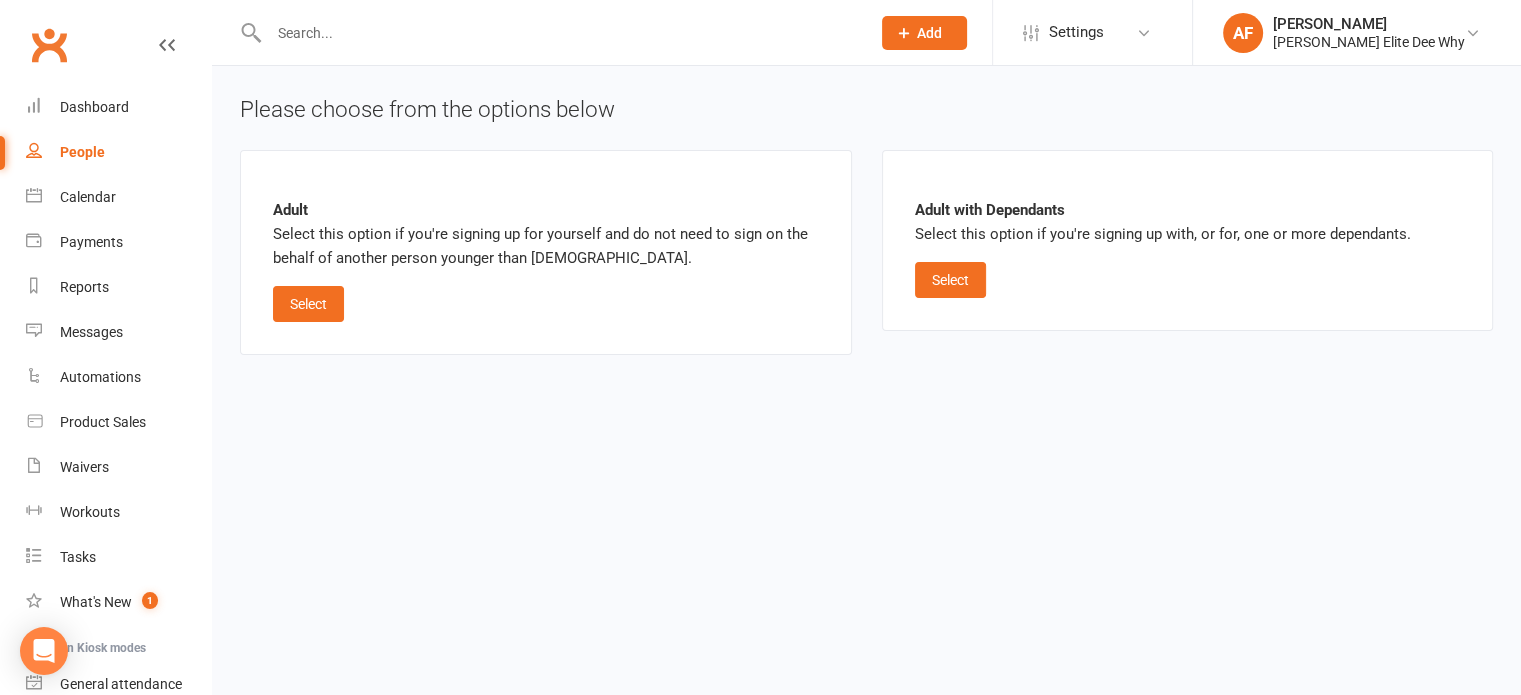 scroll, scrollTop: 0, scrollLeft: 0, axis: both 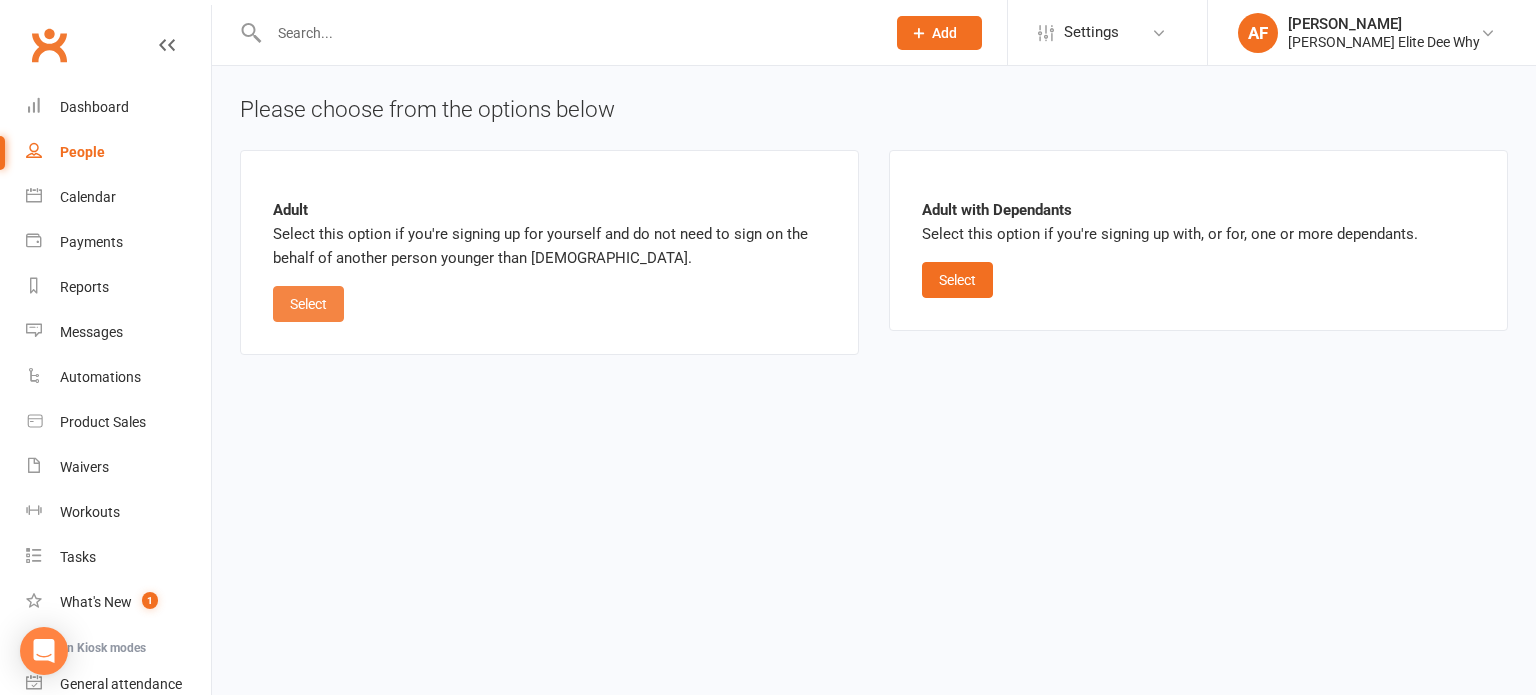click on "Select" at bounding box center (308, 304) 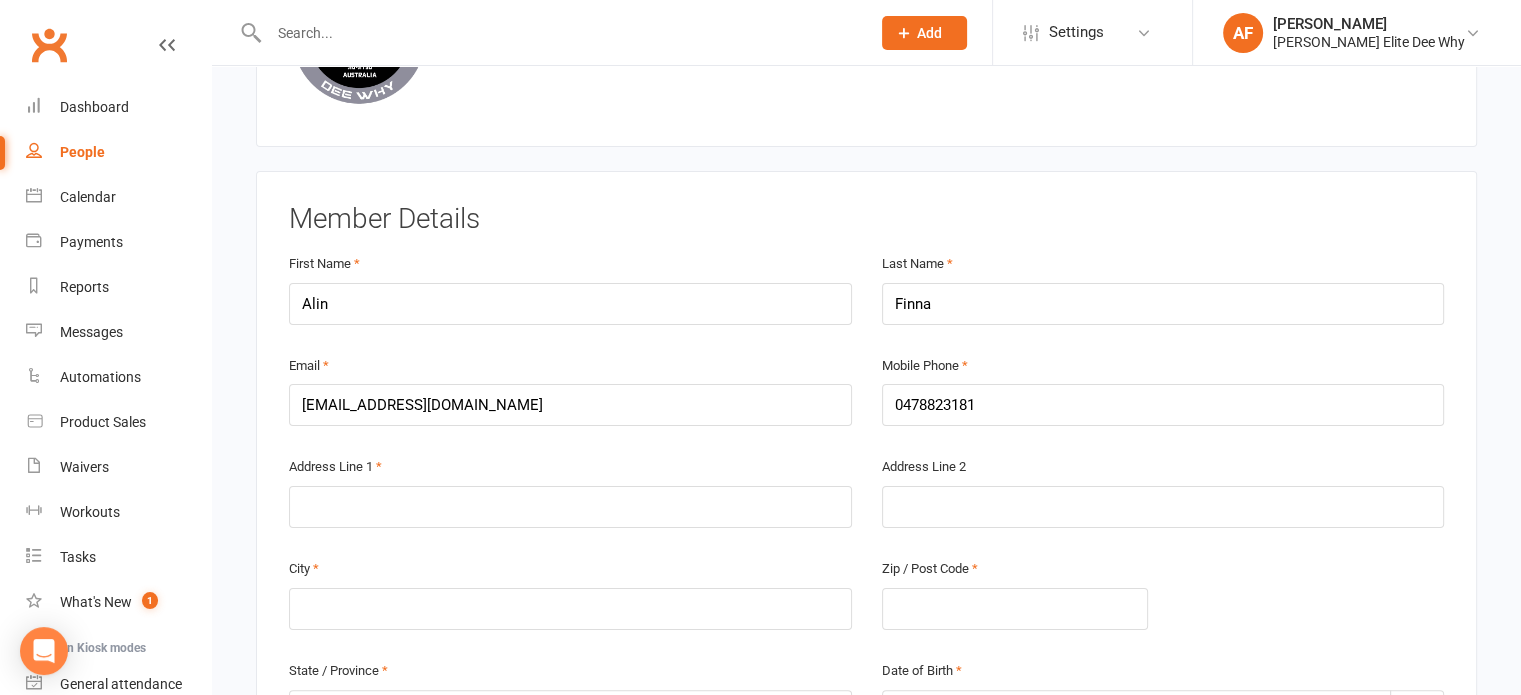 scroll, scrollTop: 0, scrollLeft: 0, axis: both 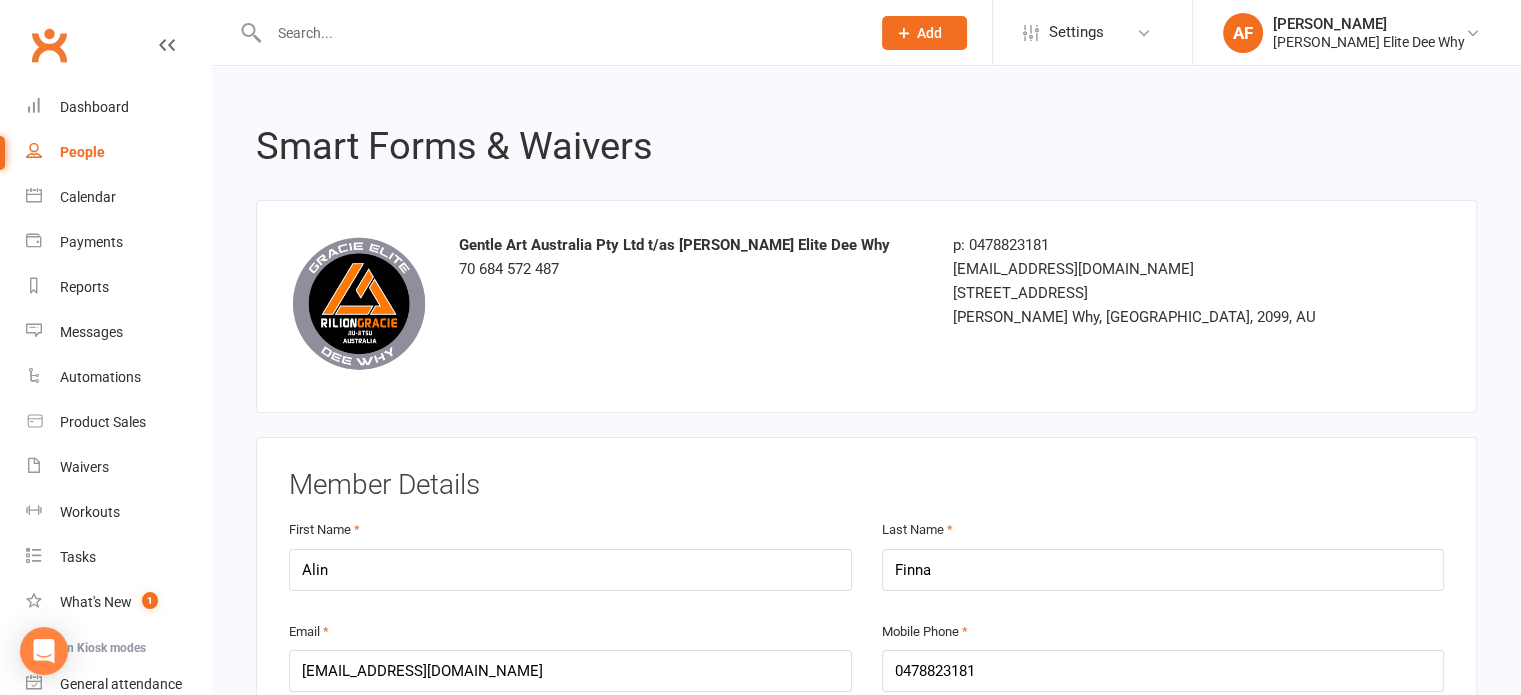 click on "People" at bounding box center [118, 152] 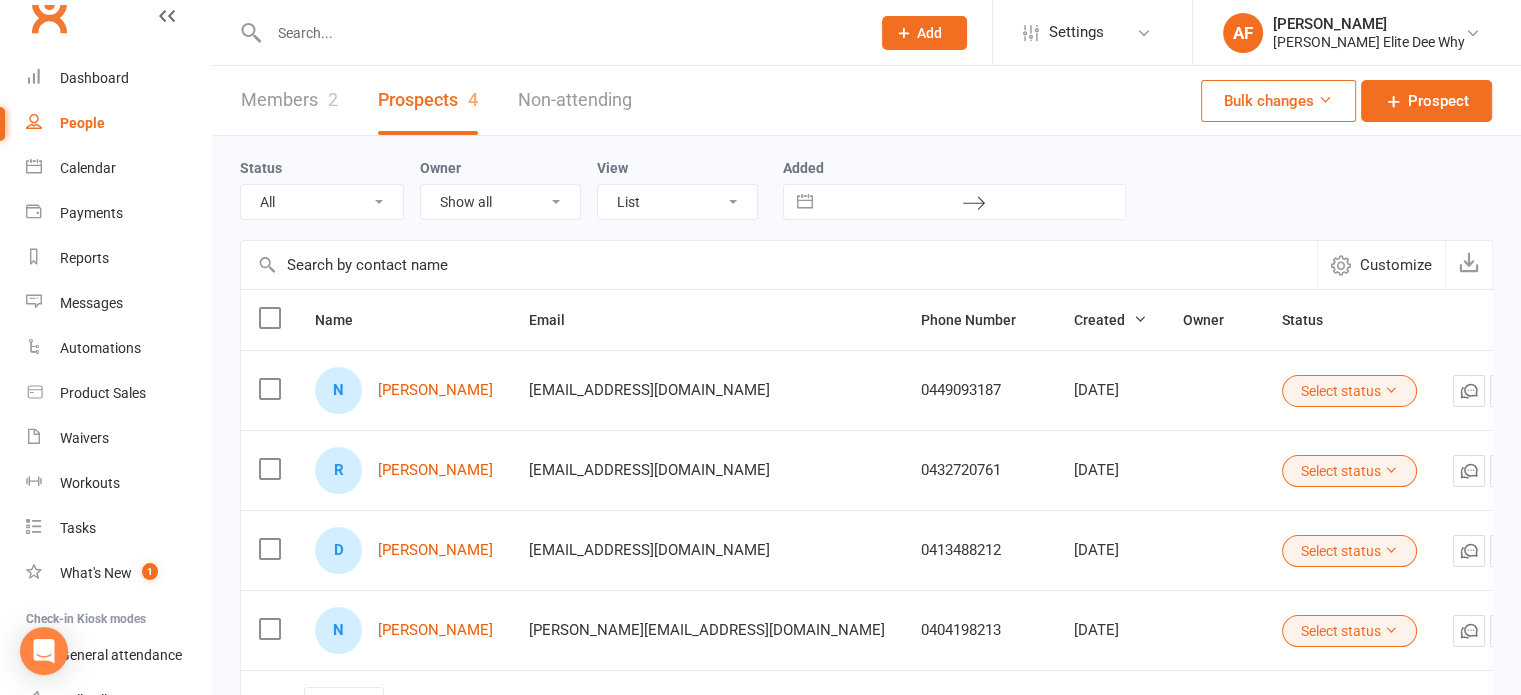 scroll, scrollTop: 0, scrollLeft: 0, axis: both 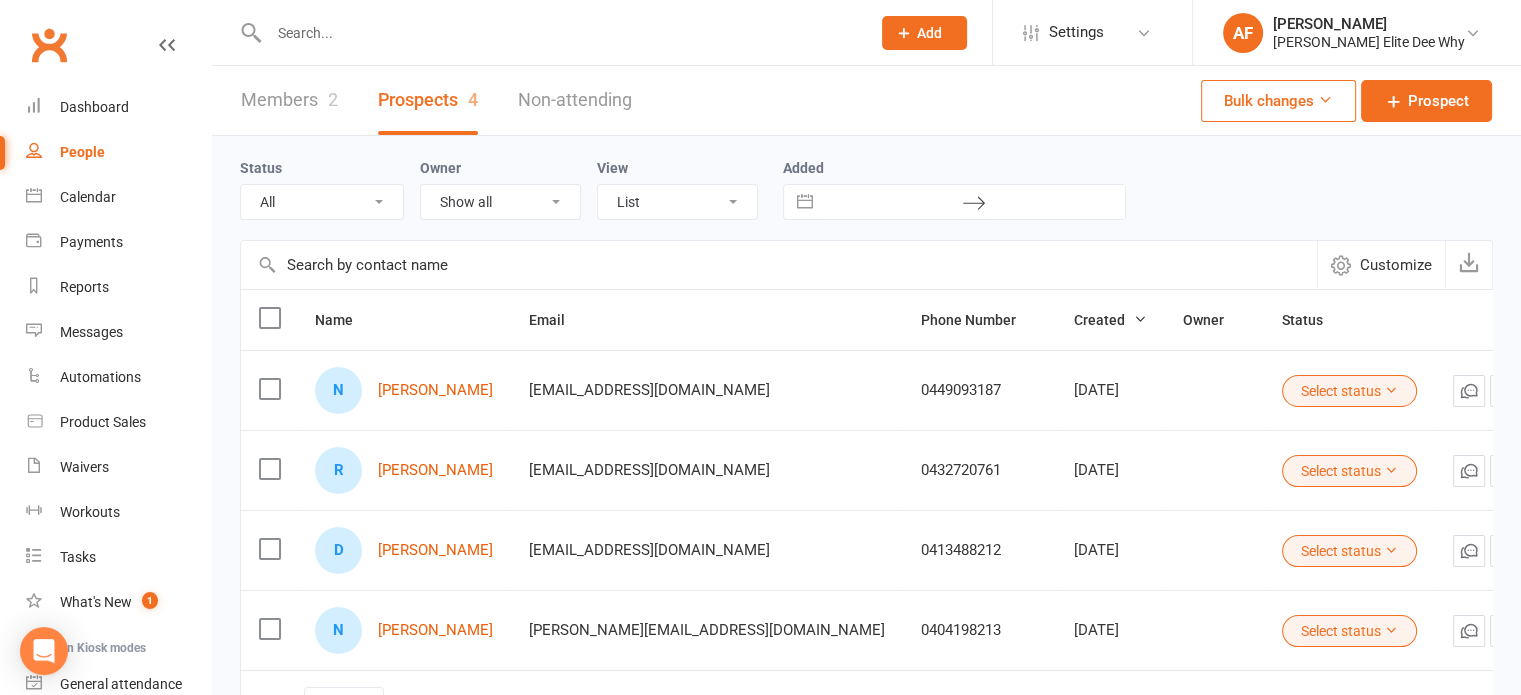 click on "Members 2 Prospects 4 Non-attending Bulk changes     Prospect" at bounding box center (866, 101) 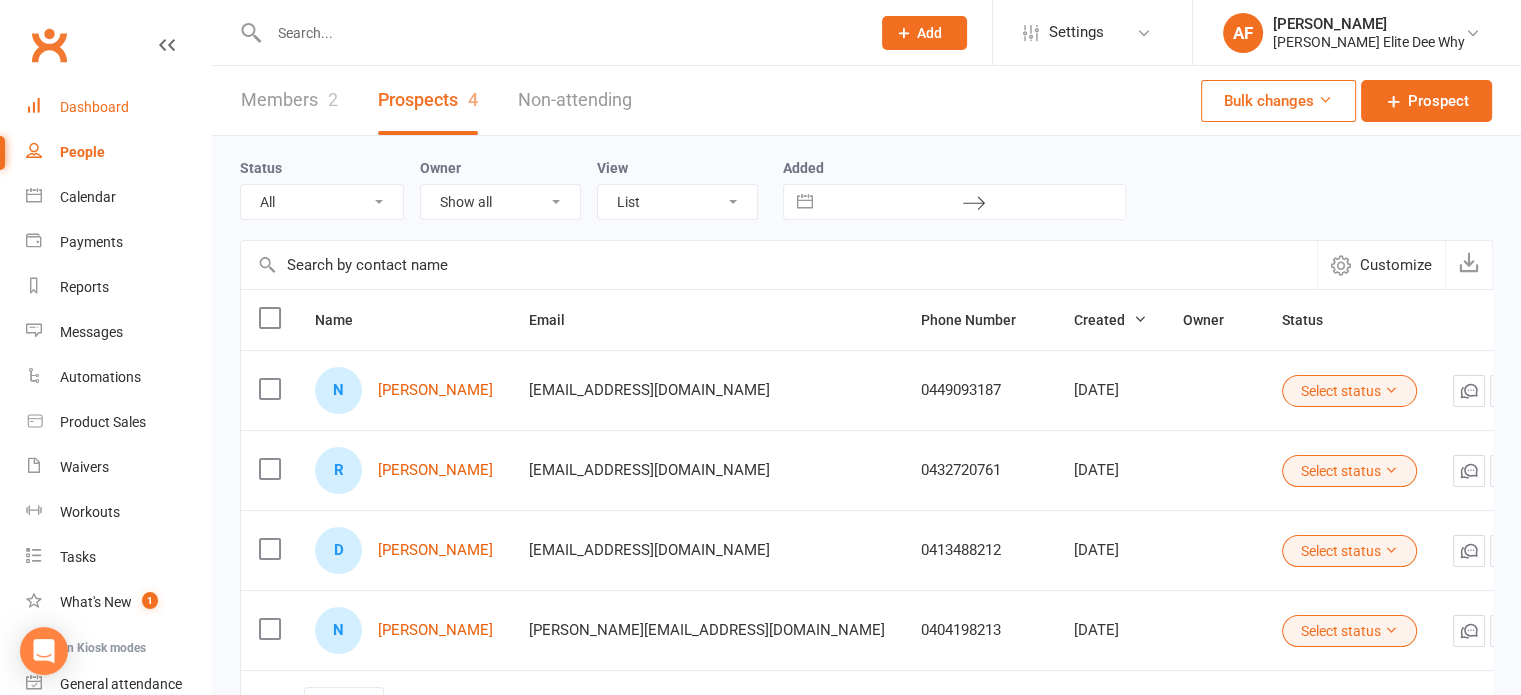 click on "Dashboard" at bounding box center (94, 107) 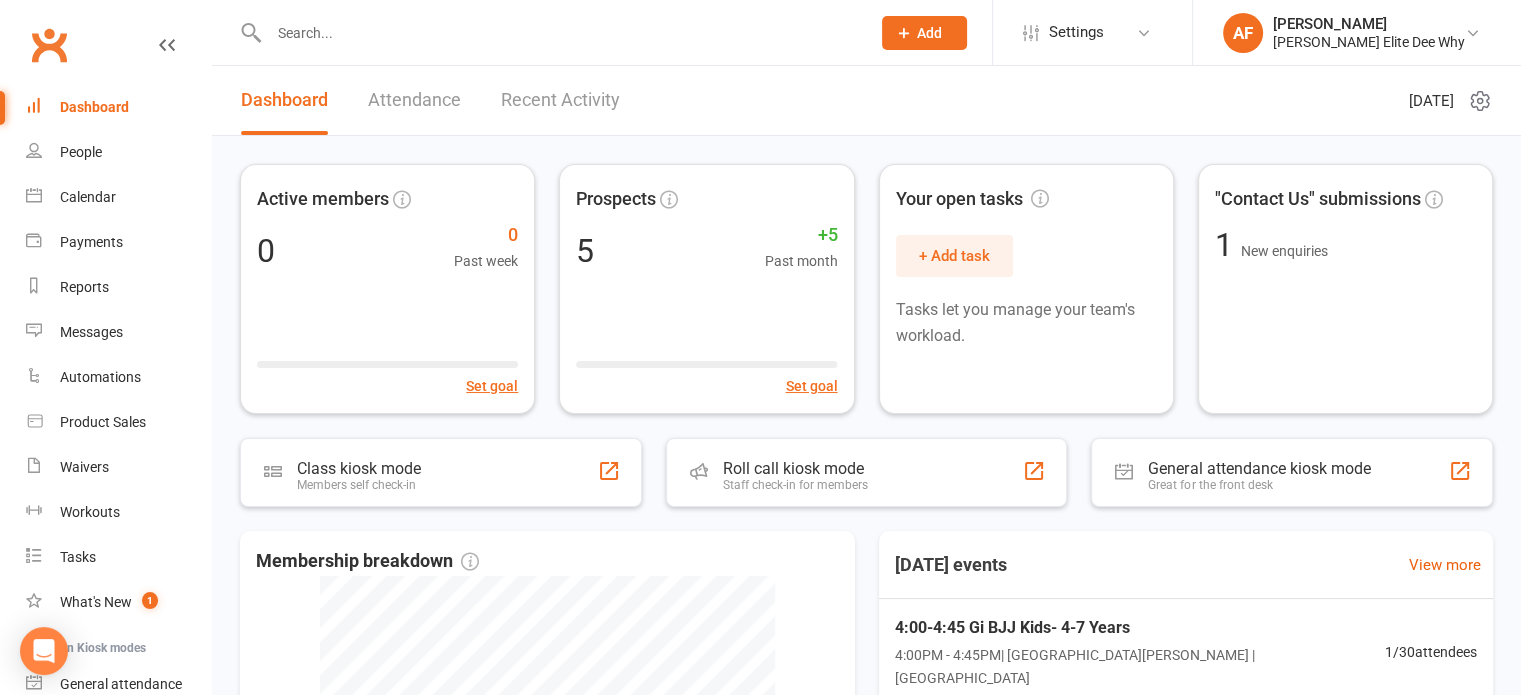 click on "Dashboard Attendance Recent Activity [DATE]" at bounding box center [866, 101] 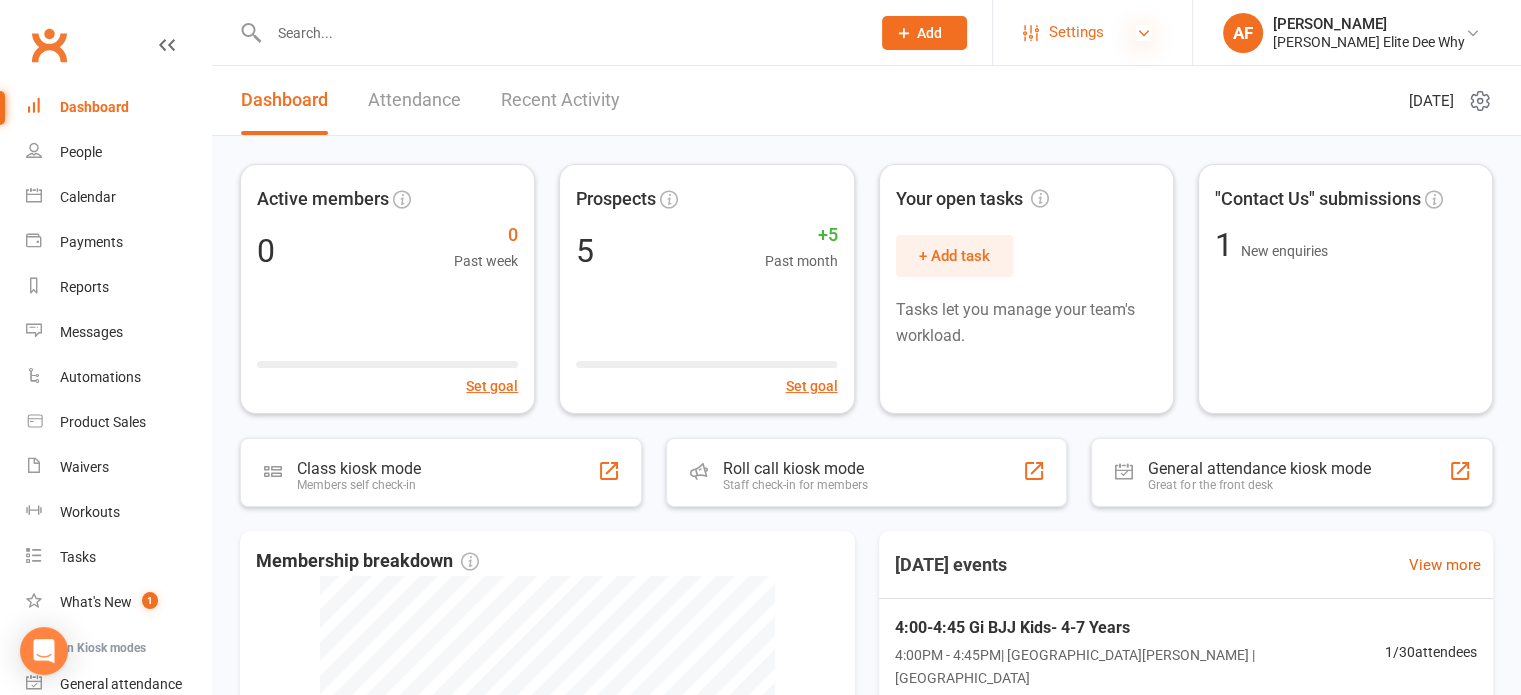 click at bounding box center (1144, 33) 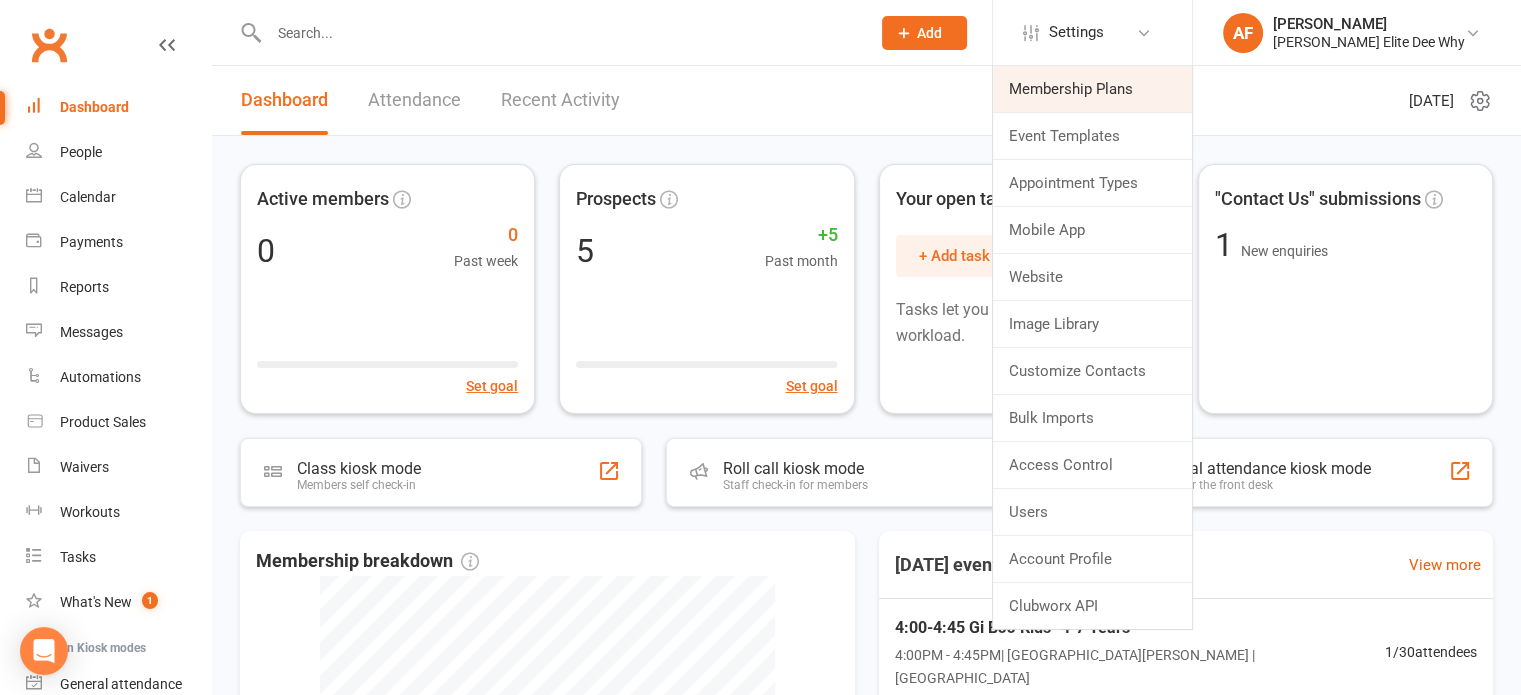 click on "Membership Plans" at bounding box center (1092, 89) 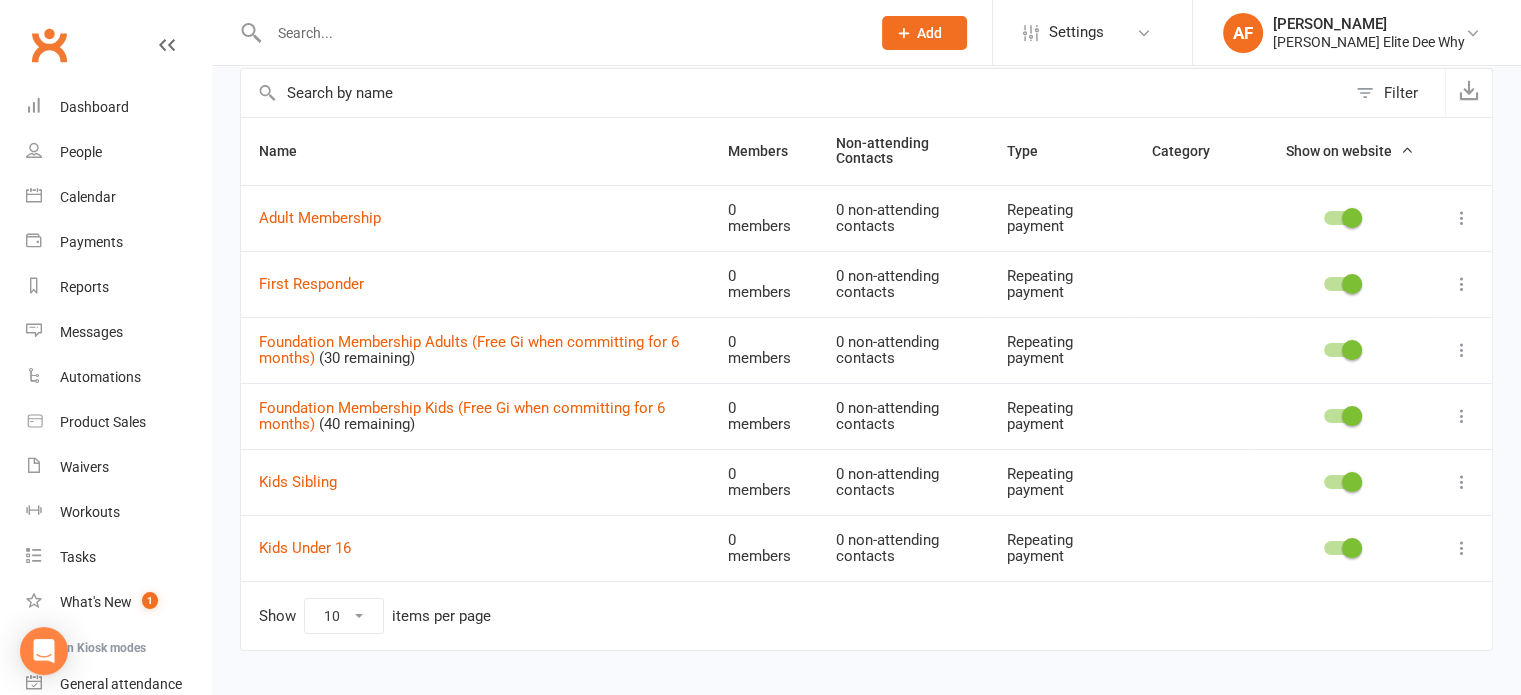 scroll, scrollTop: 100, scrollLeft: 0, axis: vertical 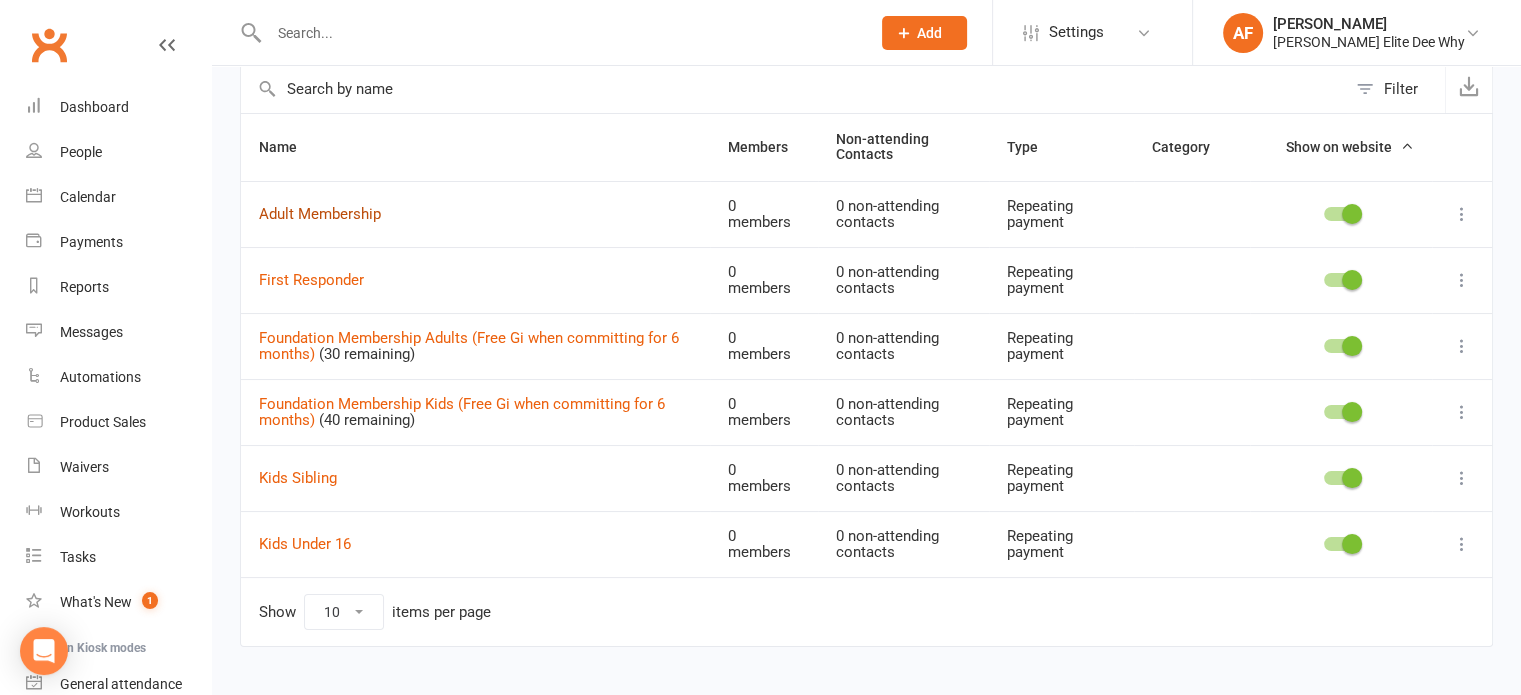 click on "Adult Membership" at bounding box center [320, 214] 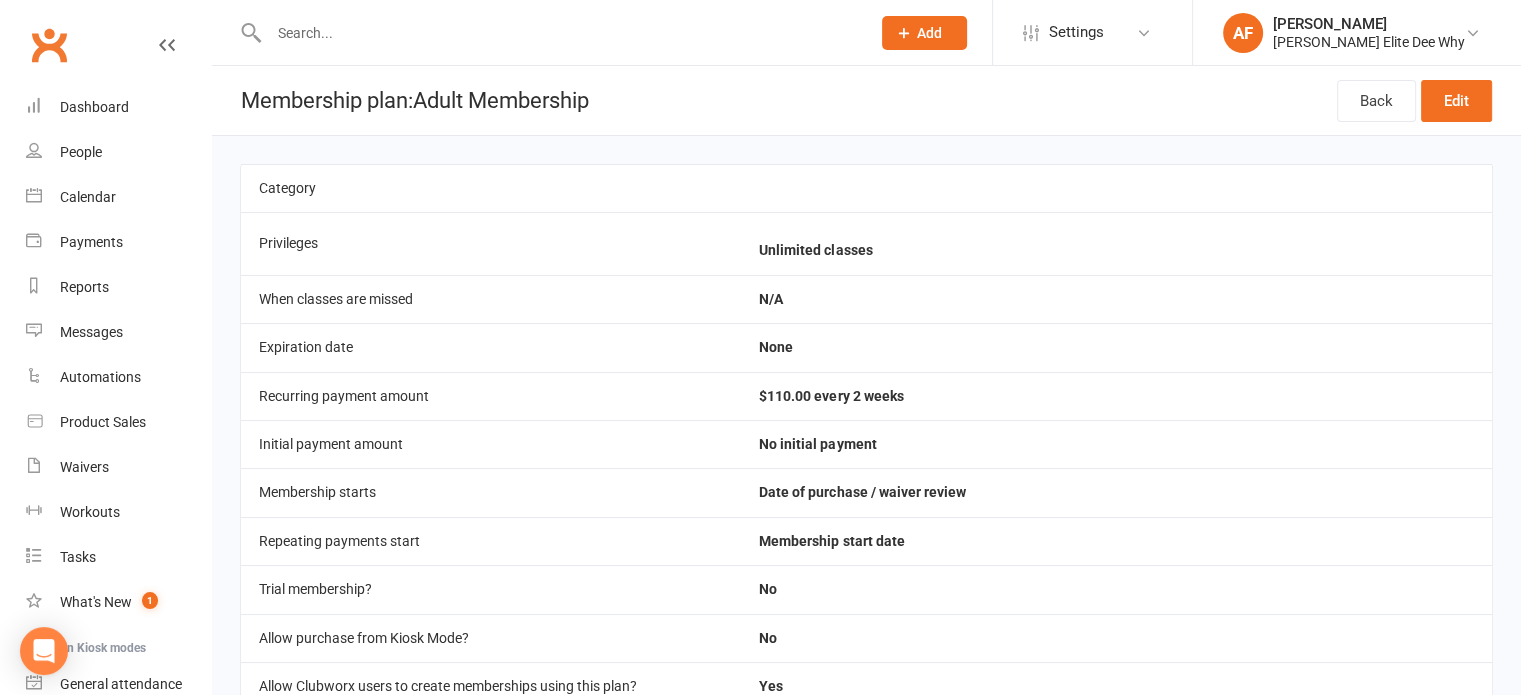 scroll, scrollTop: 300, scrollLeft: 0, axis: vertical 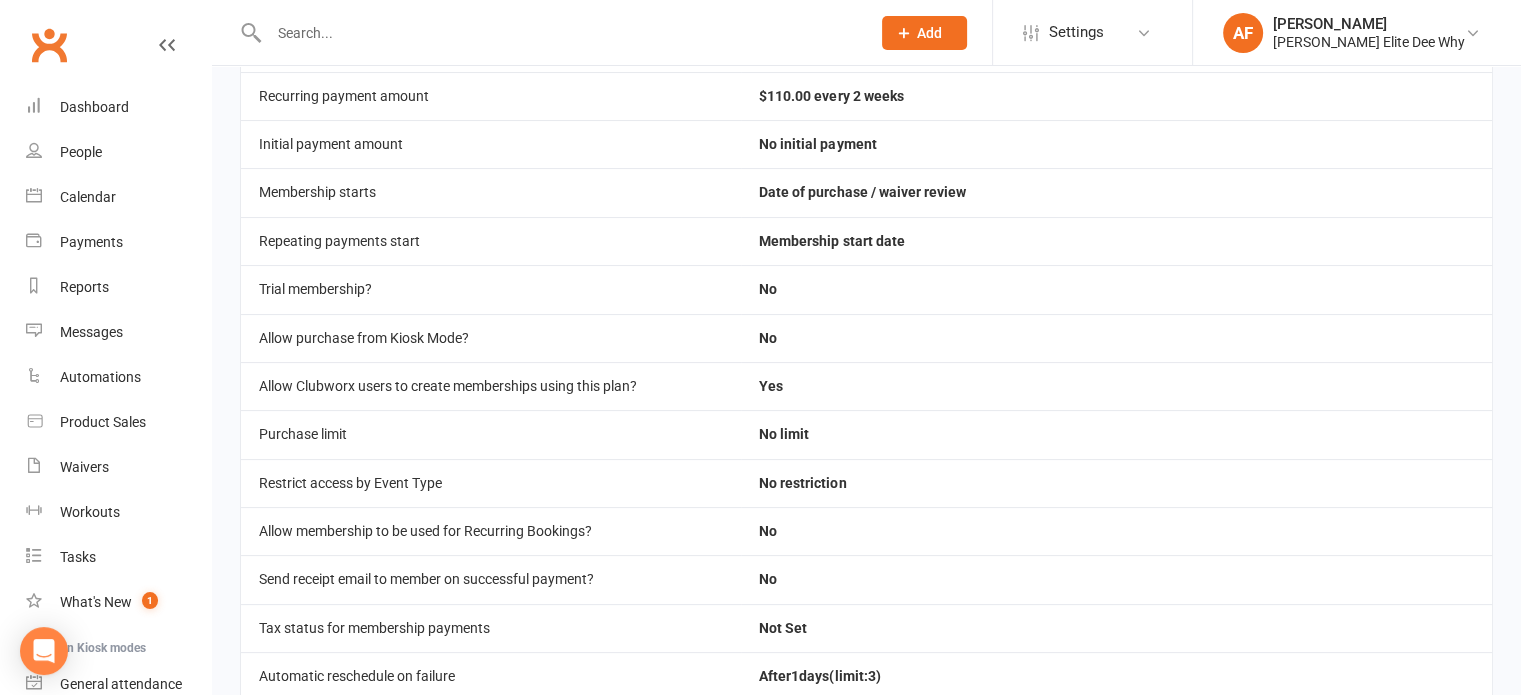 click on "No initial payment" at bounding box center [1116, 144] 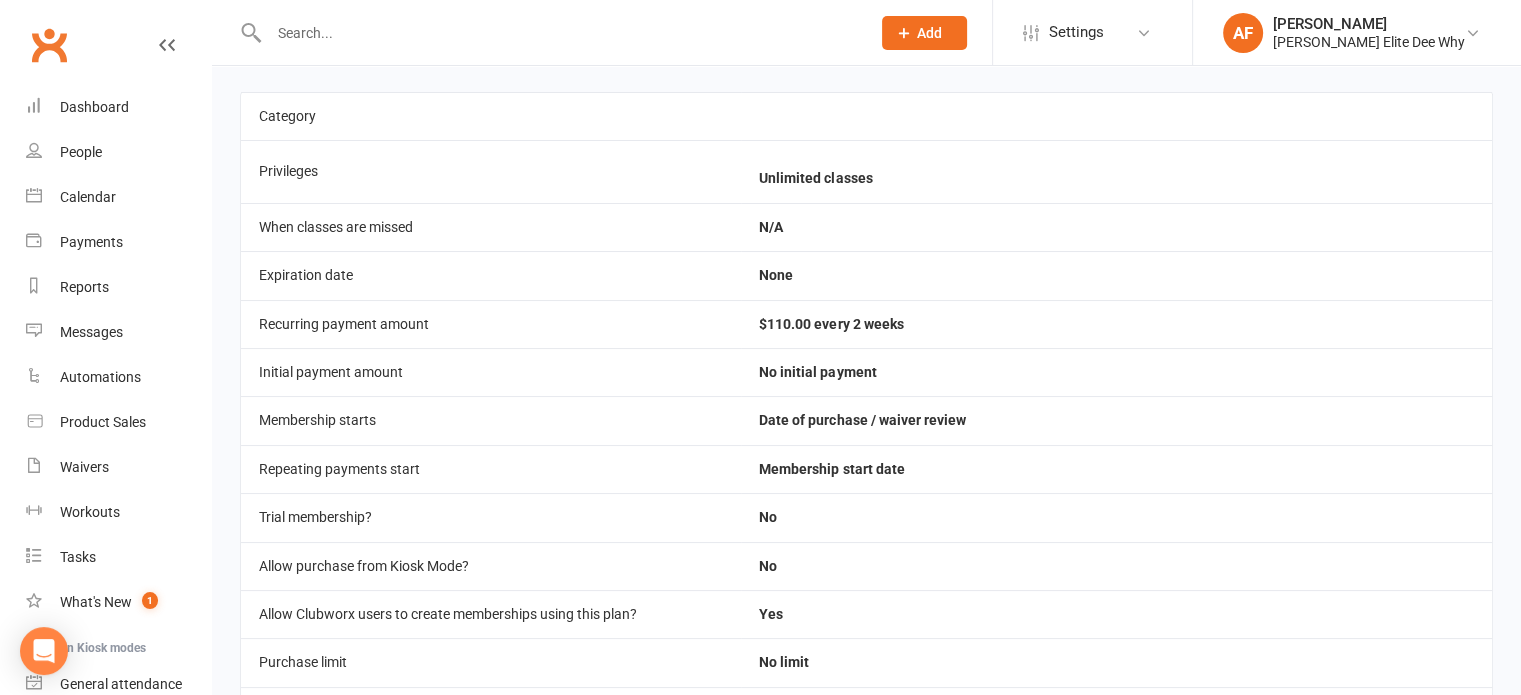 scroll, scrollTop: 0, scrollLeft: 0, axis: both 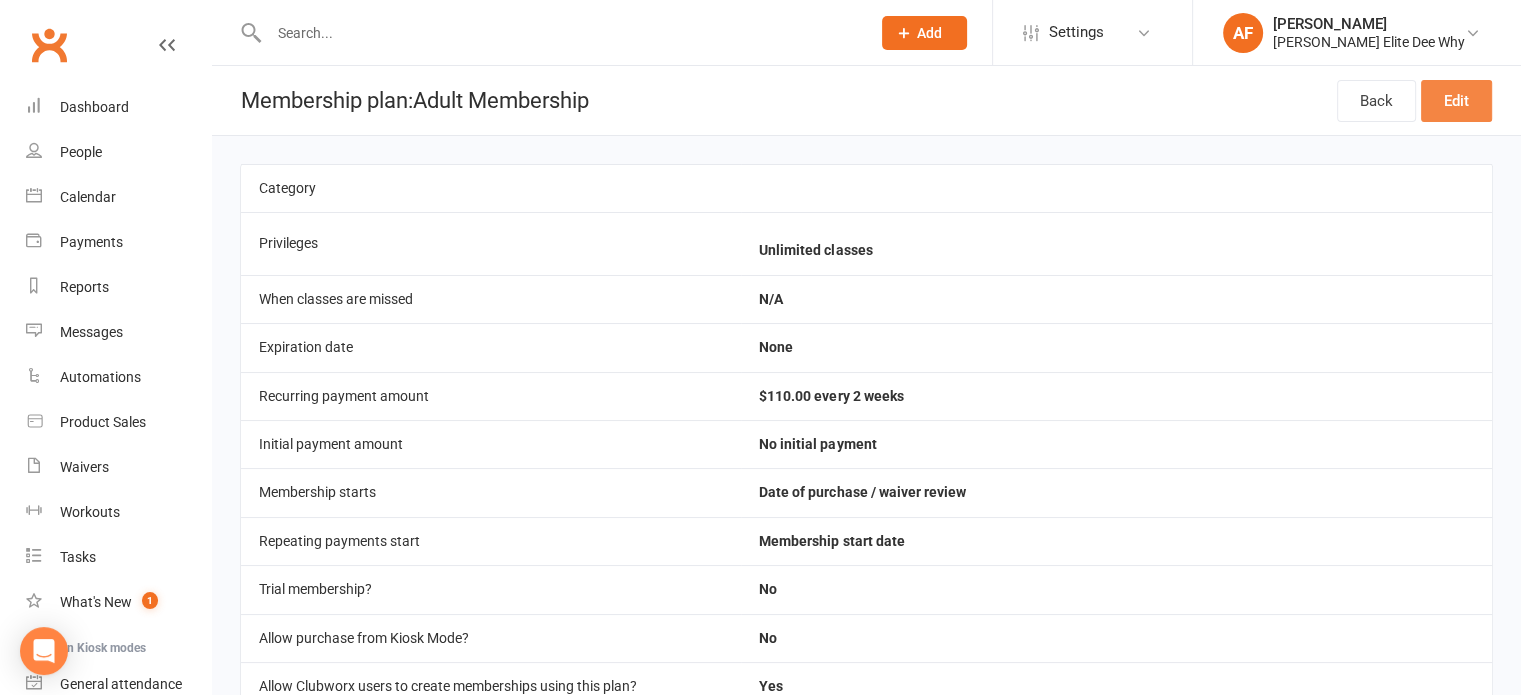 click on "Edit" at bounding box center (1456, 101) 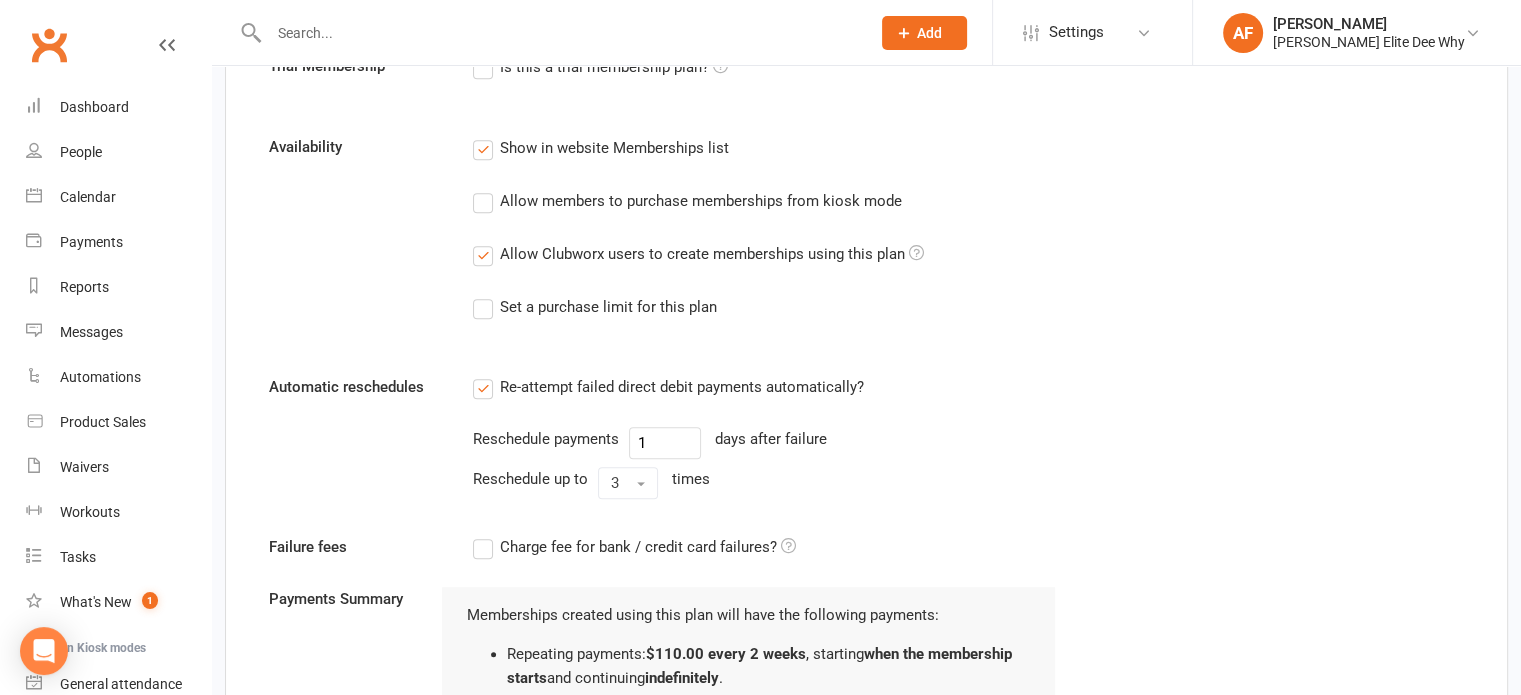scroll, scrollTop: 858, scrollLeft: 0, axis: vertical 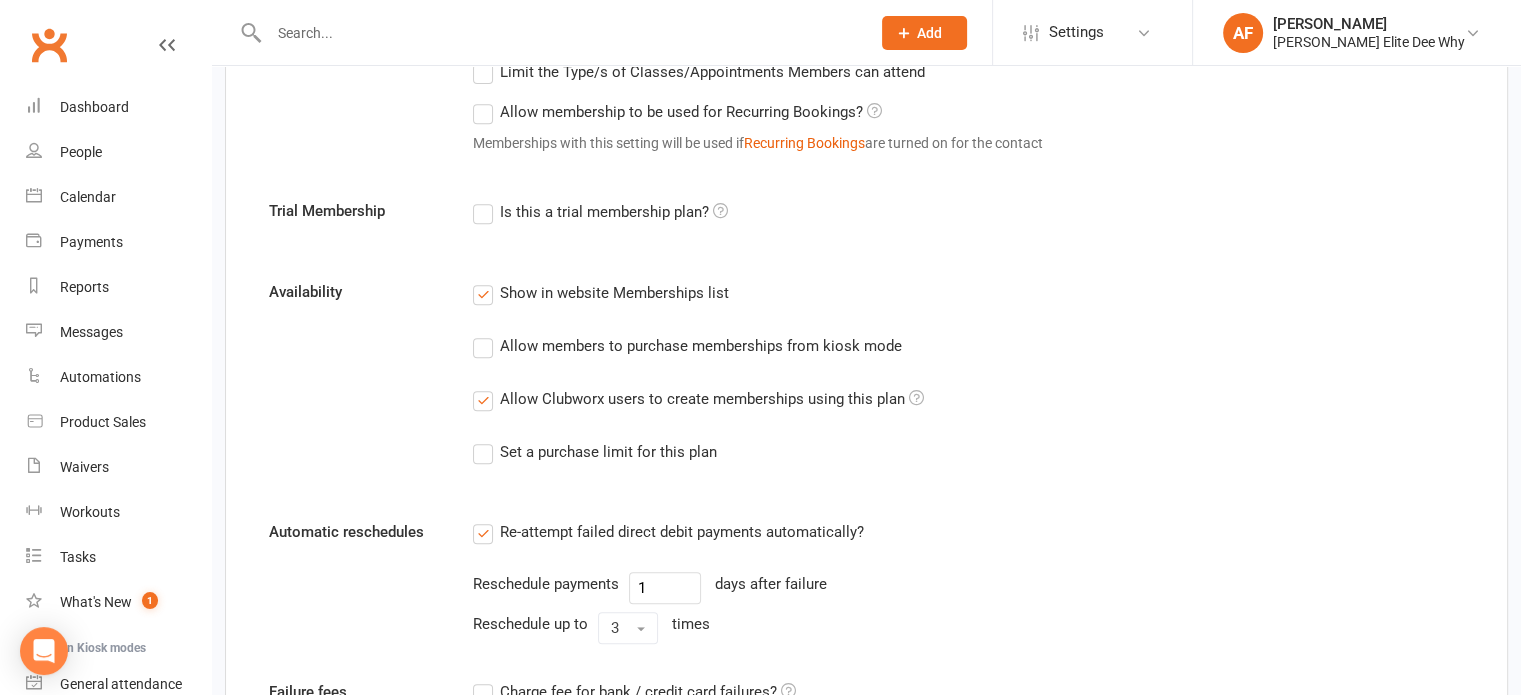 click on "Allow members to purchase memberships from kiosk mode" at bounding box center (687, 346) 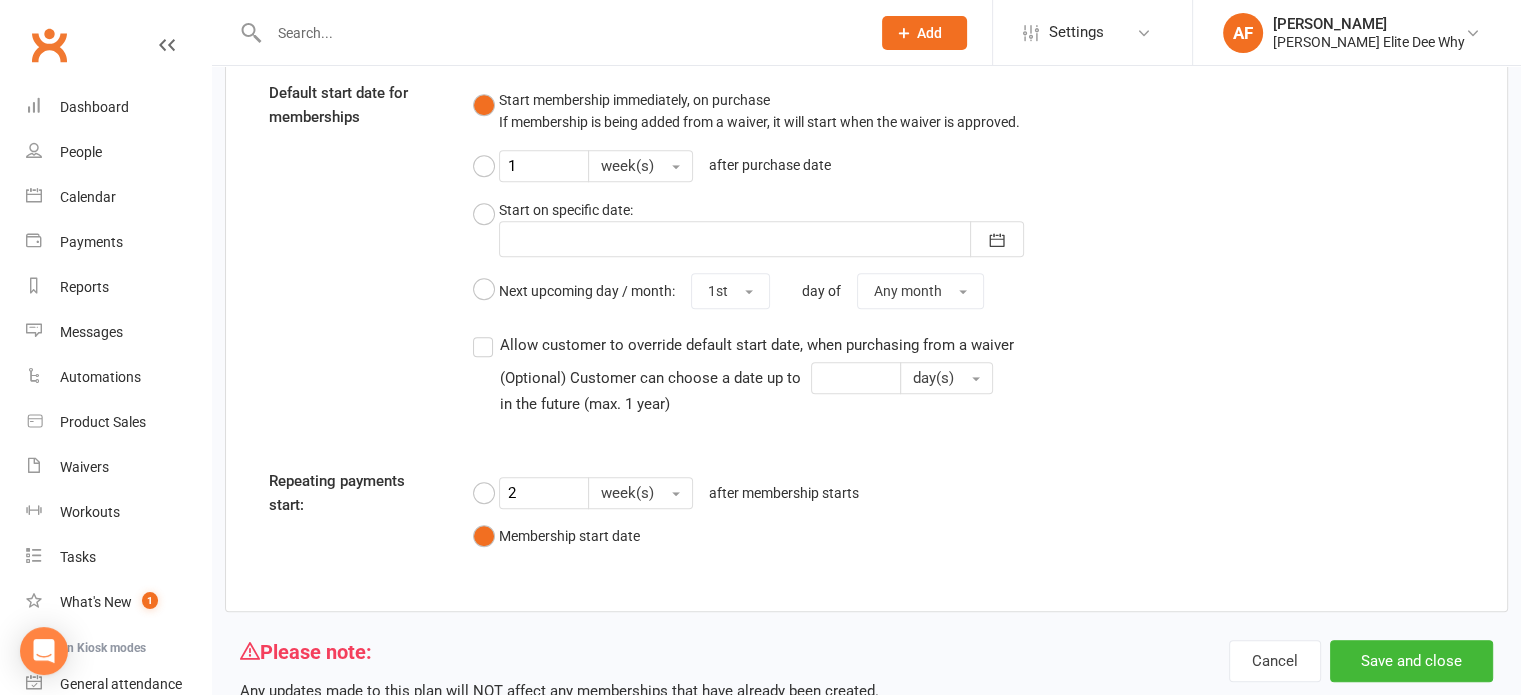 scroll, scrollTop: 1758, scrollLeft: 0, axis: vertical 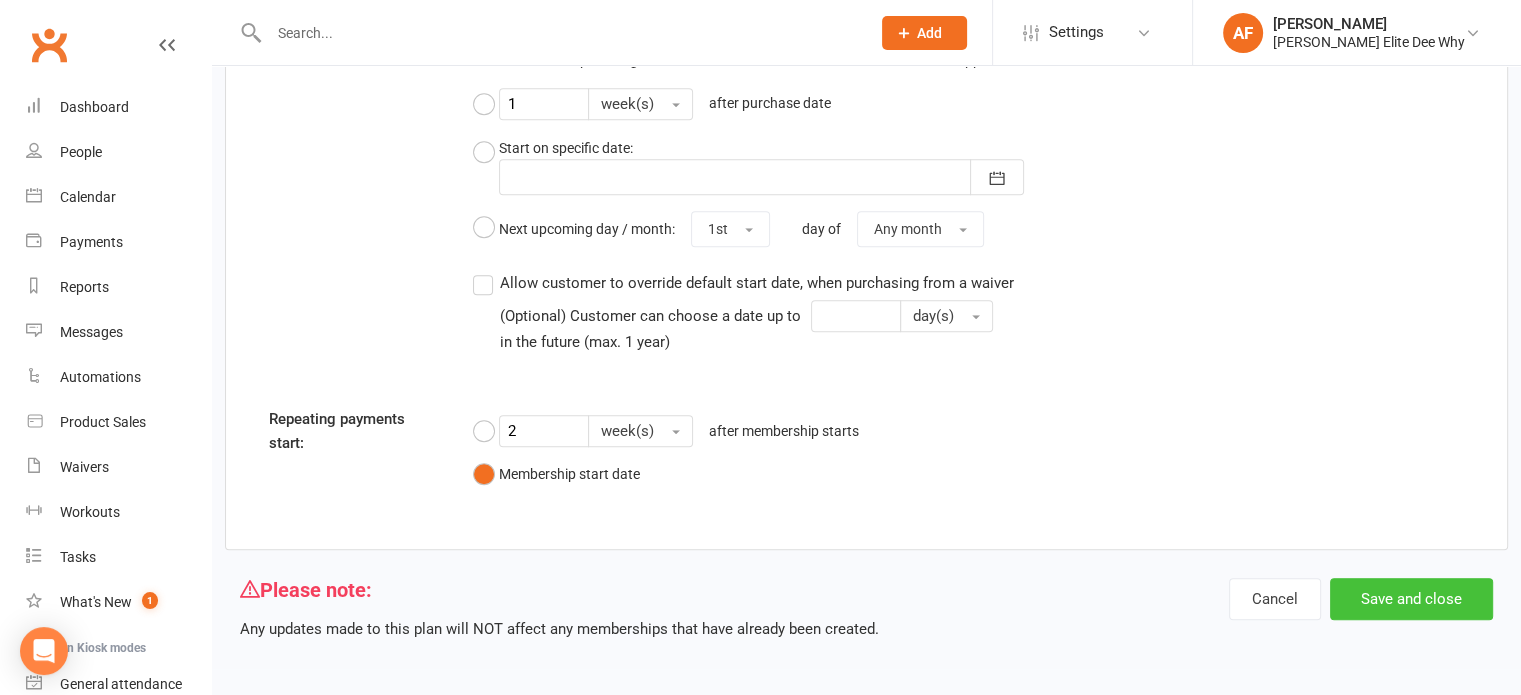 click on "Save and close" at bounding box center (1411, 599) 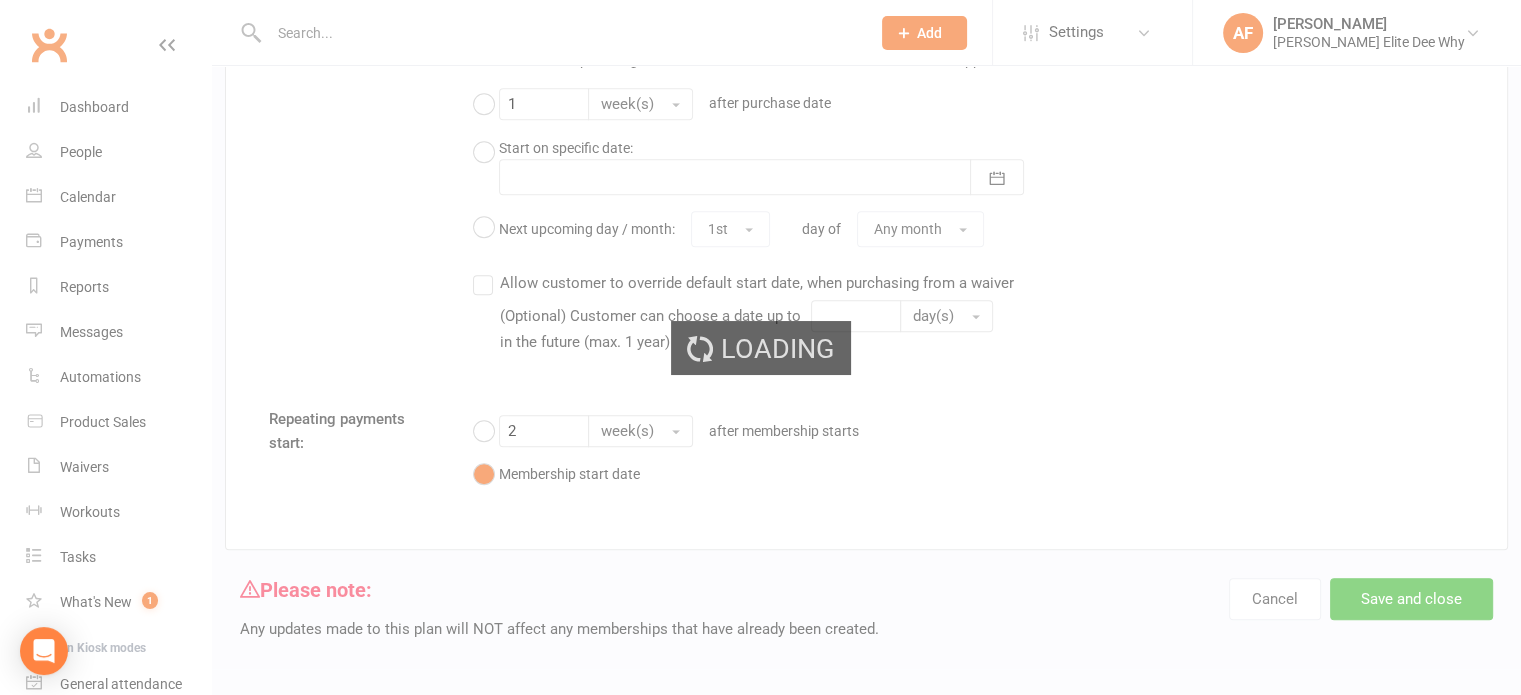 scroll, scrollTop: 0, scrollLeft: 0, axis: both 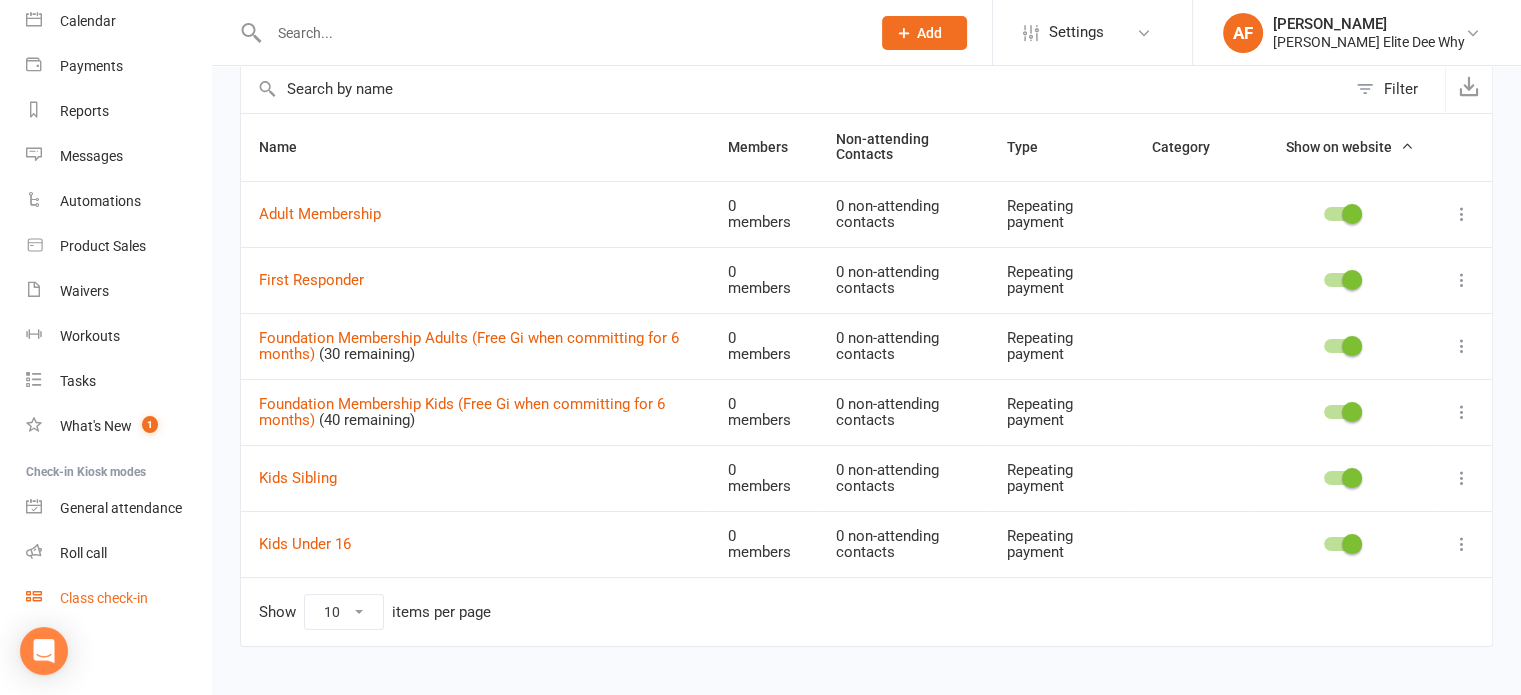 click on "Class check-in" at bounding box center (104, 598) 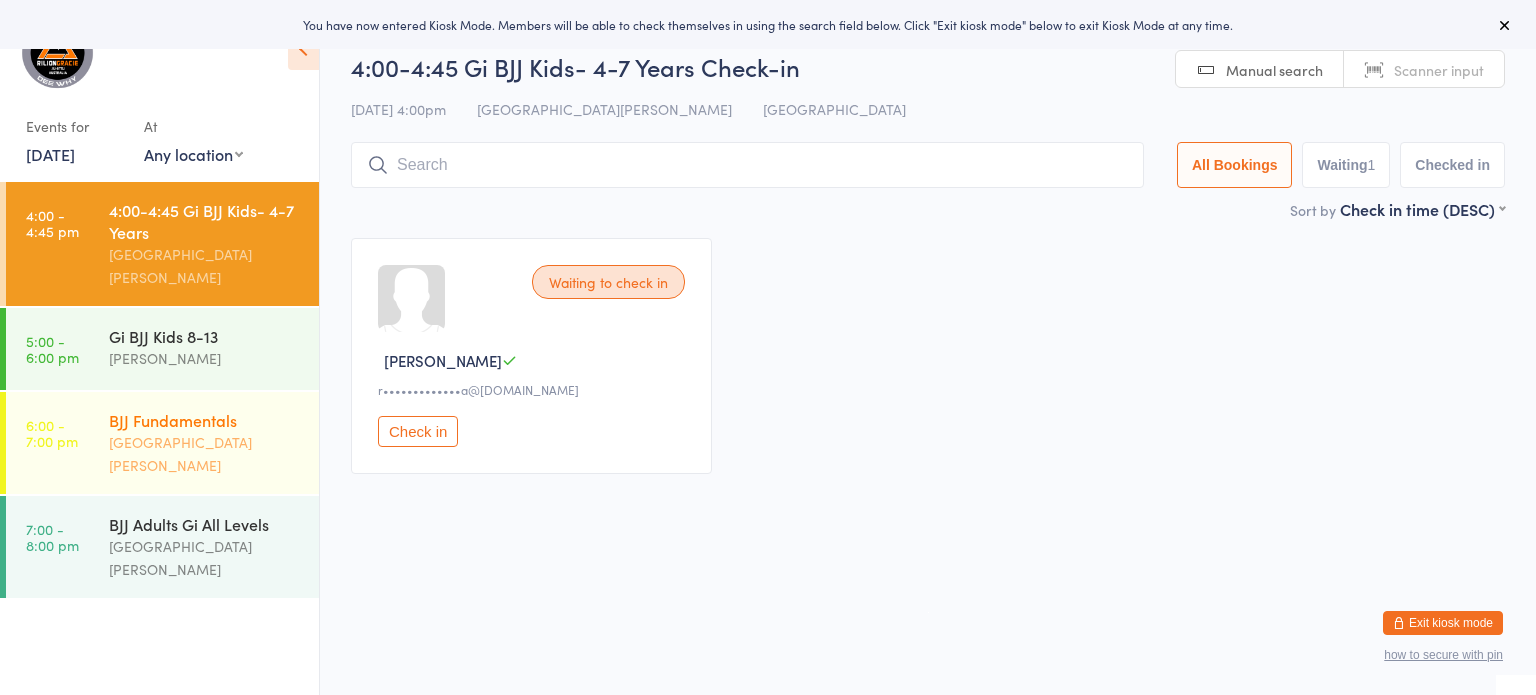 scroll, scrollTop: 0, scrollLeft: 0, axis: both 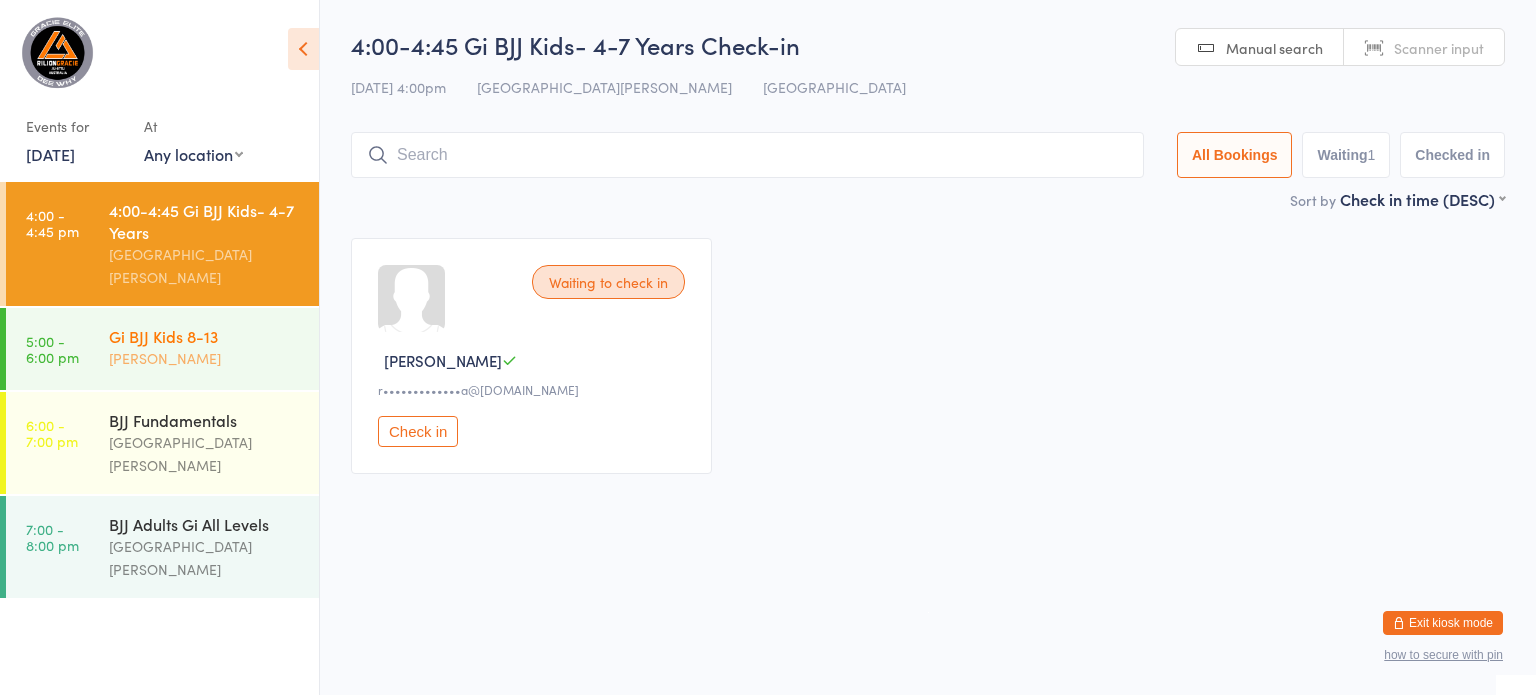 click on "Gi BJJ Kids 8-13" at bounding box center (205, 336) 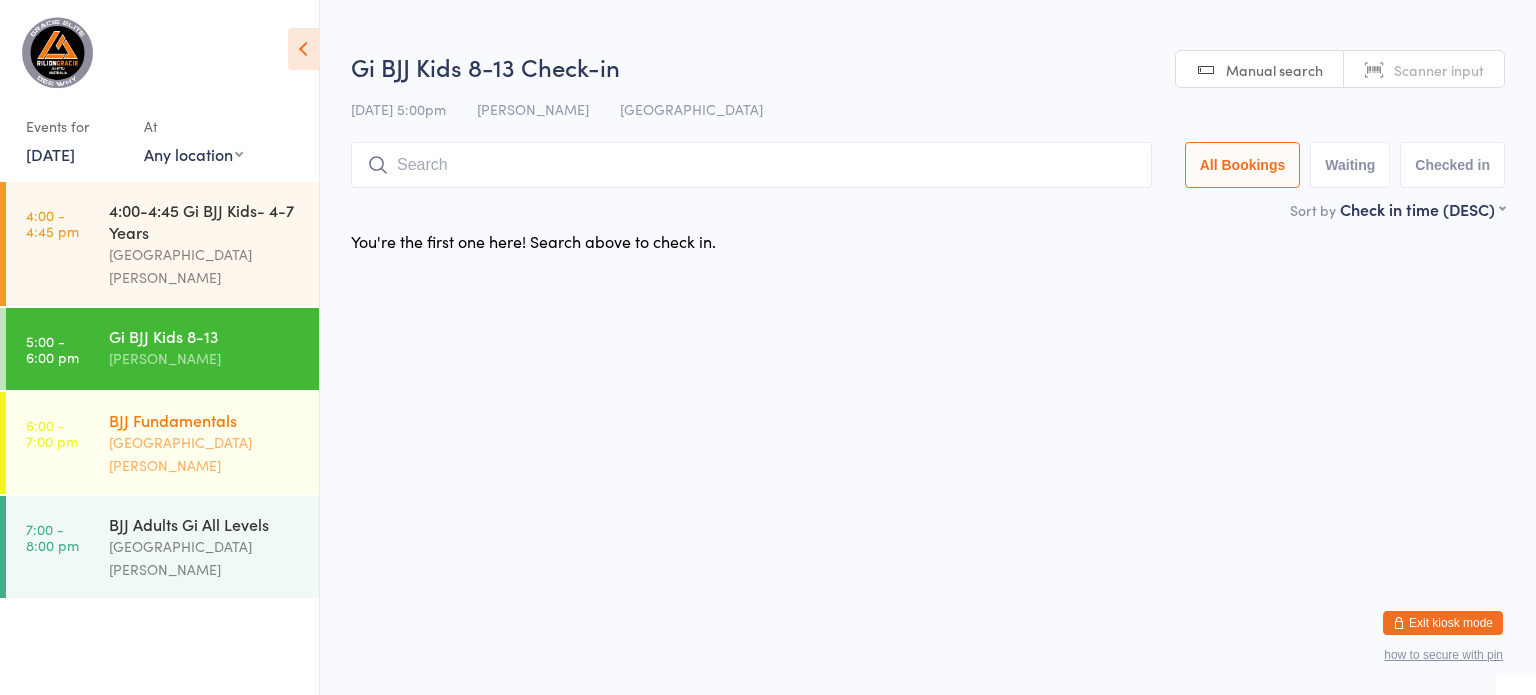 click on "BJJ Fundamentals" at bounding box center [205, 420] 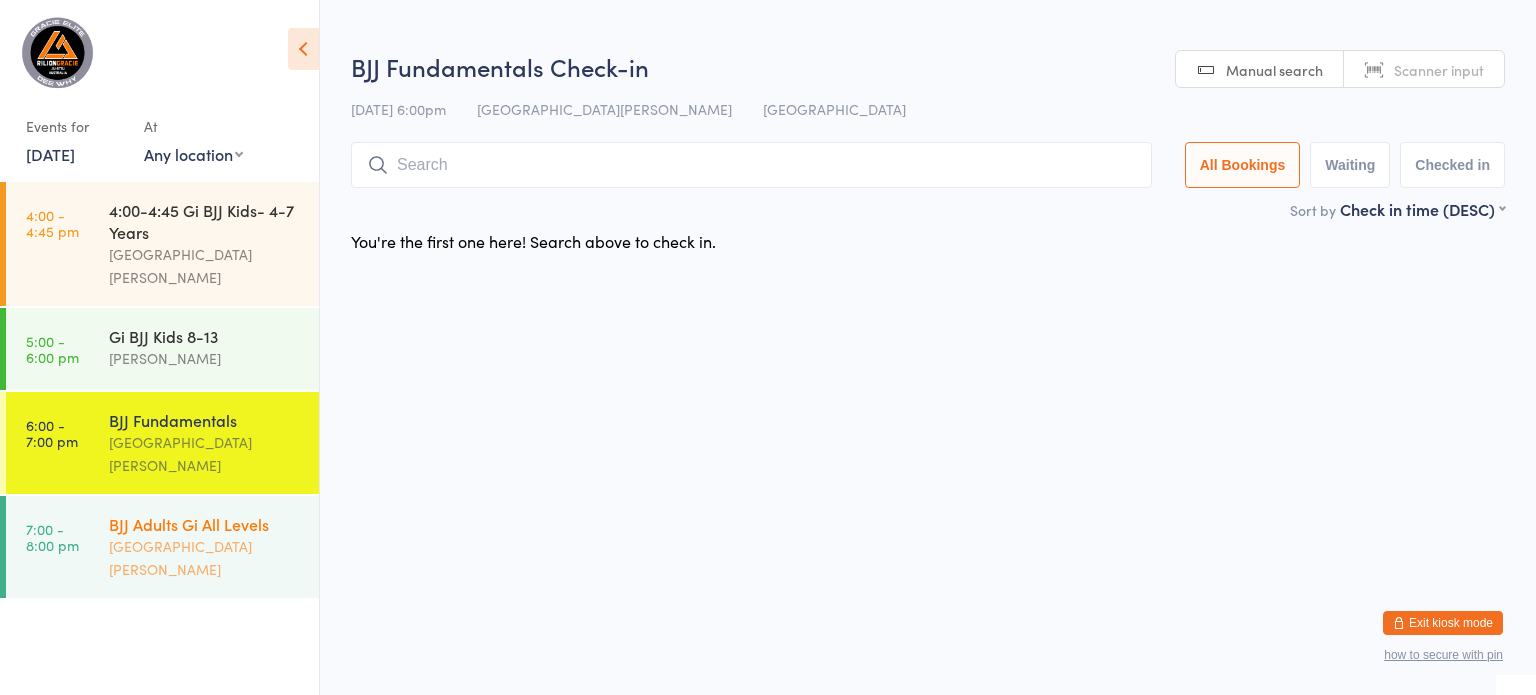click on "[GEOGRAPHIC_DATA][PERSON_NAME]" at bounding box center [205, 558] 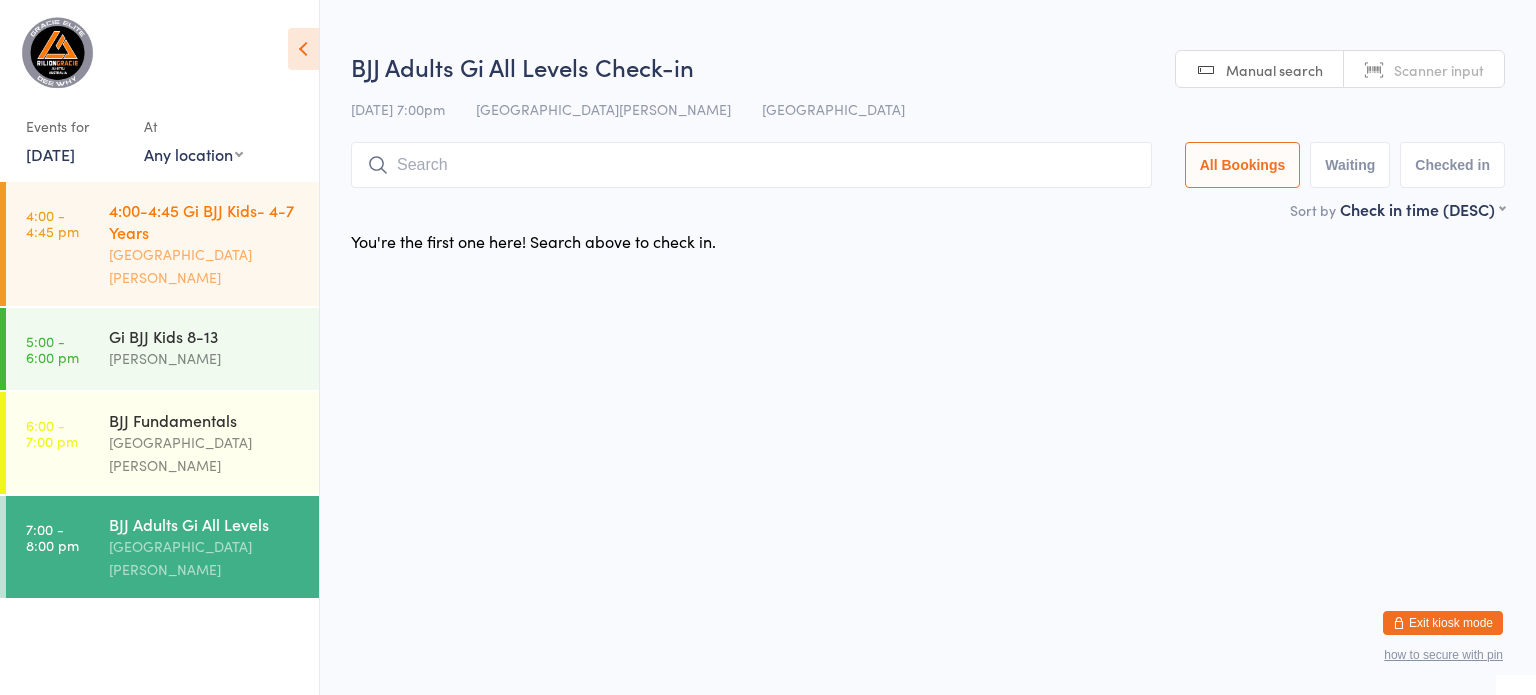 click on "4:00-4:45 Gi BJJ Kids- 4-7 Years" at bounding box center [205, 221] 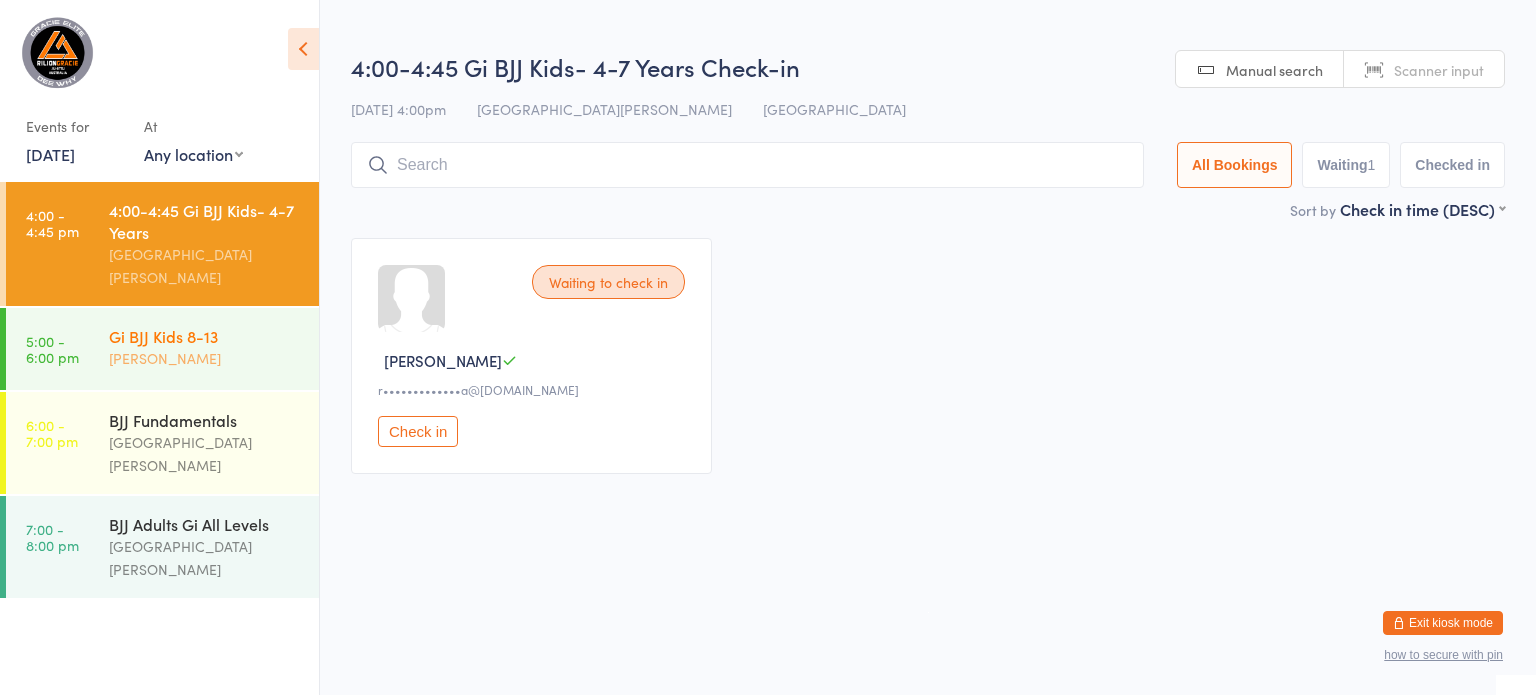 click on "[PERSON_NAME]" at bounding box center [205, 358] 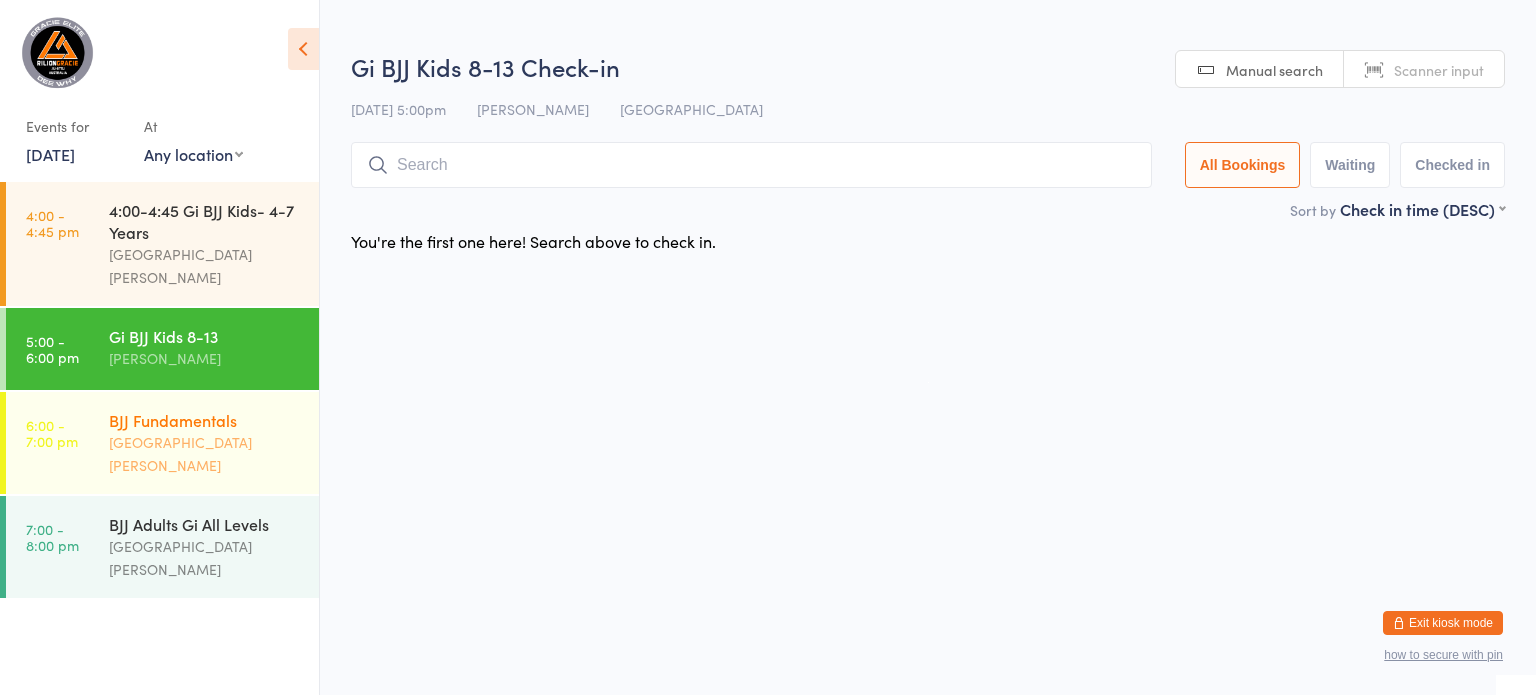 click on "BJJ Fundamentals" at bounding box center [205, 420] 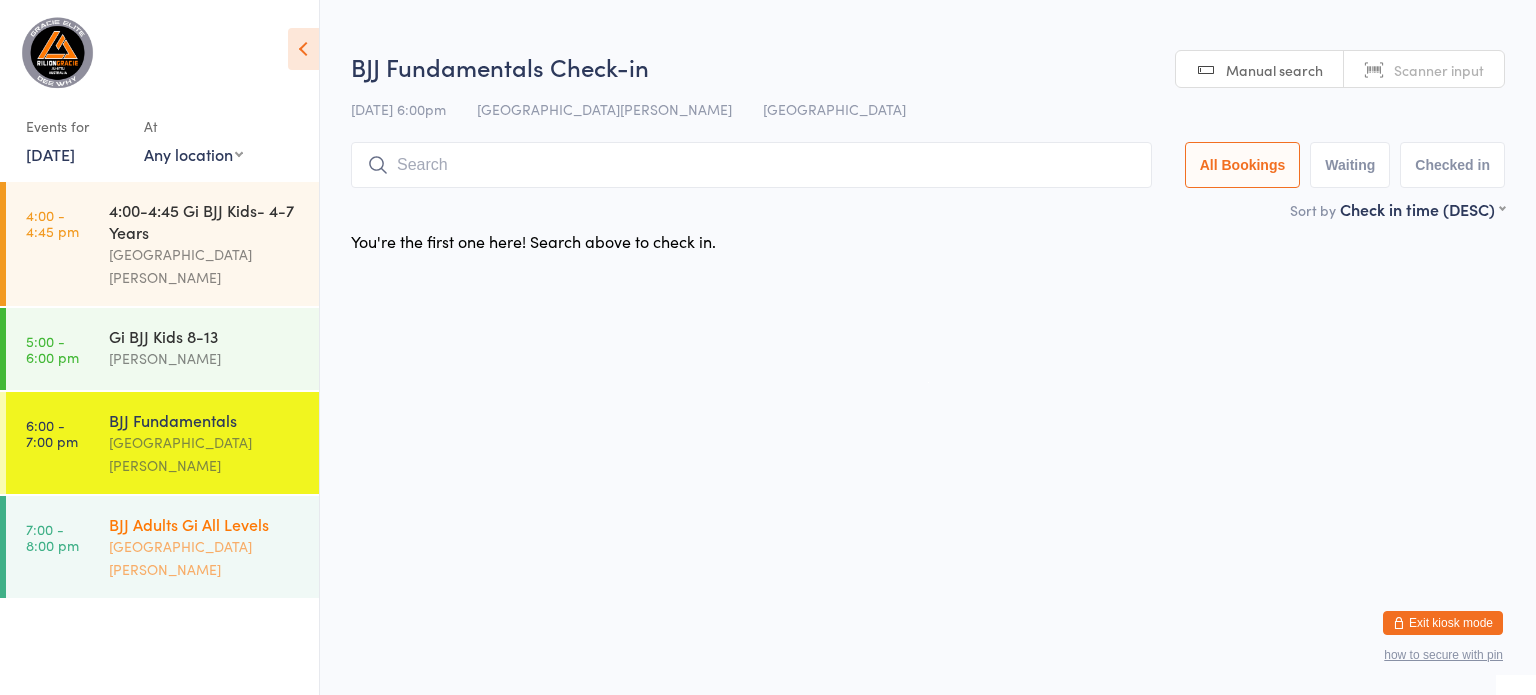 click on "BJJ Adults Gi All Levels" at bounding box center (205, 524) 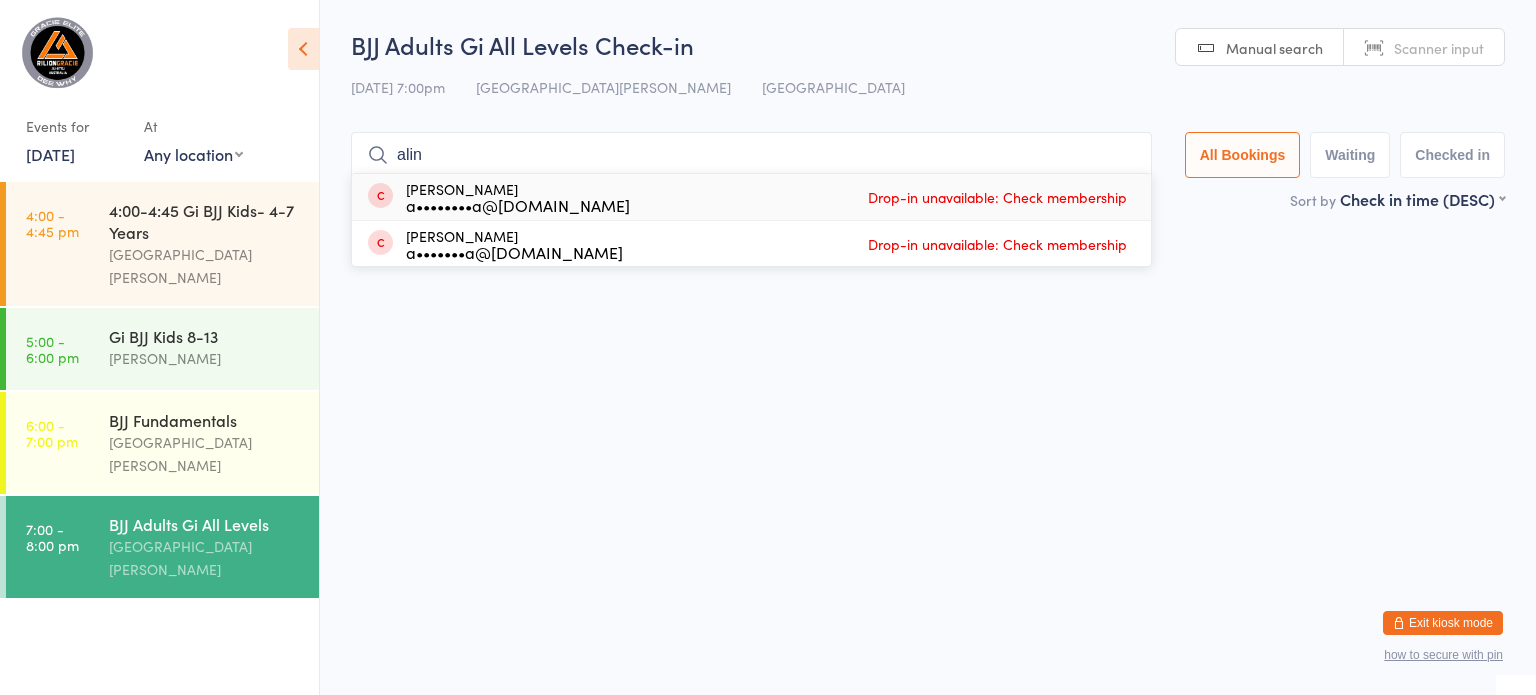 type on "alin" 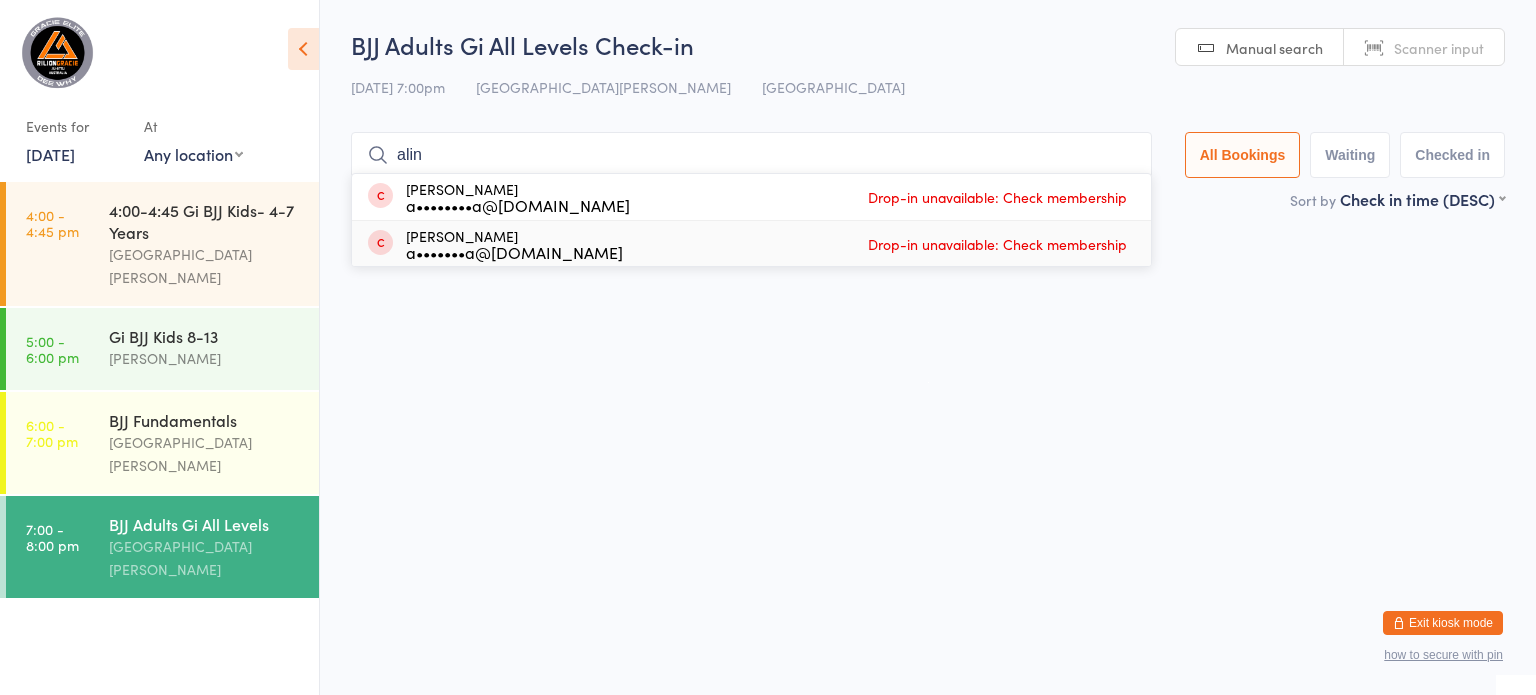 click on "You have now entered Kiosk Mode. Members will be able to check themselves in using the search field below. Click "Exit kiosk mode" below to exit Kiosk Mode at any time. Events for 14 Jul, 2025 14 Jul, 2025
July 2025
Sun Mon Tue Wed Thu Fri Sat
27
29
30
01
02
03
04
05
28
06
07
08
09
10
11
12
29
13
14
15
16
17
18
19
30
20
21
22
23
24
25
26
31" at bounding box center [768, 347] 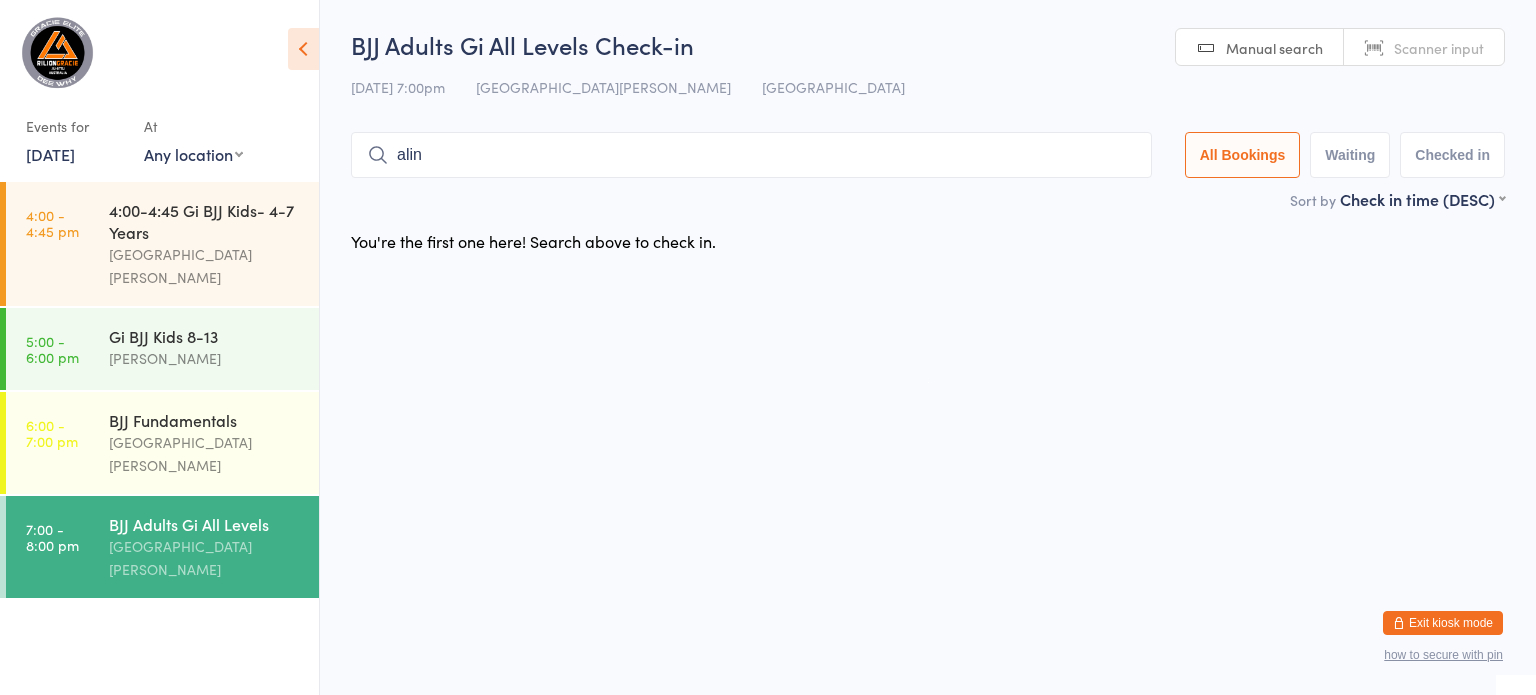 click on "Exit kiosk mode" at bounding box center (1443, 623) 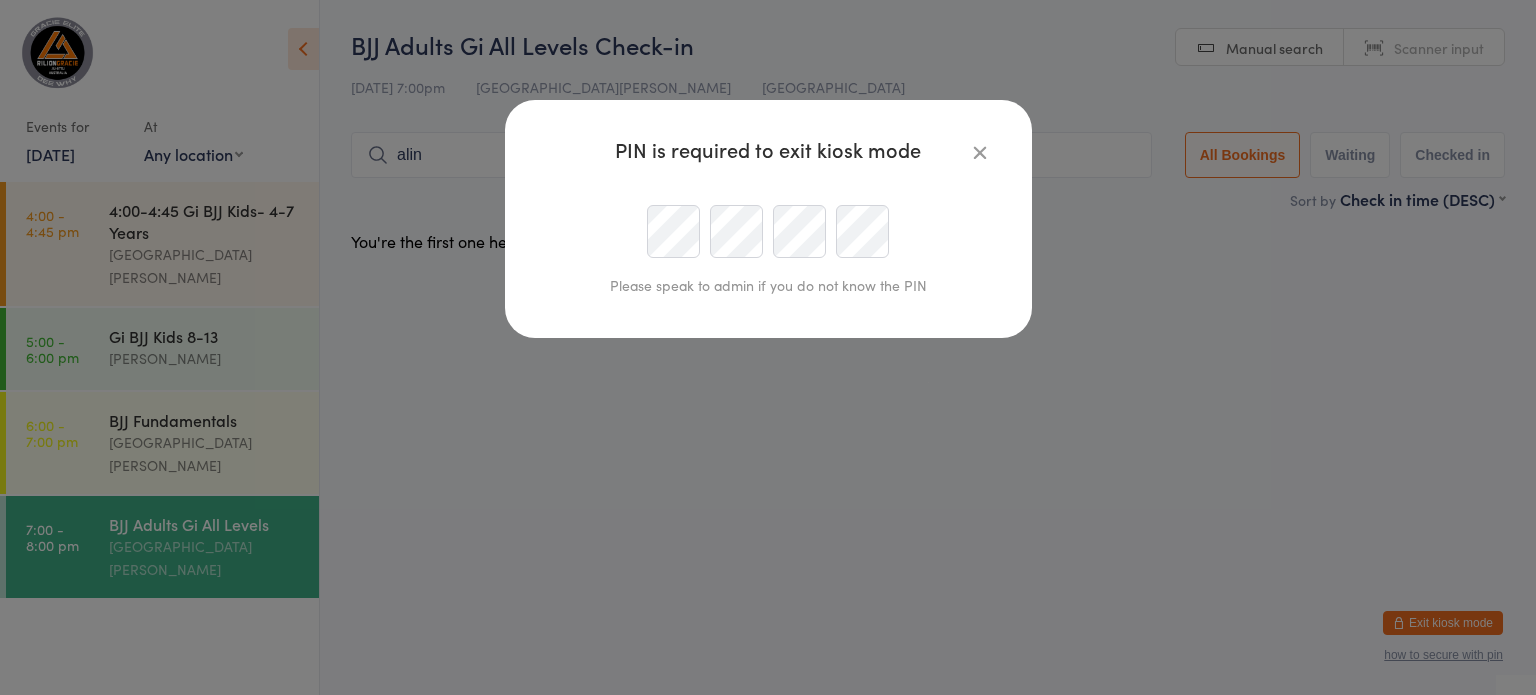 click at bounding box center [980, 152] 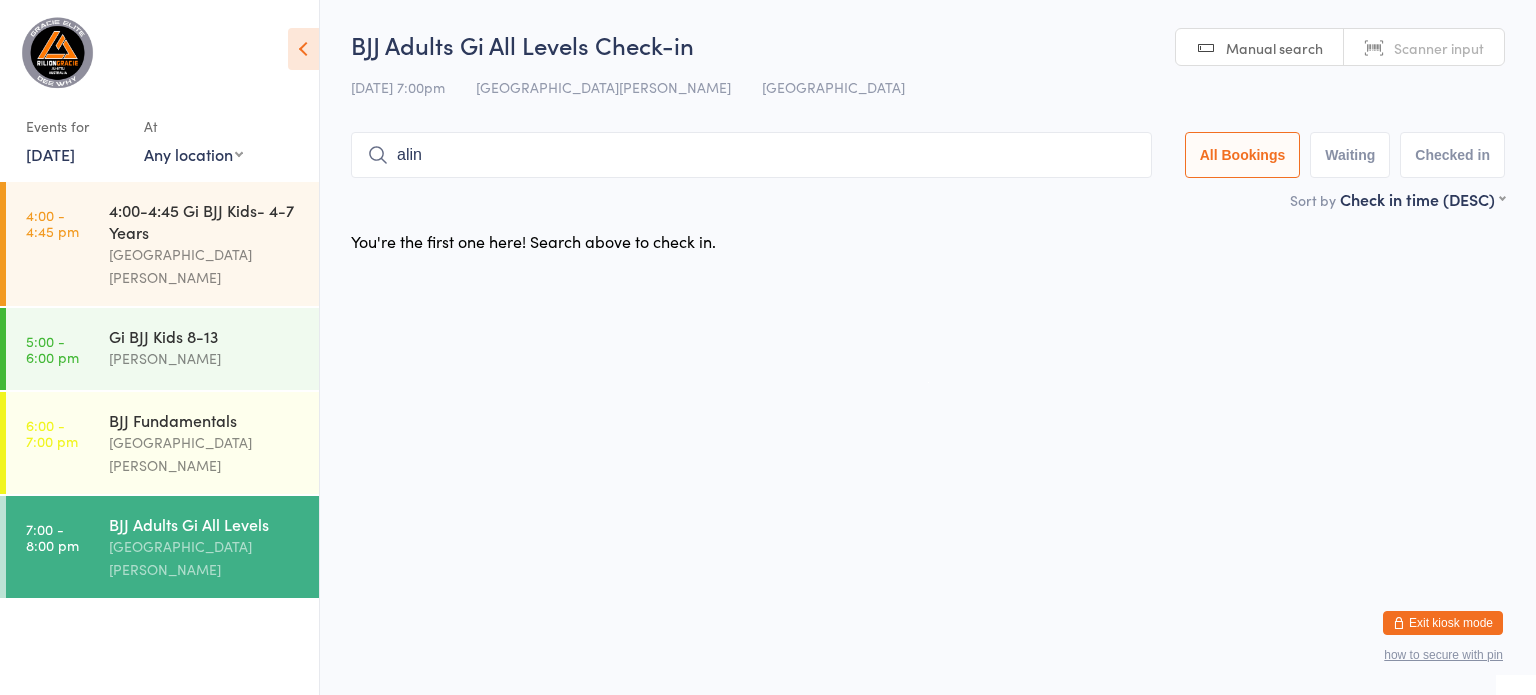 click on "Exit kiosk mode" at bounding box center (1443, 623) 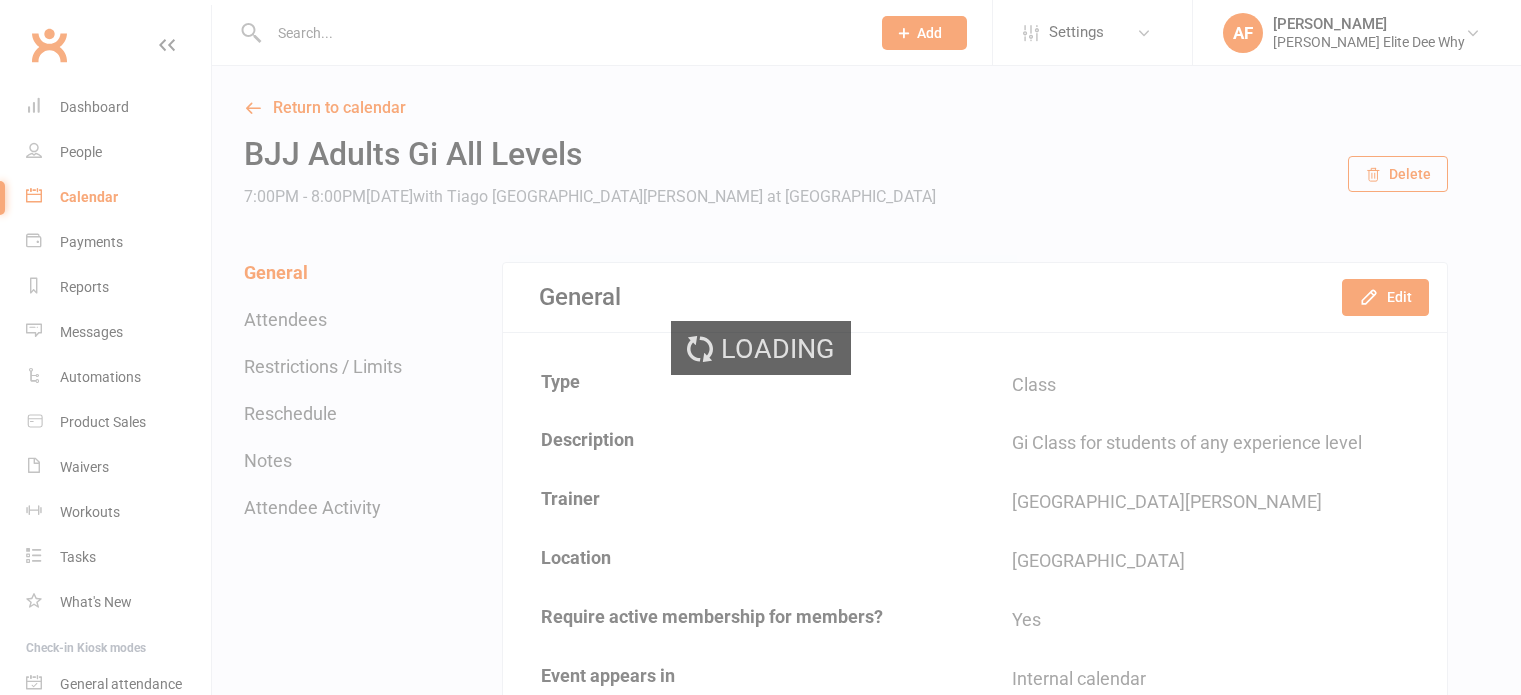 scroll, scrollTop: 0, scrollLeft: 0, axis: both 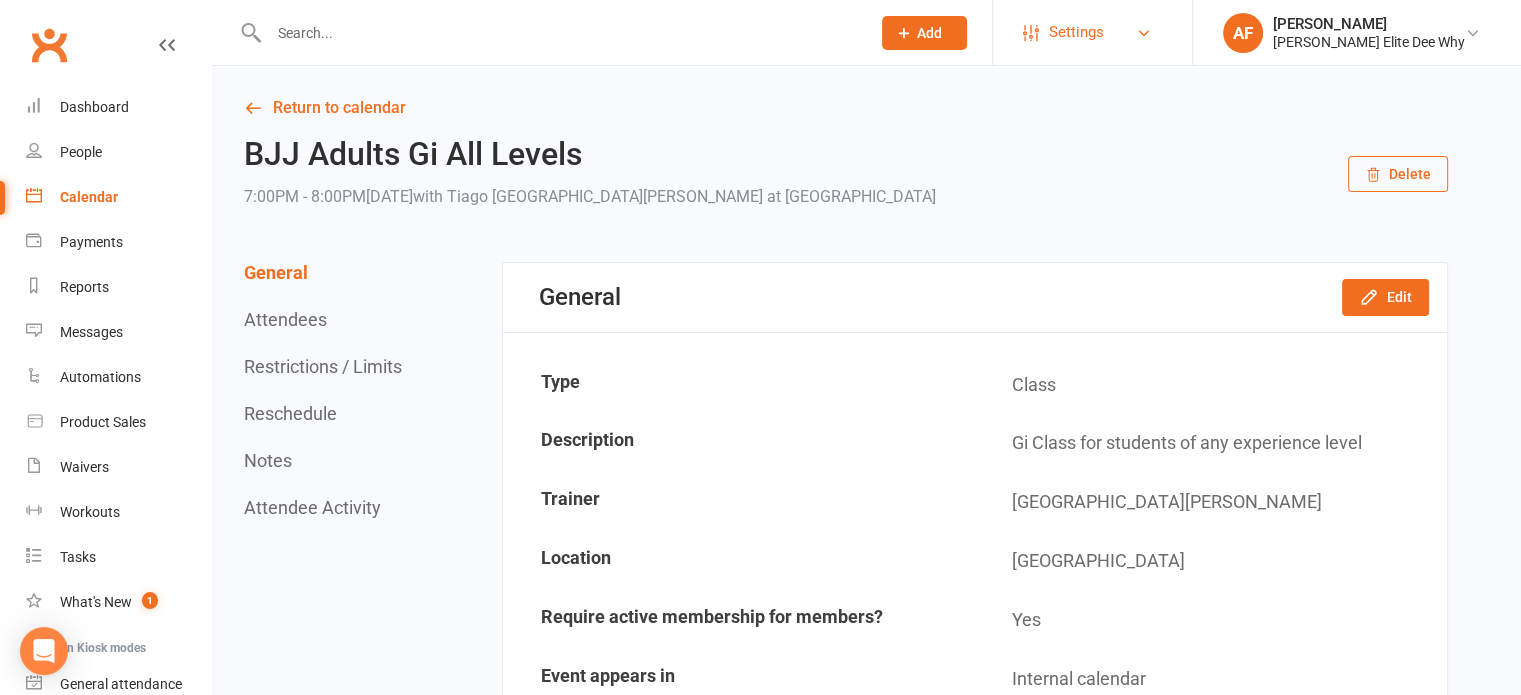 click on "Settings" at bounding box center (1076, 32) 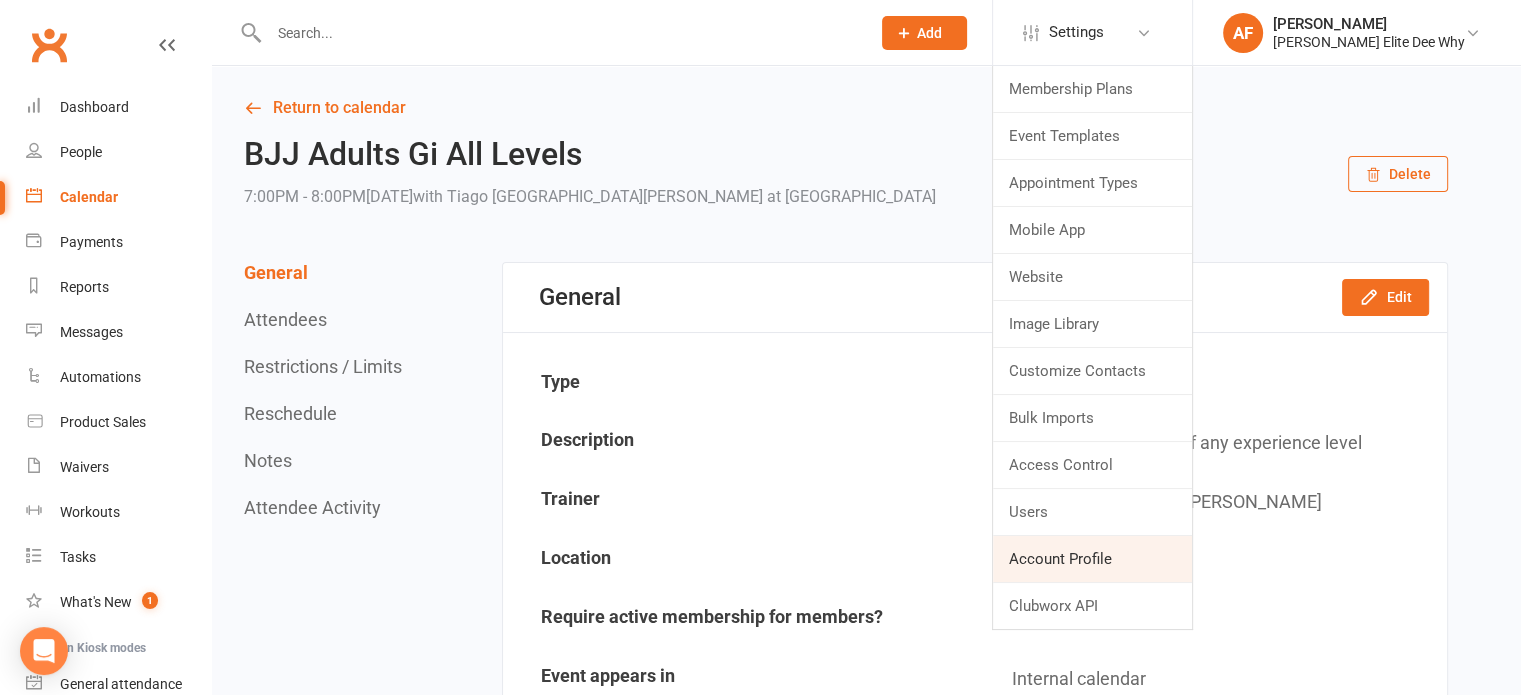 click on "Account Profile" at bounding box center [1092, 559] 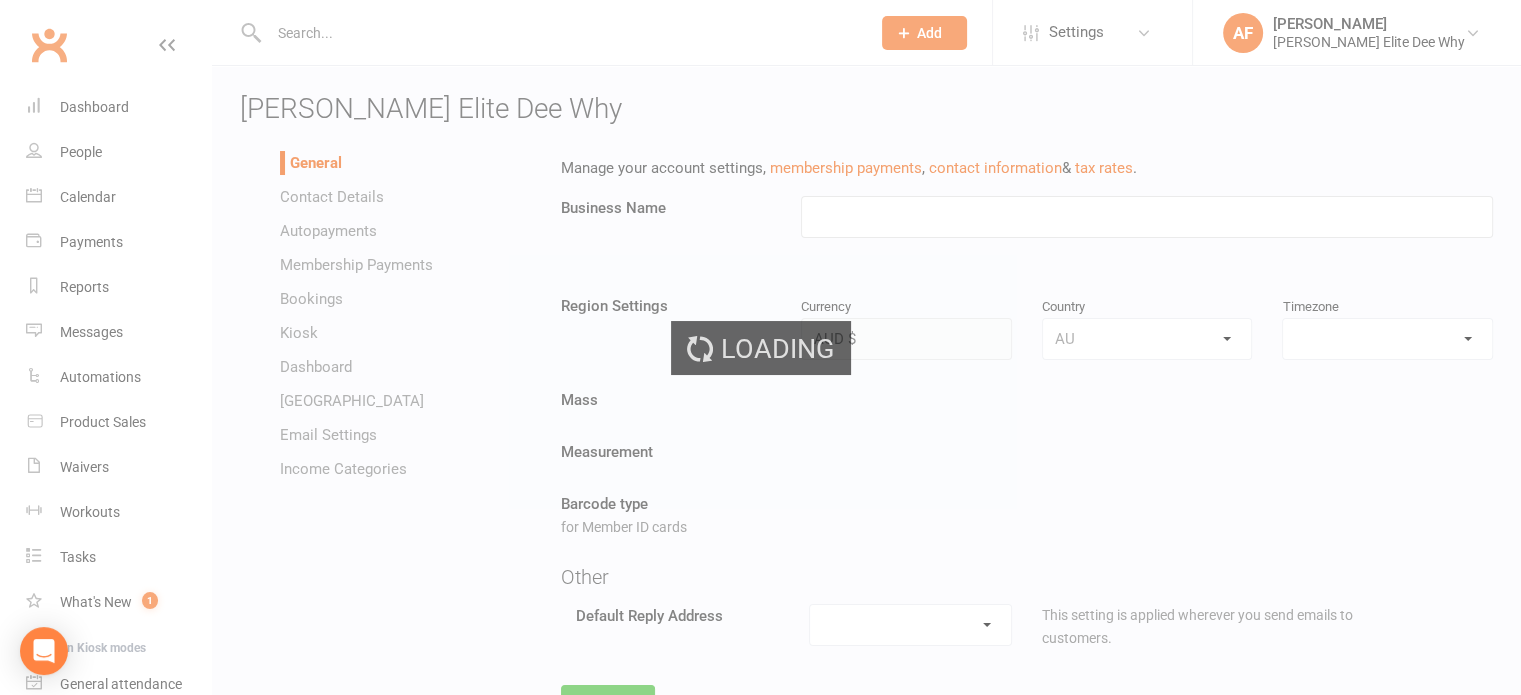 type on "[PERSON_NAME] Elite Dee Why" 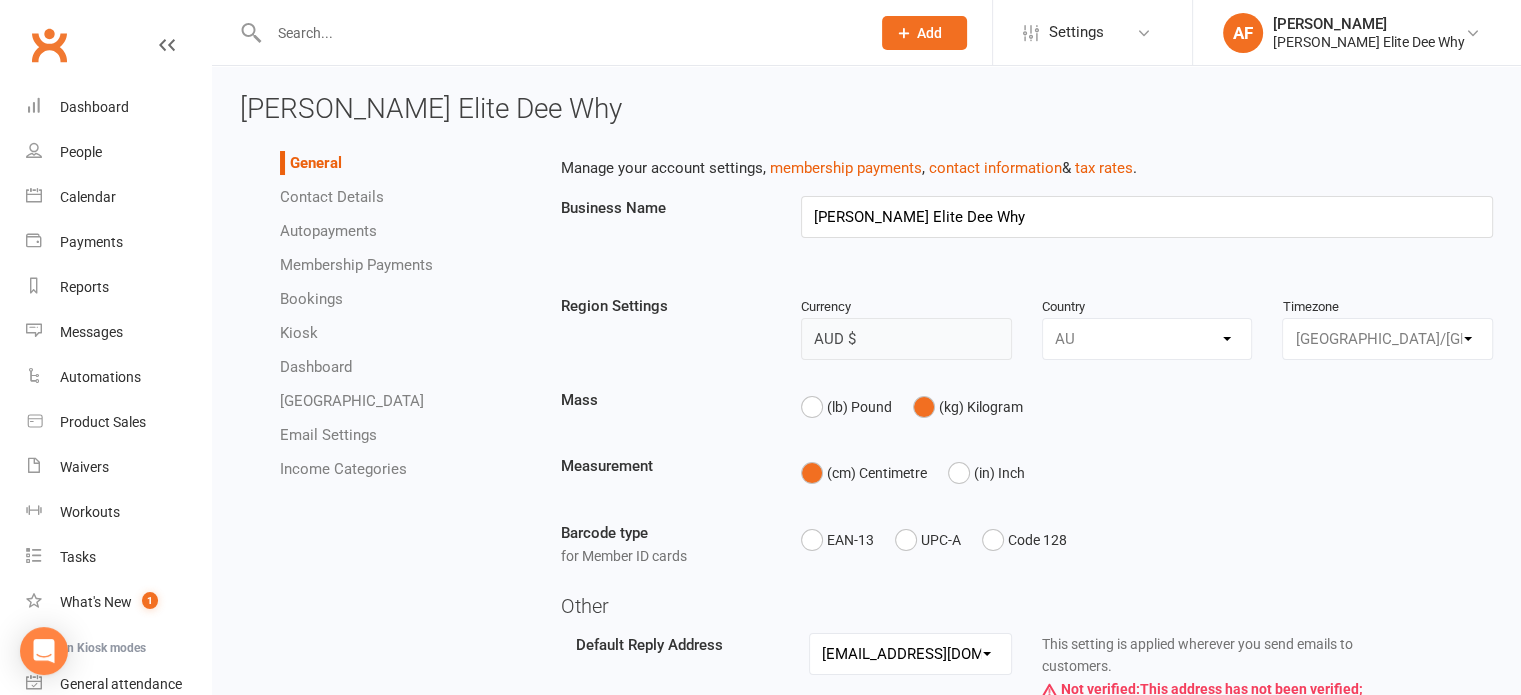 click on "Kiosk" at bounding box center [299, 333] 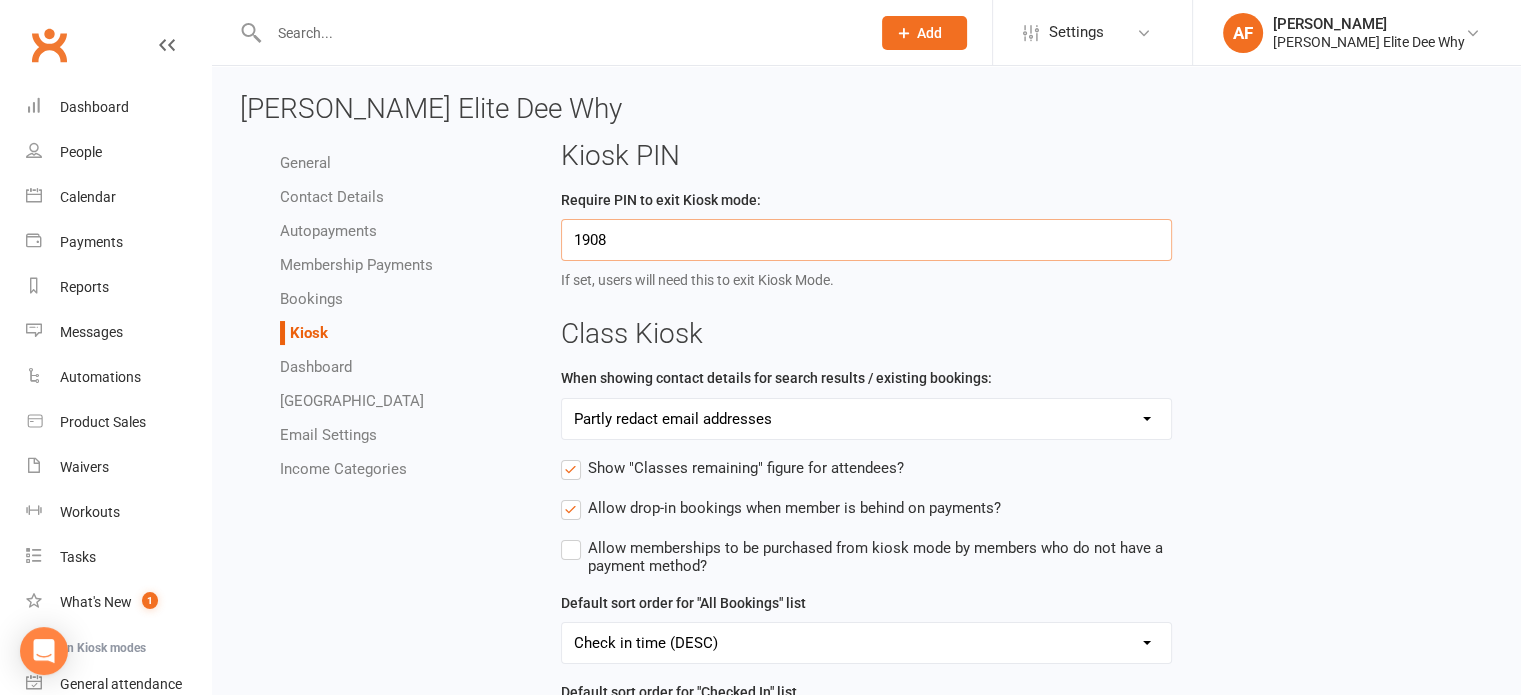 drag, startPoint x: 621, startPoint y: 241, endPoint x: 564, endPoint y: 243, distance: 57.035076 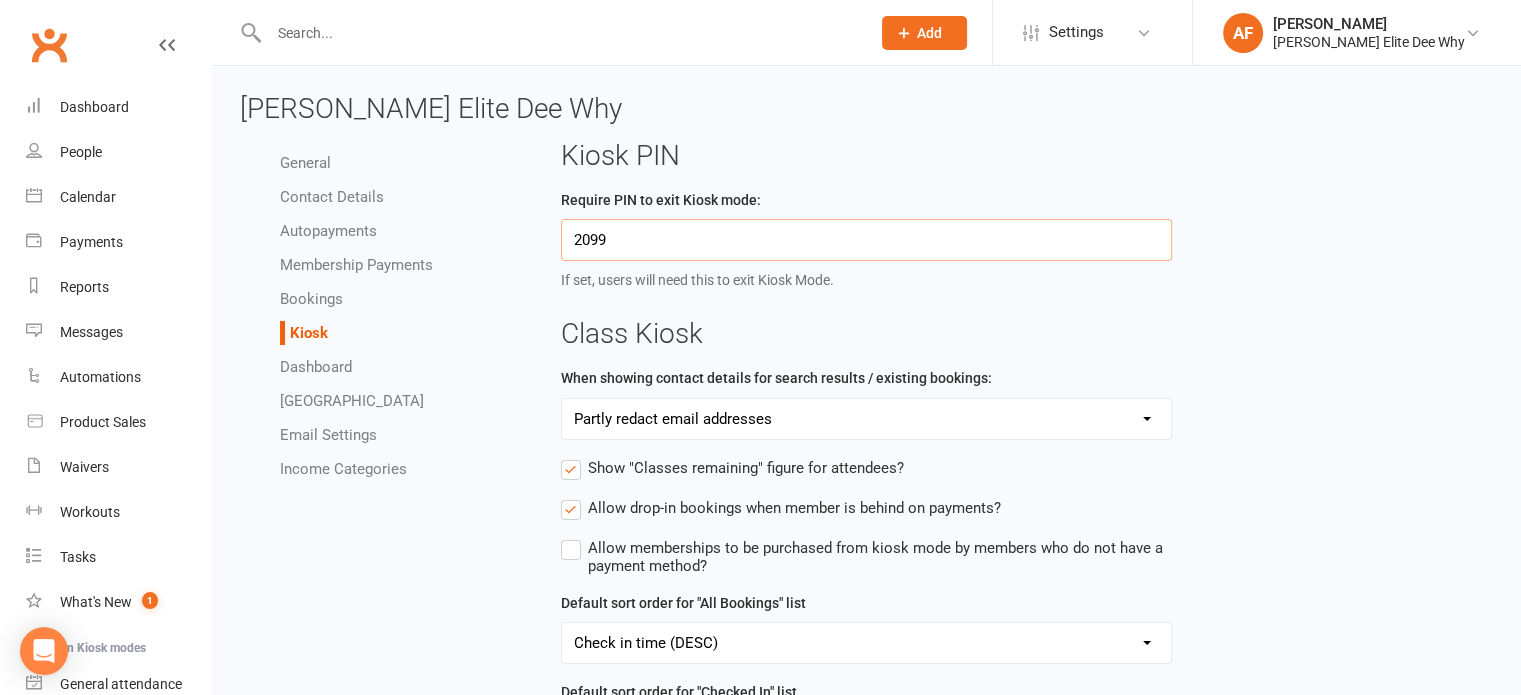 type on "2099" 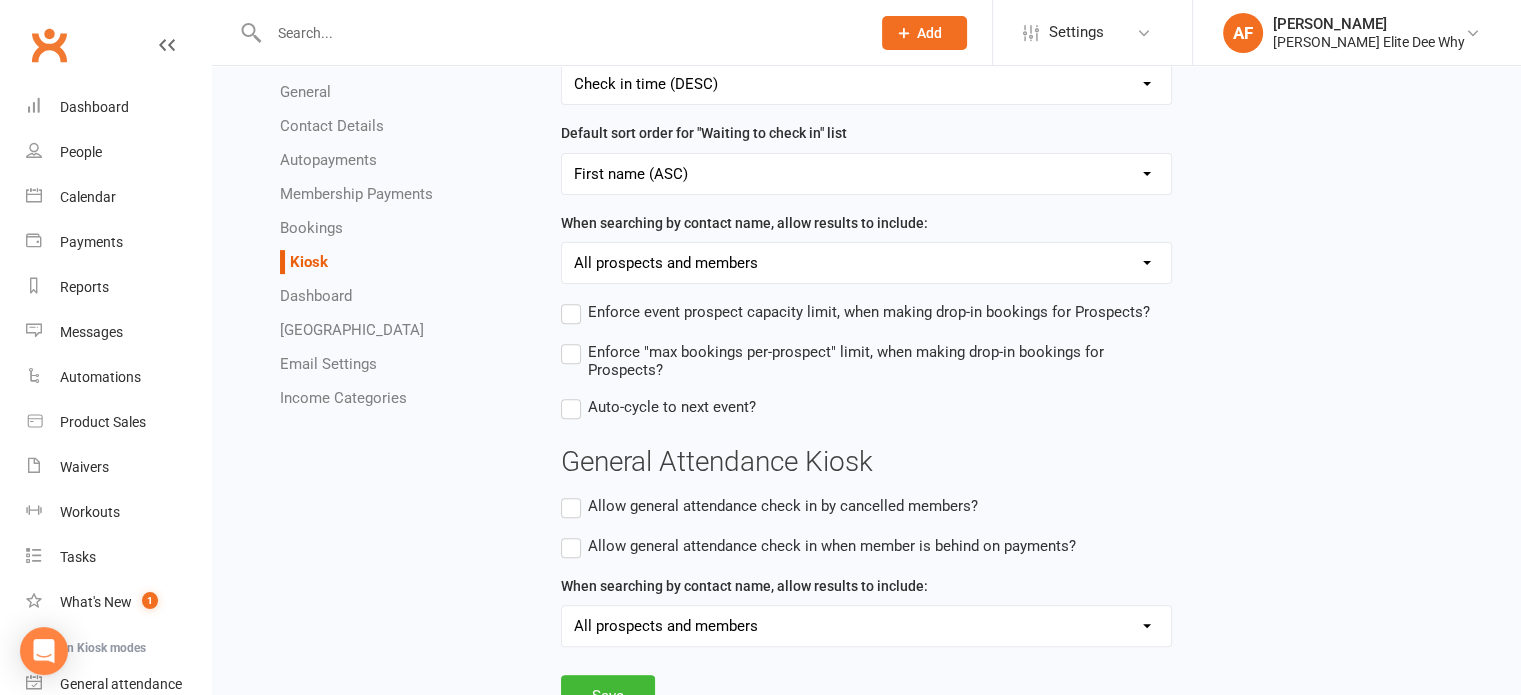 scroll, scrollTop: 696, scrollLeft: 0, axis: vertical 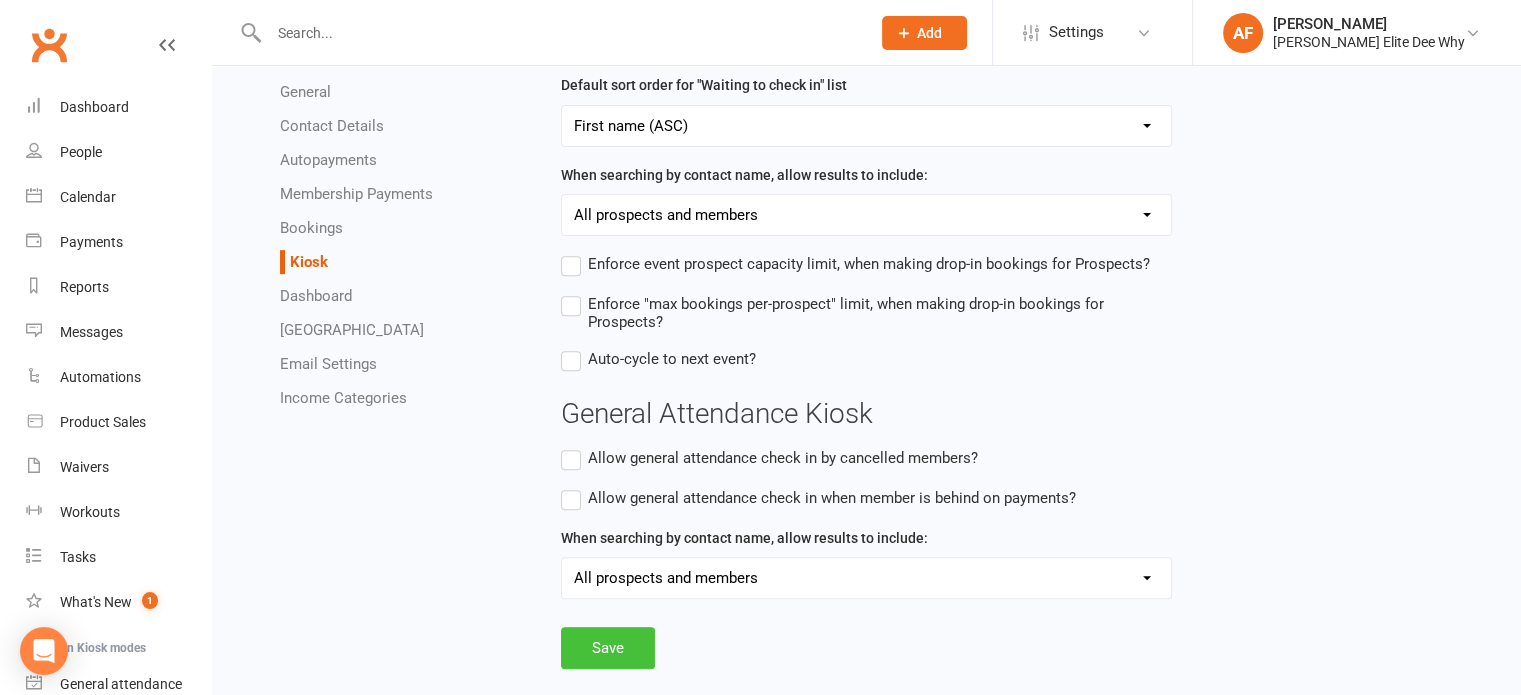 click on "Save" at bounding box center [608, 648] 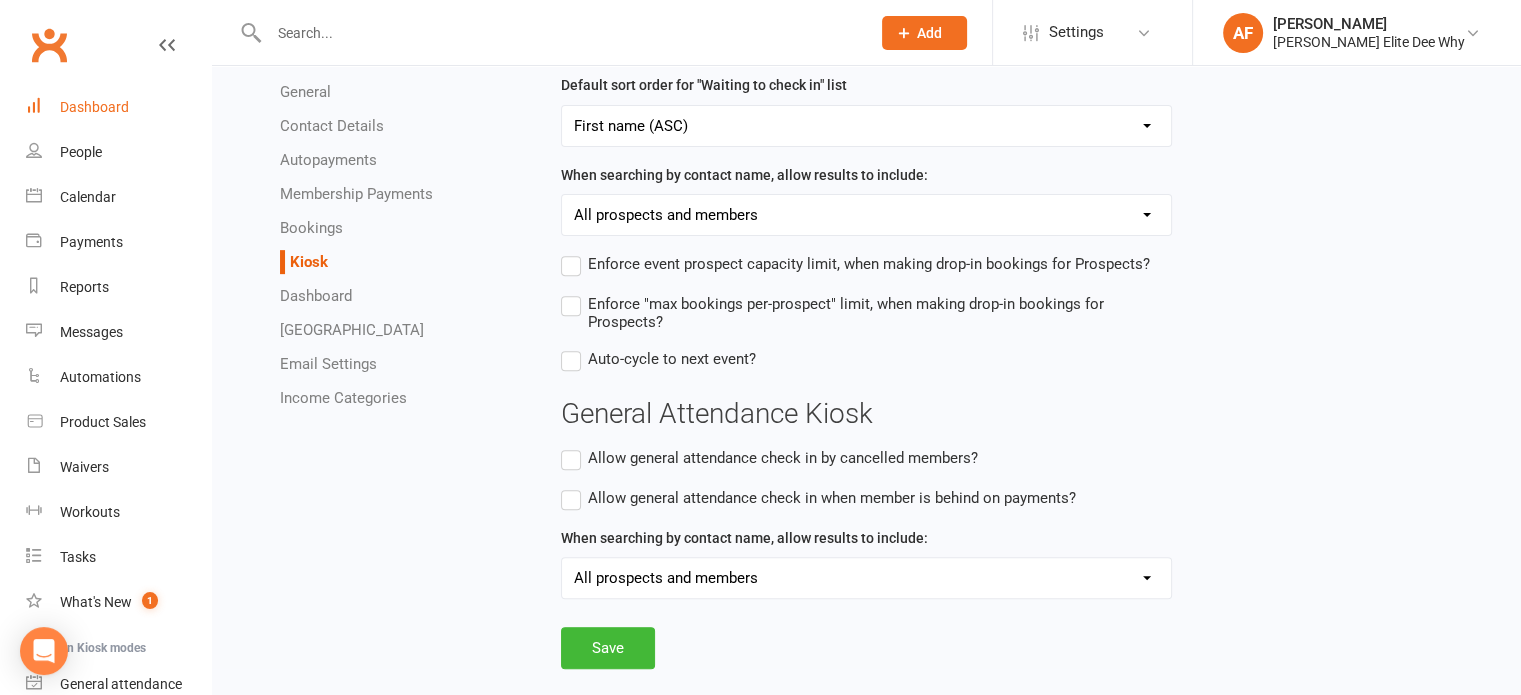 click on "Dashboard" at bounding box center [94, 107] 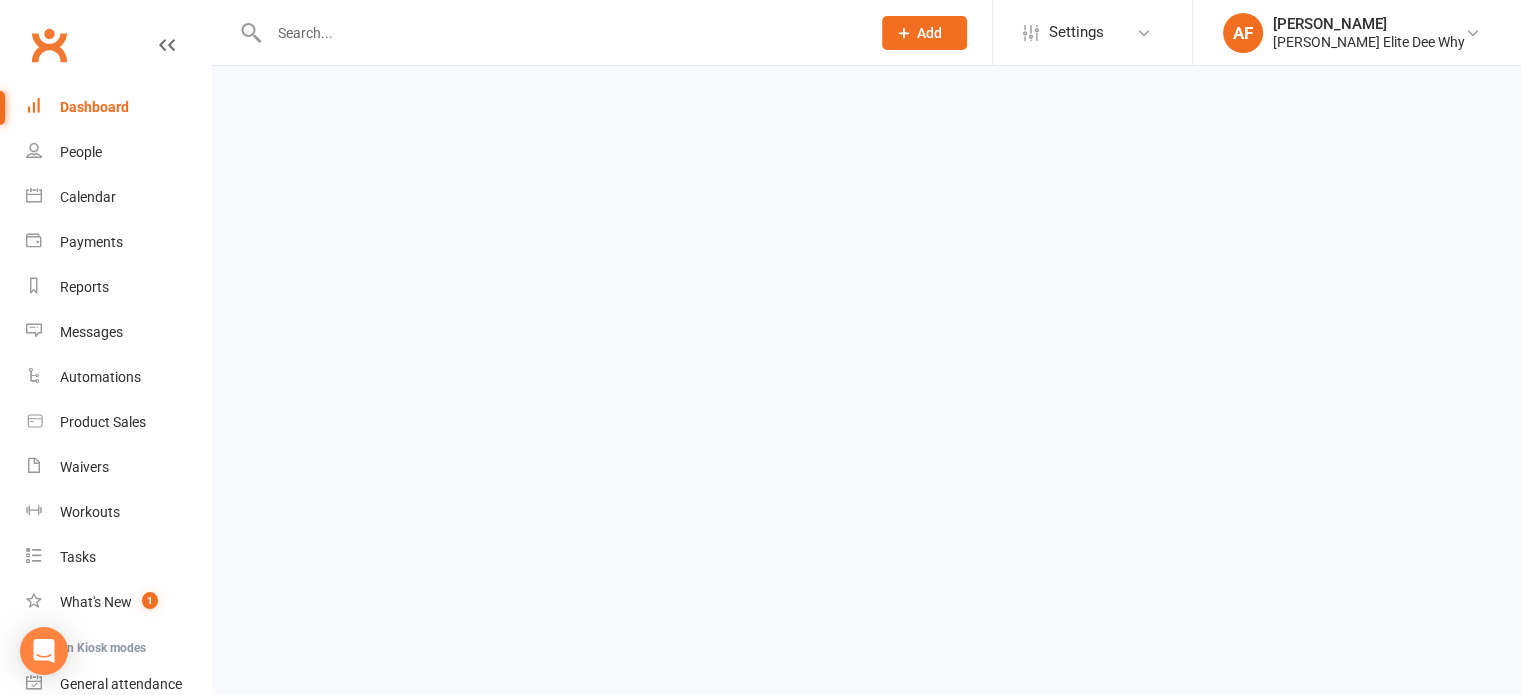 scroll, scrollTop: 0, scrollLeft: 0, axis: both 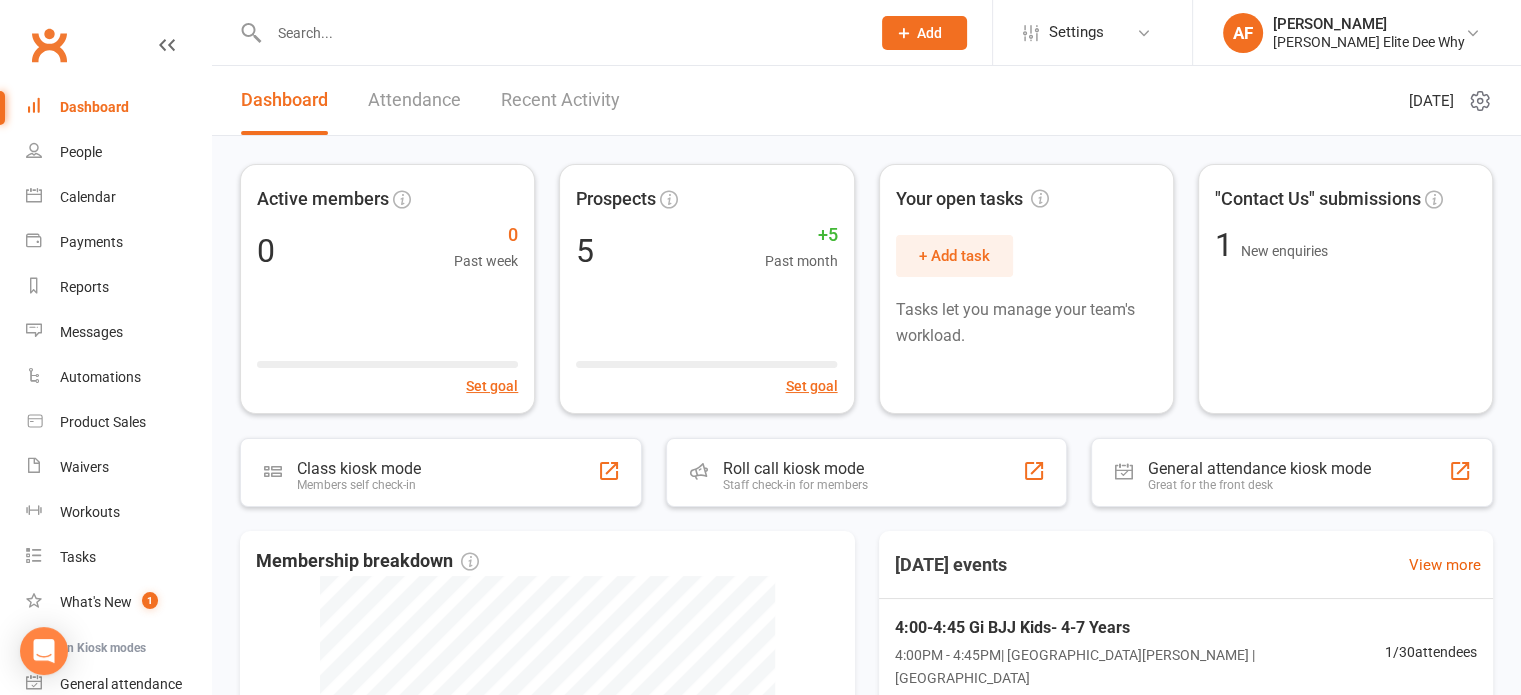 click on "Active members 0 0 Past week Set goal Prospects 5 +5 Past month Set goal Your open tasks + Add task Tasks let you manage your team's workload. "Contact Us" submissions 1   New enquiries" at bounding box center [866, 289] 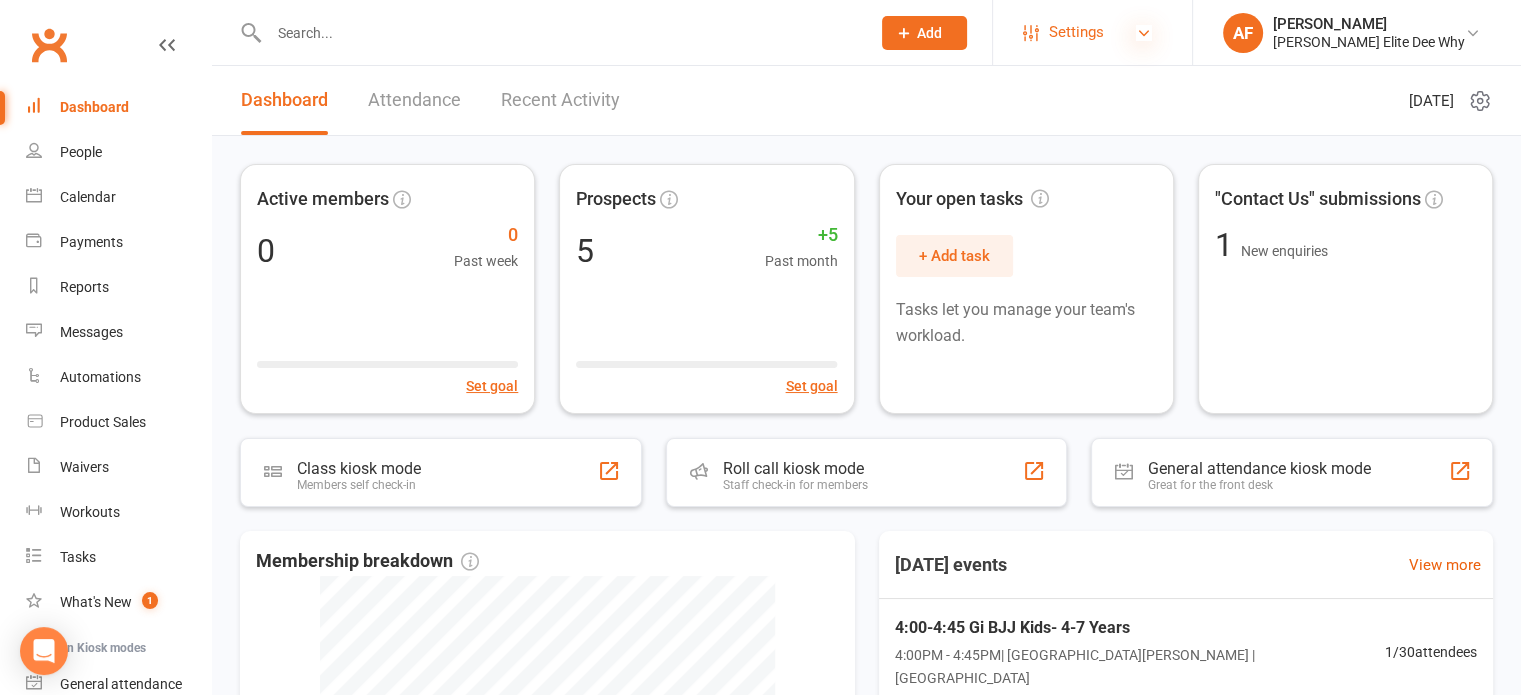 click at bounding box center [1144, 33] 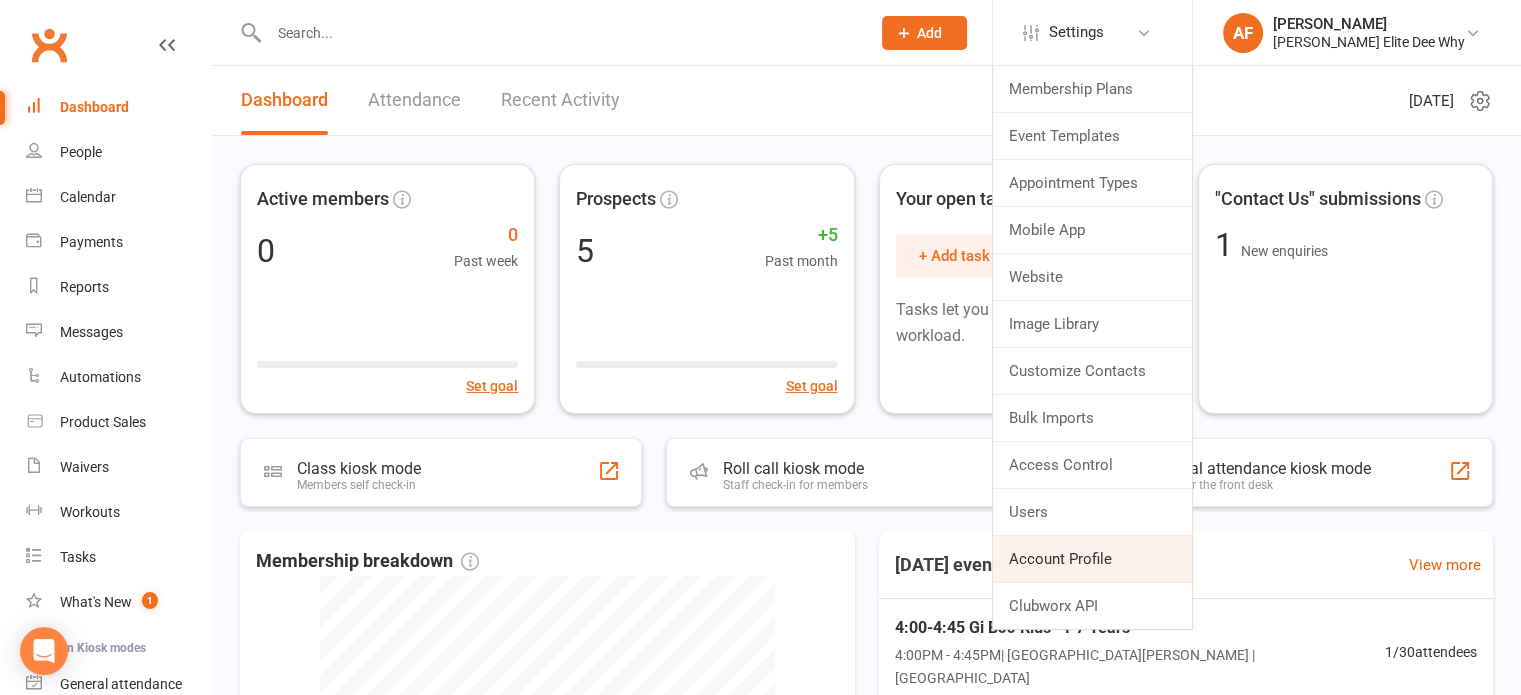 click on "Account Profile" at bounding box center [1092, 559] 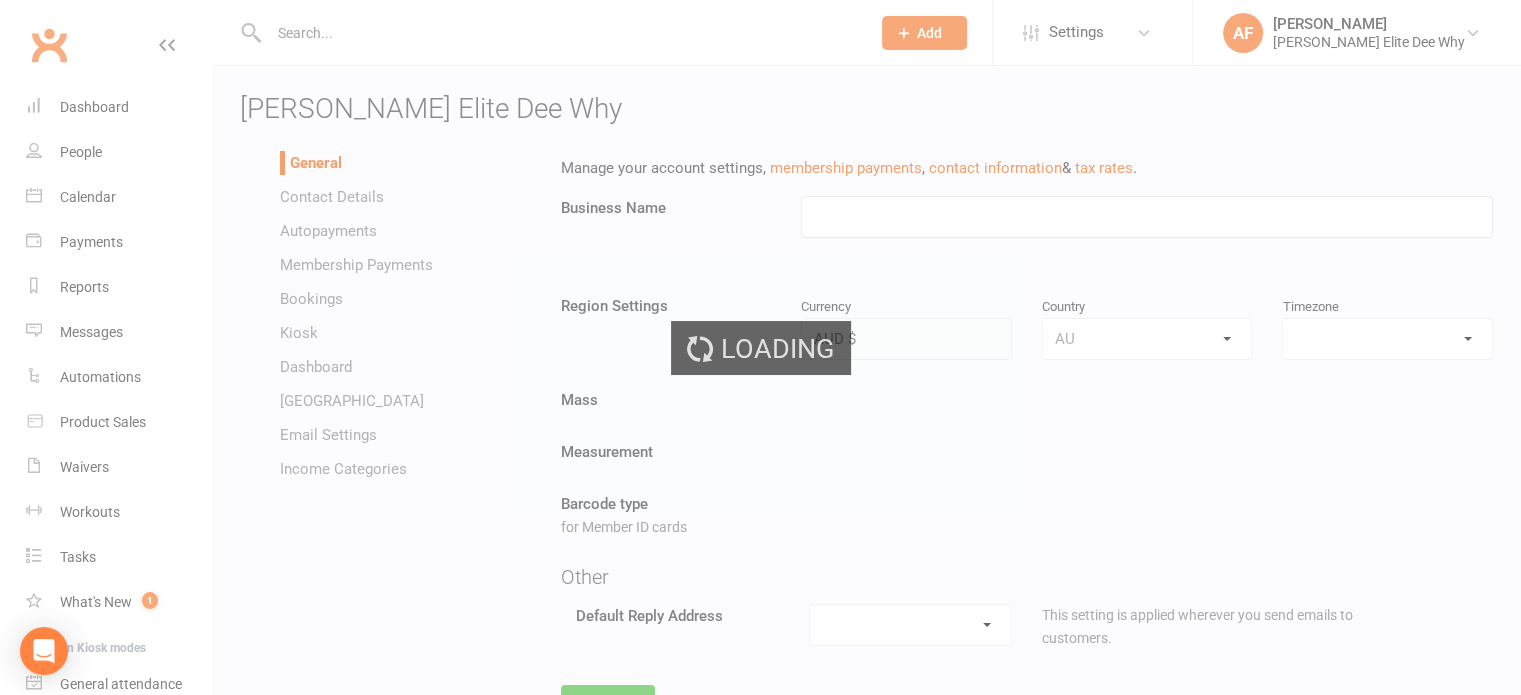 type on "[PERSON_NAME] Elite Dee Why" 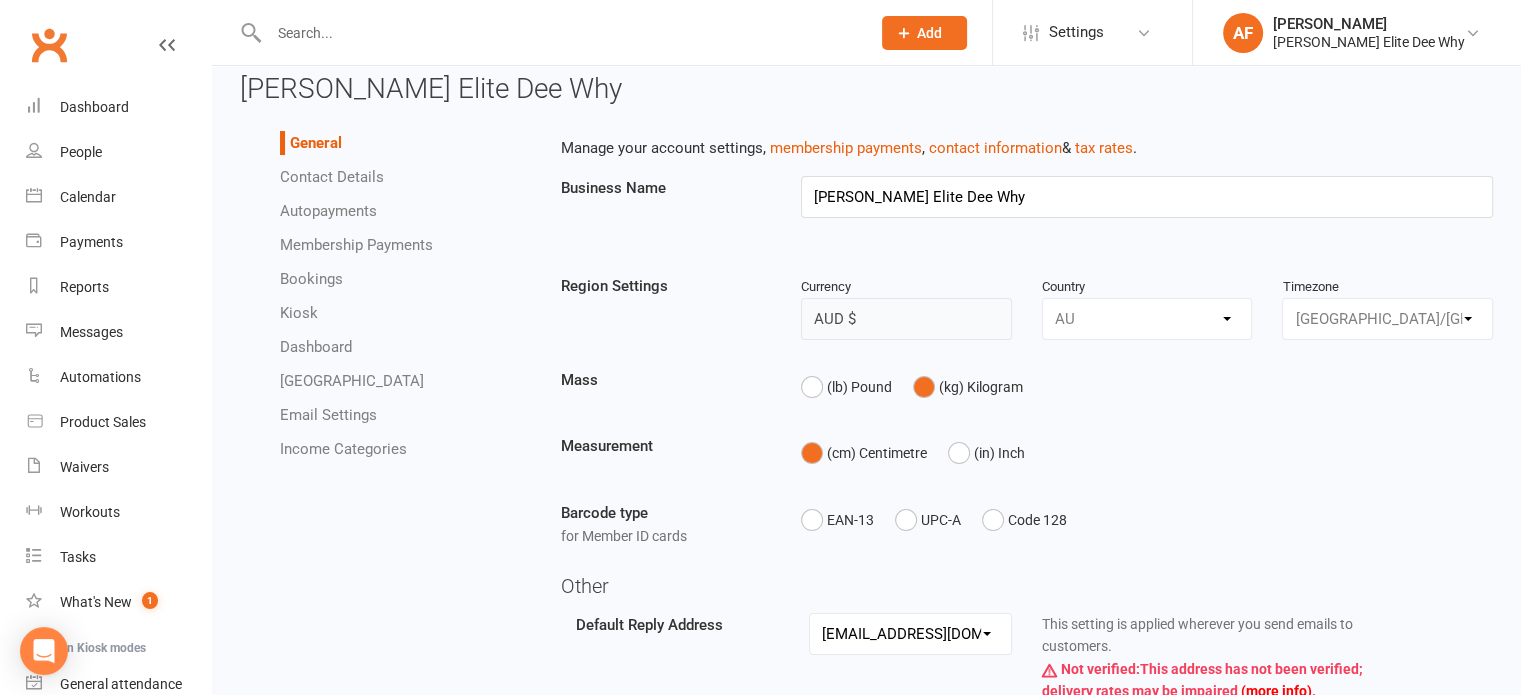 scroll, scrollTop: 165, scrollLeft: 0, axis: vertical 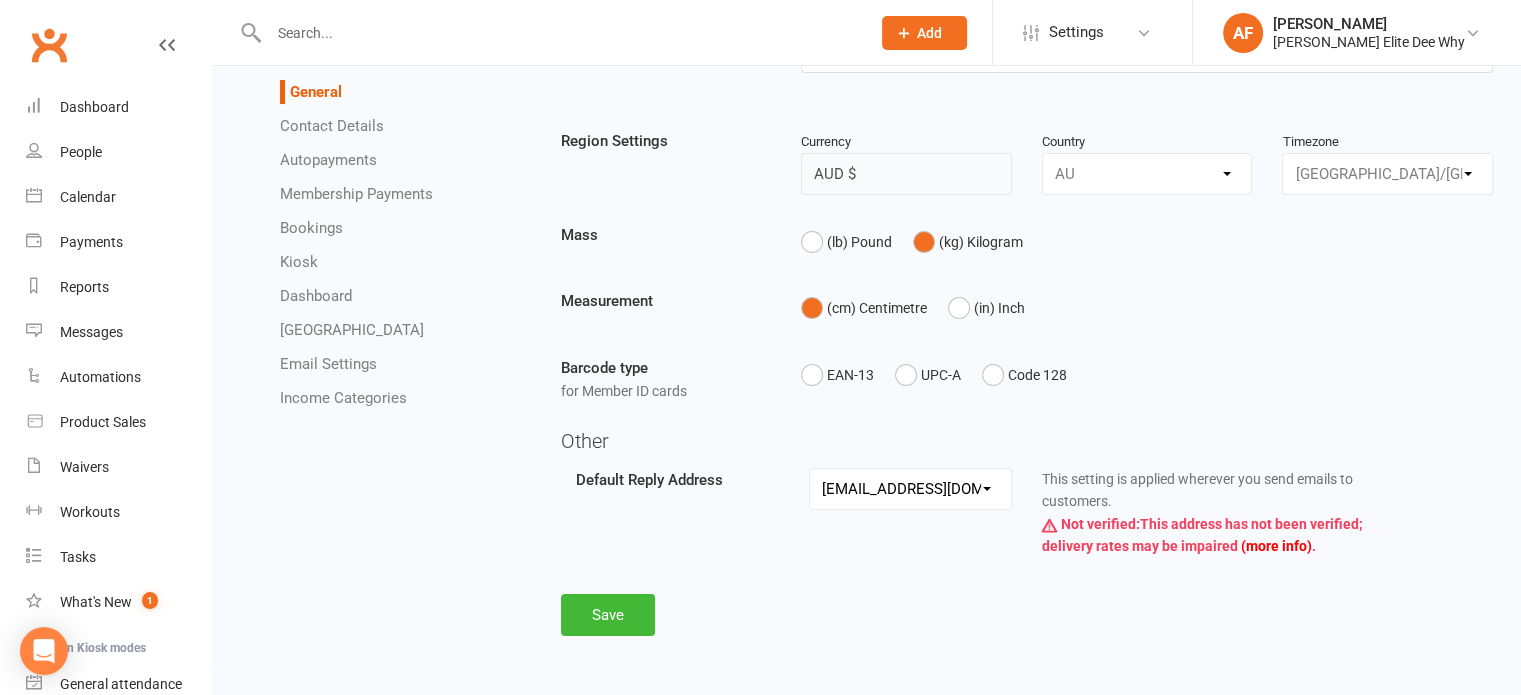 click on "hello@clubworx.com info@gracieelitedeewhy.com.au mitch.knezevic@steelcitylabour.com.au" at bounding box center (910, 489) 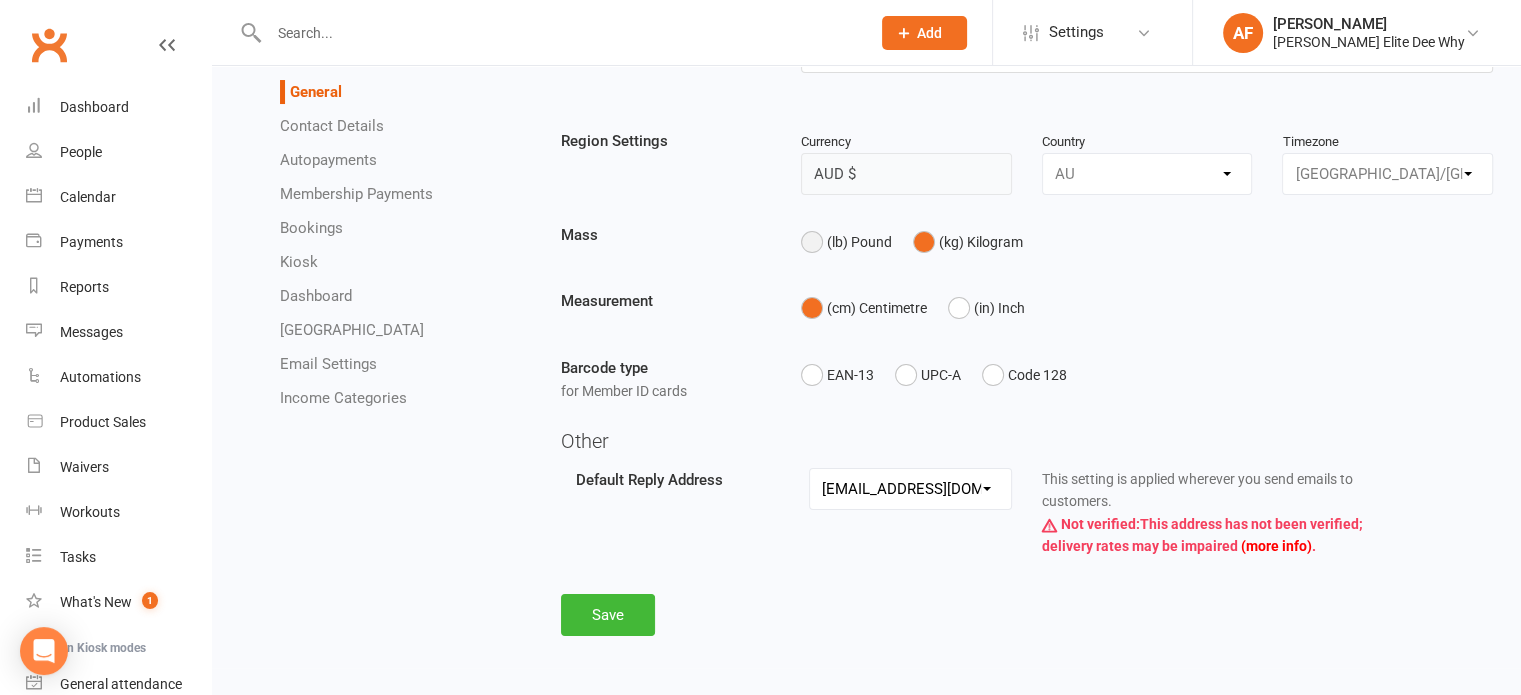 scroll, scrollTop: 0, scrollLeft: 0, axis: both 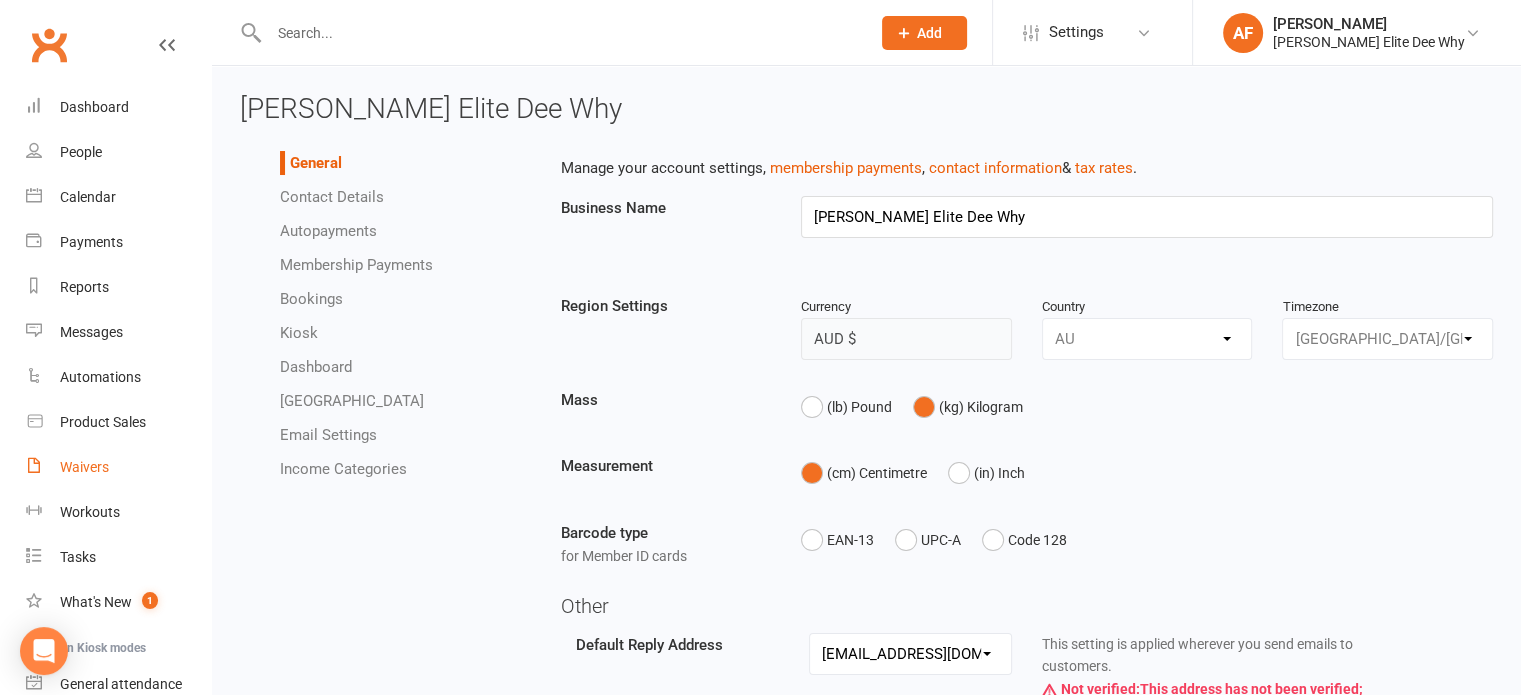click on "Waivers" at bounding box center (84, 467) 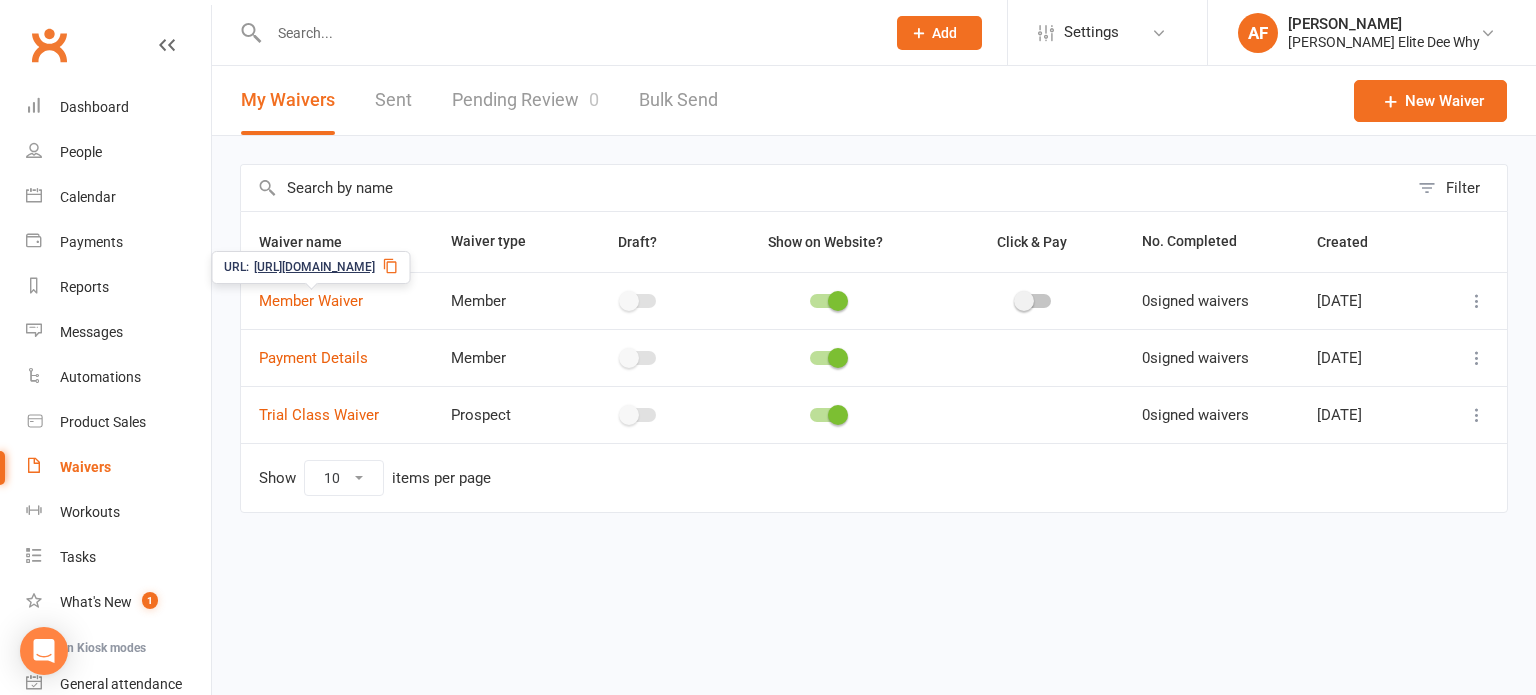 click on "[URL][DOMAIN_NAME]" at bounding box center [314, 267] 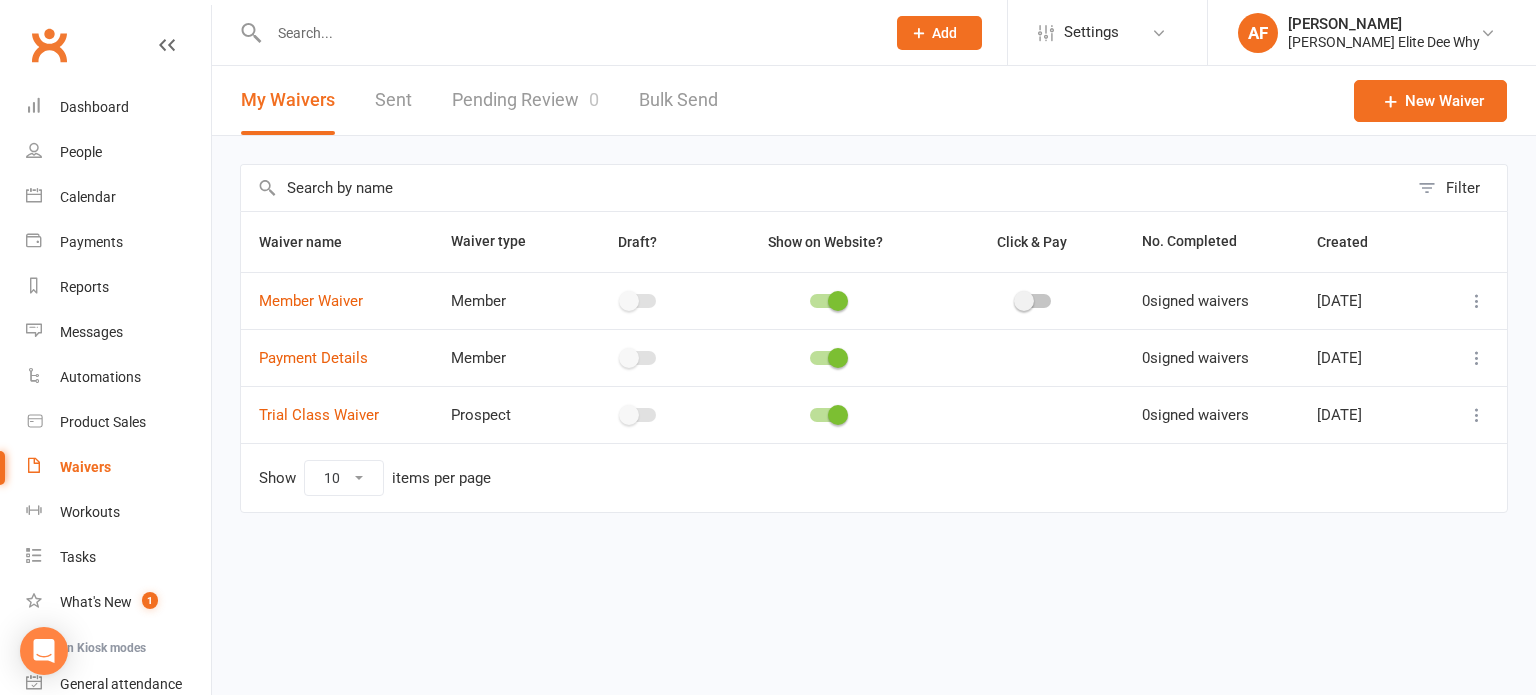 click on "Prospect
Member
Non-attending contact
Class / event
Appointment
Task
Membership plan
Bulk message
Add
Settings Membership Plans Event Templates Appointment Types Mobile App  Website Image Library Customize Contacts Bulk Imports Access Control Users Account Profile Clubworx API AF Alin Finna Gracie Elite Dee Why My profile Verify your email My subscription Help Terms & conditions  Privacy policy  Sign out Clubworx Dashboard People Calendar Payments Reports Messages   Automations   Product Sales Waivers   Workouts   Tasks   What's New 1 Check-in Kiosk modes General attendance Roll call Class check-in × Copied to clipboard × × My Waivers Sent Pending Review 0 Bulk Send New Waiver Filter Waiver name Waiver type Draft? Show on Website? Click & Pay No. Completed Created 0" at bounding box center (768, 298) 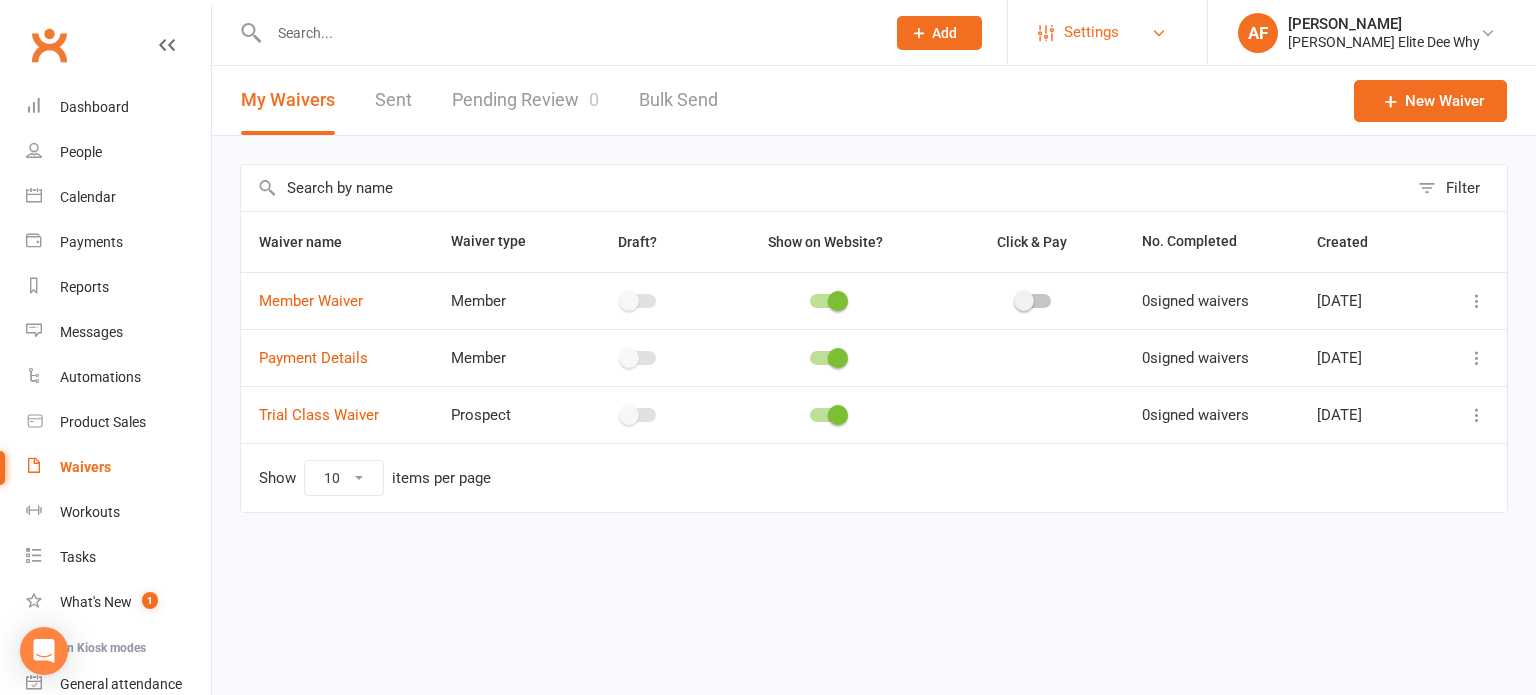 click on "Settings" at bounding box center [1107, 32] 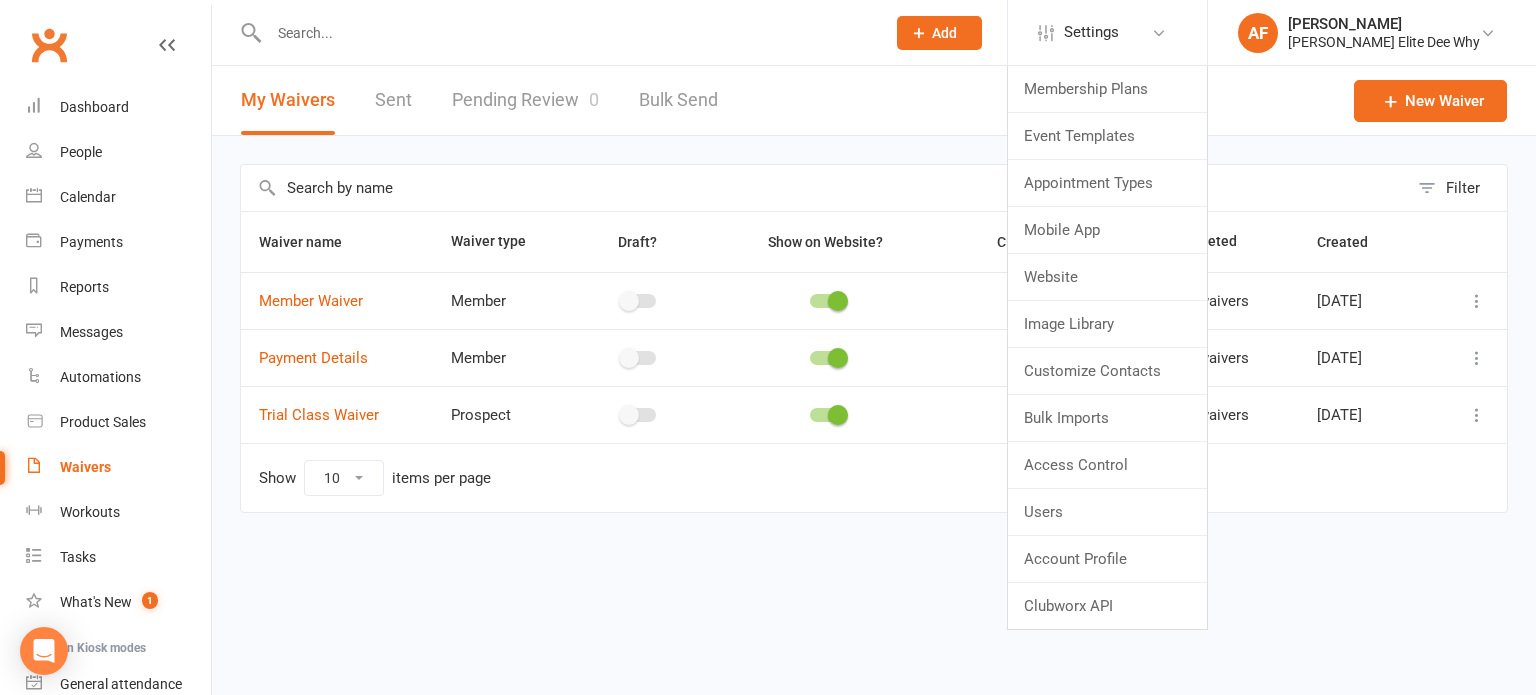 click on "Waivers" at bounding box center (85, 467) 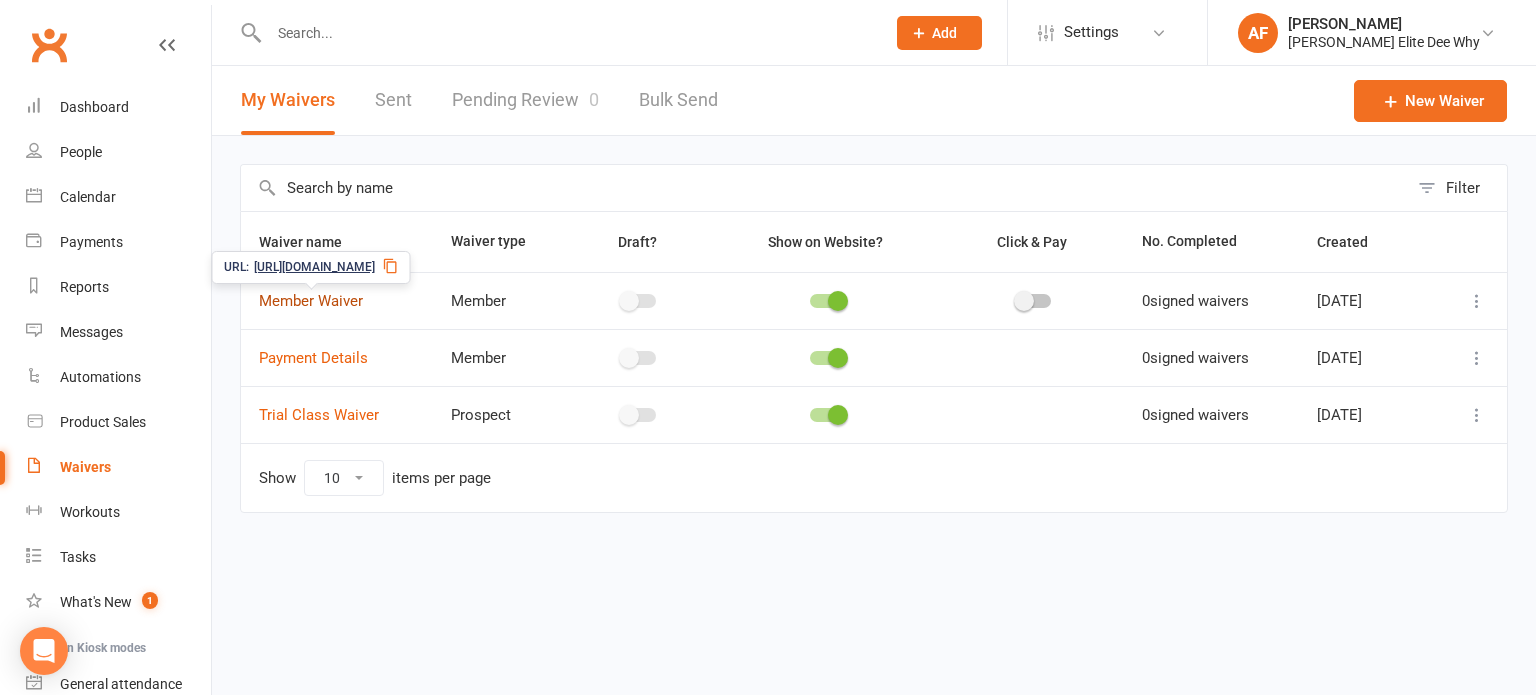 click on "Member Waiver" at bounding box center (311, 301) 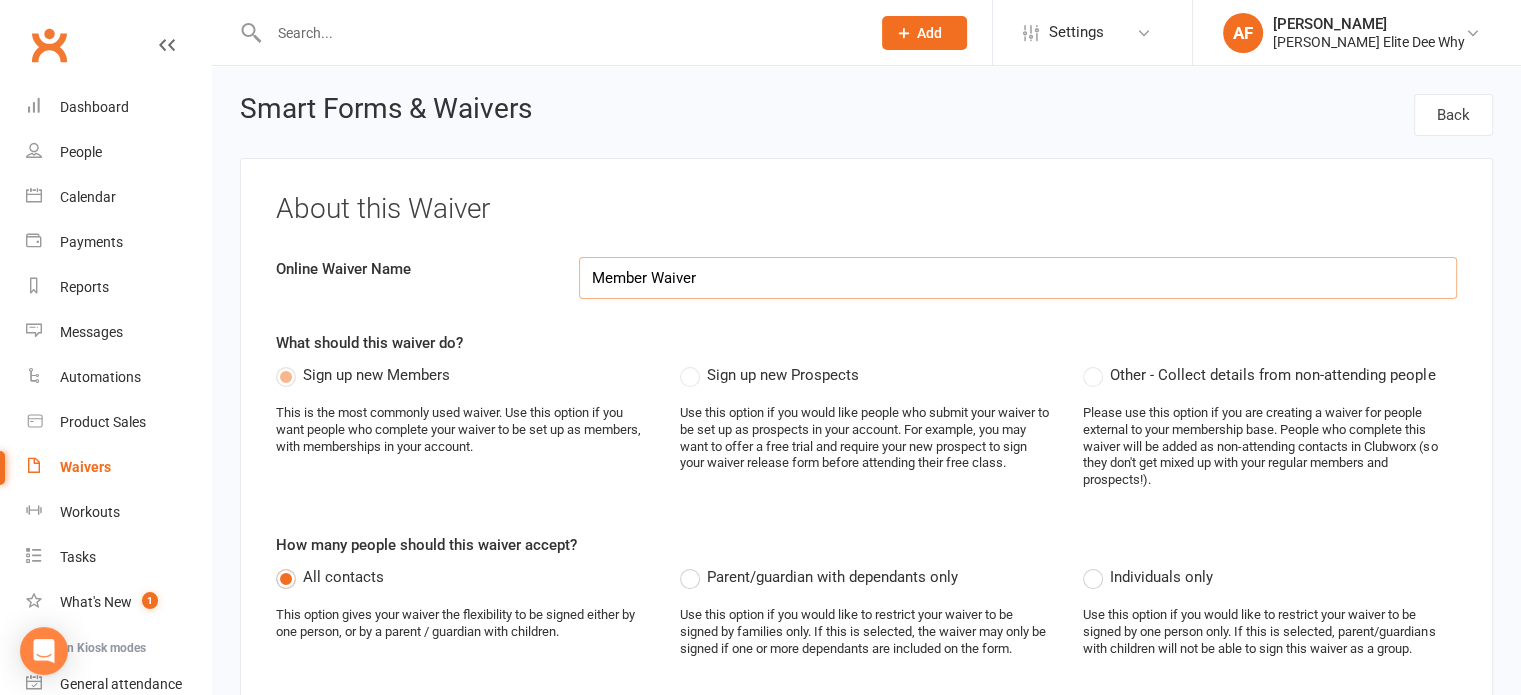 select on "do_not_copy_answers" 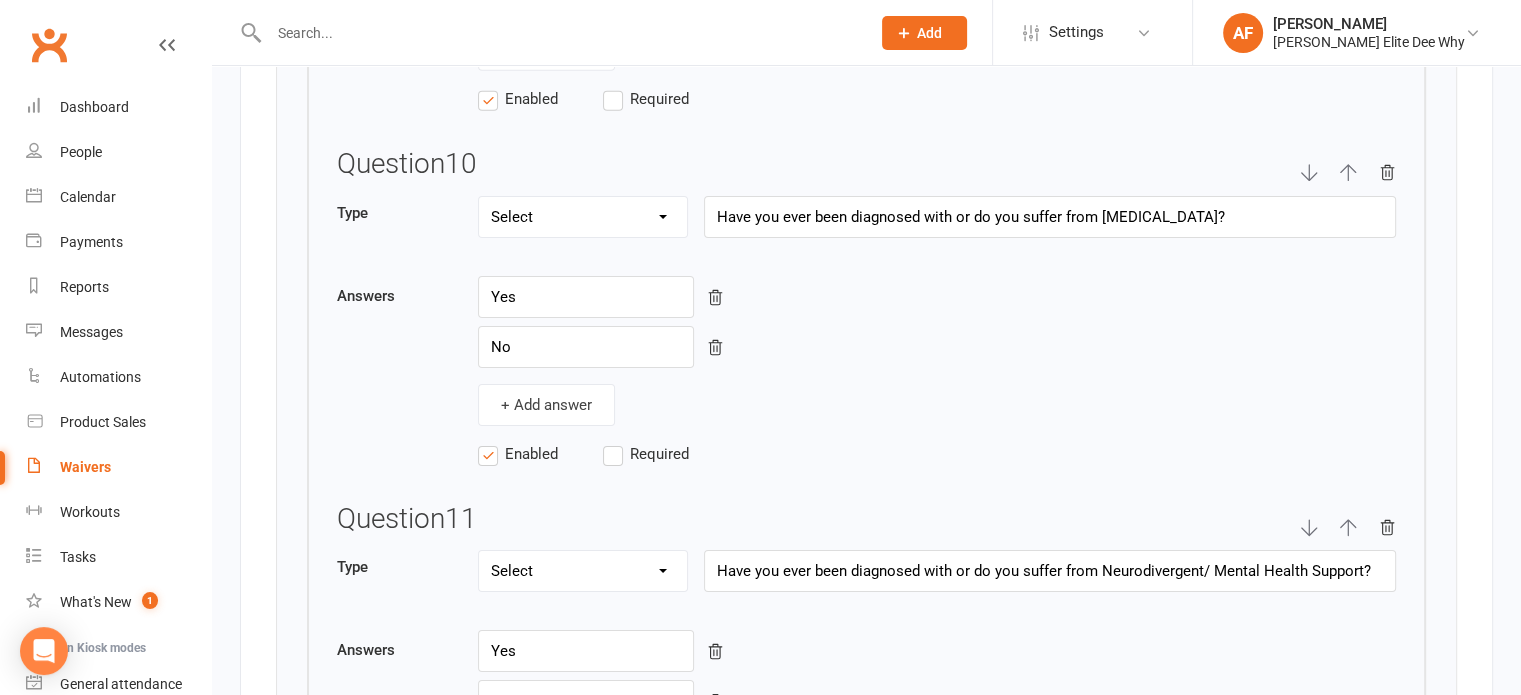 scroll, scrollTop: 6704, scrollLeft: 0, axis: vertical 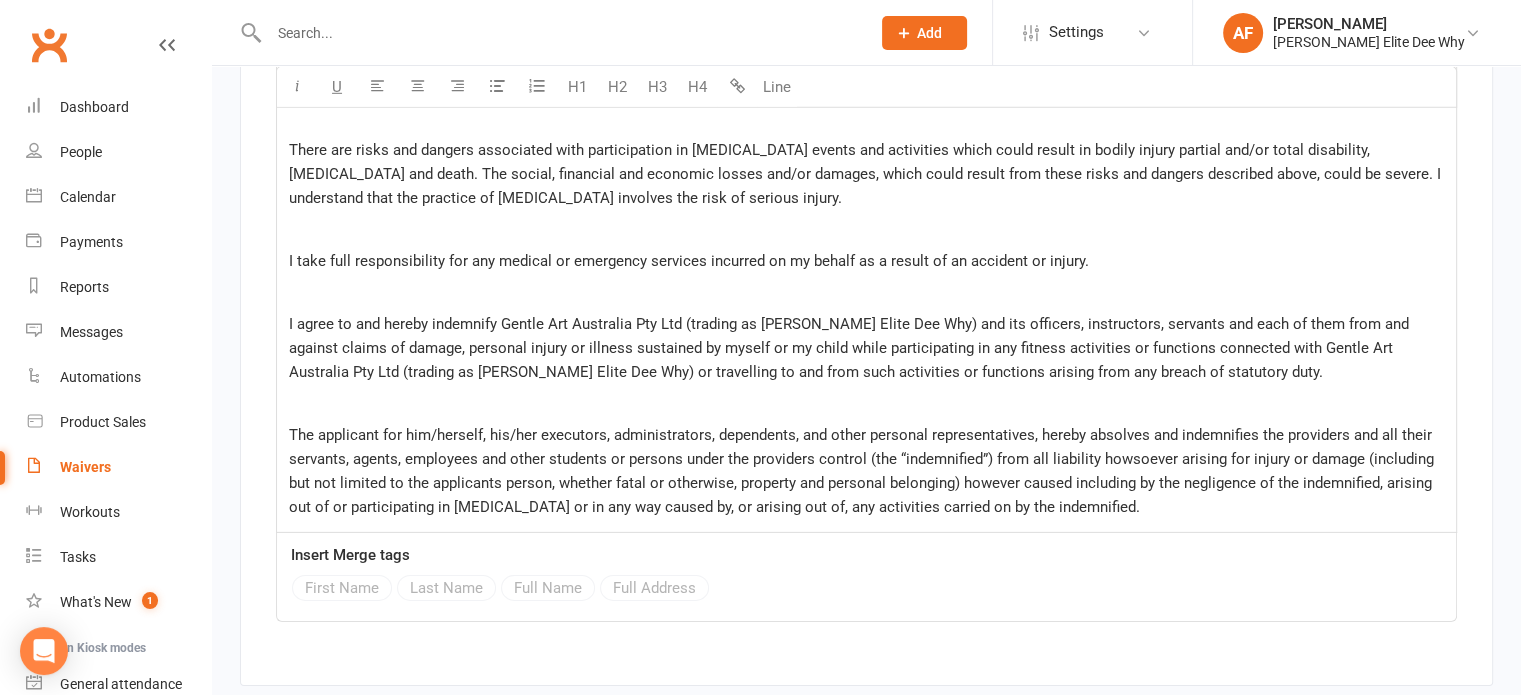 click on "The applicant for him/herself, his/her executors, administrators, dependents, and other personal representatives, hereby absolves and indemnifies the providers and all their servants, agents, employees and other students or persons under the providers control (the “indemnified”) from all liability howsoever arising for injury or damage (including but not limited to the applicants person, whether fatal or otherwise, property and personal belonging) however caused including by the negligence of the indemnified, arising out of or participating in [MEDICAL_DATA] or in any way caused by, or arising out of, any activities carried on by the indemnified." at bounding box center (863, 471) 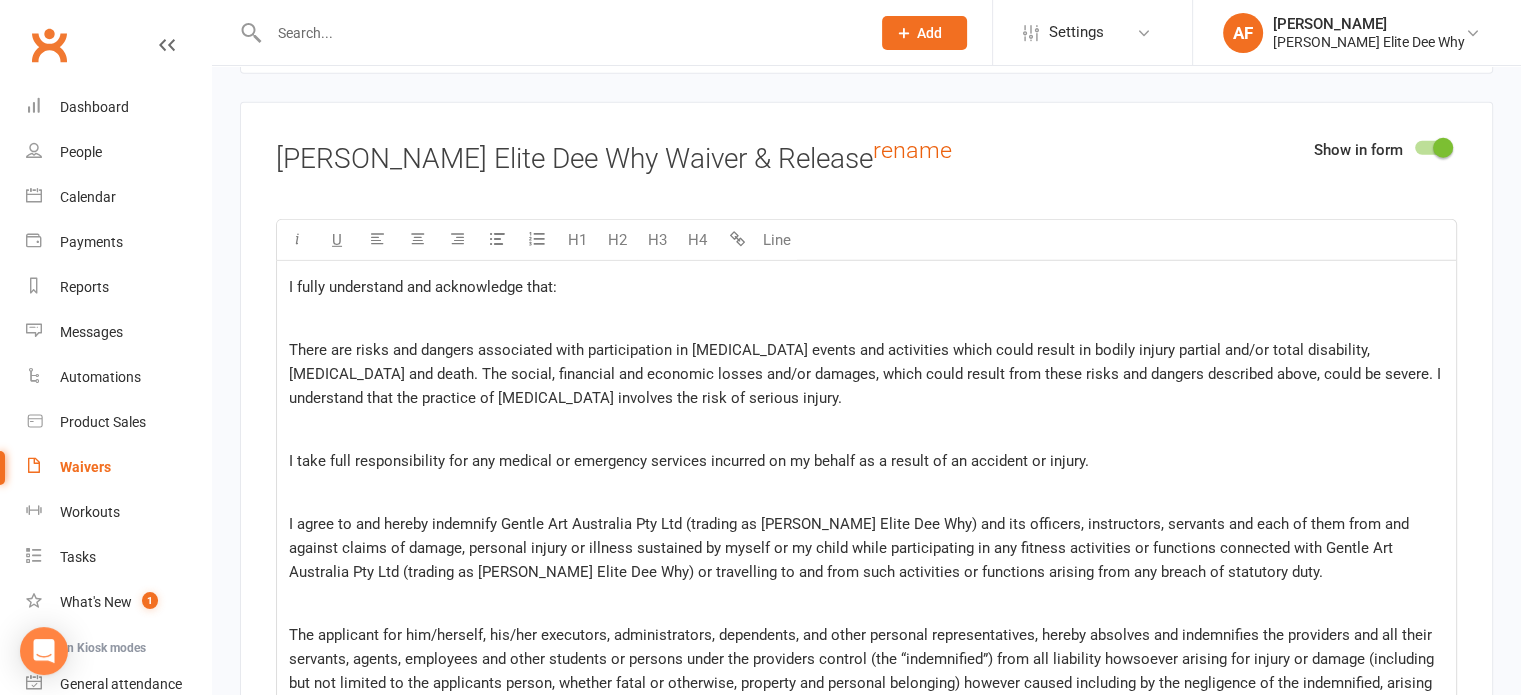 scroll, scrollTop: 13734, scrollLeft: 0, axis: vertical 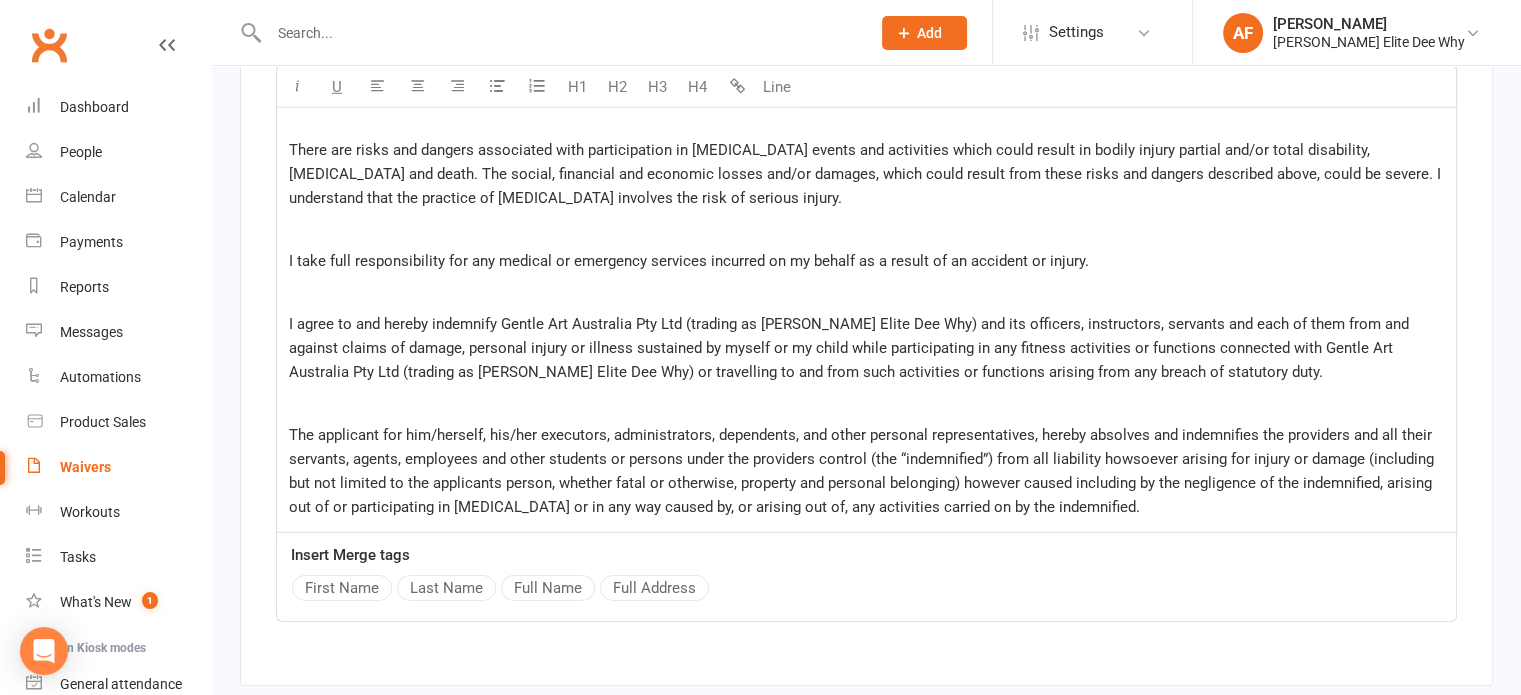 click on "The applicant for him/herself, his/her executors, administrators, dependents, and other personal representatives, hereby absolves and indemnifies the providers and all their servants, agents, employees and other students or persons under the providers control (the “indemnified”) from all liability howsoever arising for injury or damage (including but not limited to the applicants person, whether fatal or otherwise, property and personal belonging) however caused including by the negligence of the indemnified, arising out of or participating in [MEDICAL_DATA] or in any way caused by, or arising out of, any activities carried on by the indemnified." at bounding box center [866, 471] 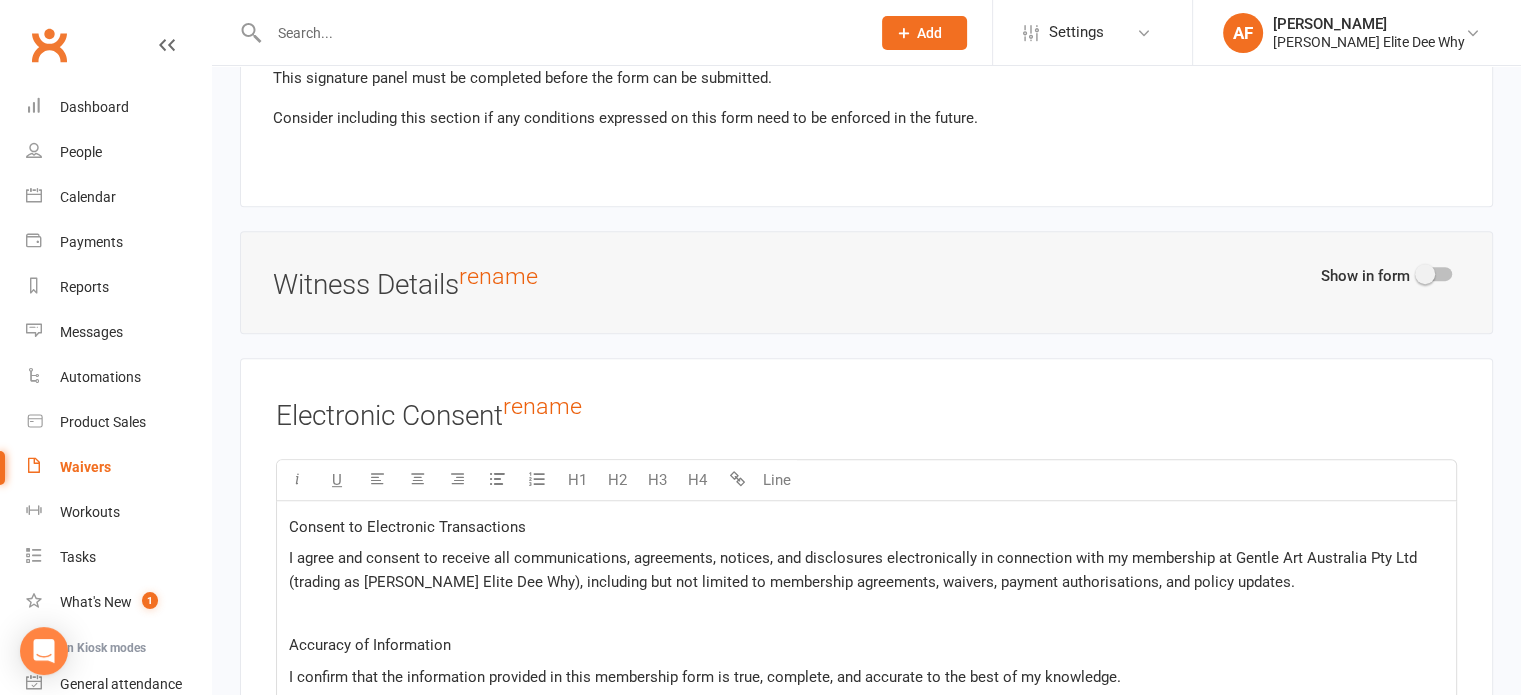 scroll, scrollTop: 16334, scrollLeft: 0, axis: vertical 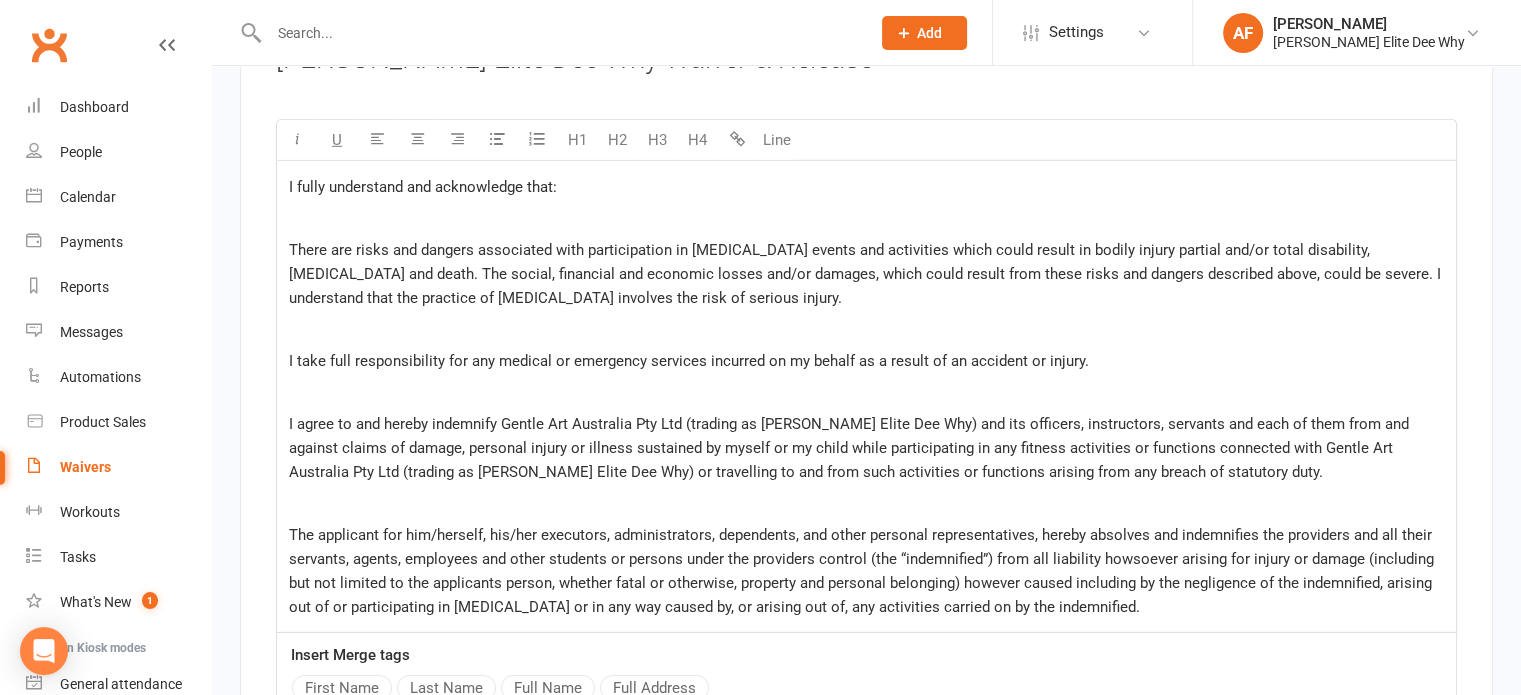 click on "The applicant for him/herself, his/her executors, administrators, dependents, and other personal representatives, hereby absolves and indemnifies the providers and all their servants, agents, employees and other students or persons under the providers control (the “indemnified”) from all liability howsoever arising for injury or damage (including but not limited to the applicants person, whether fatal or otherwise, property and personal belonging) however caused including by the negligence of the indemnified, arising out of or participating in [MEDICAL_DATA] or in any way caused by, or arising out of, any activities carried on by the indemnified." at bounding box center [866, 571] 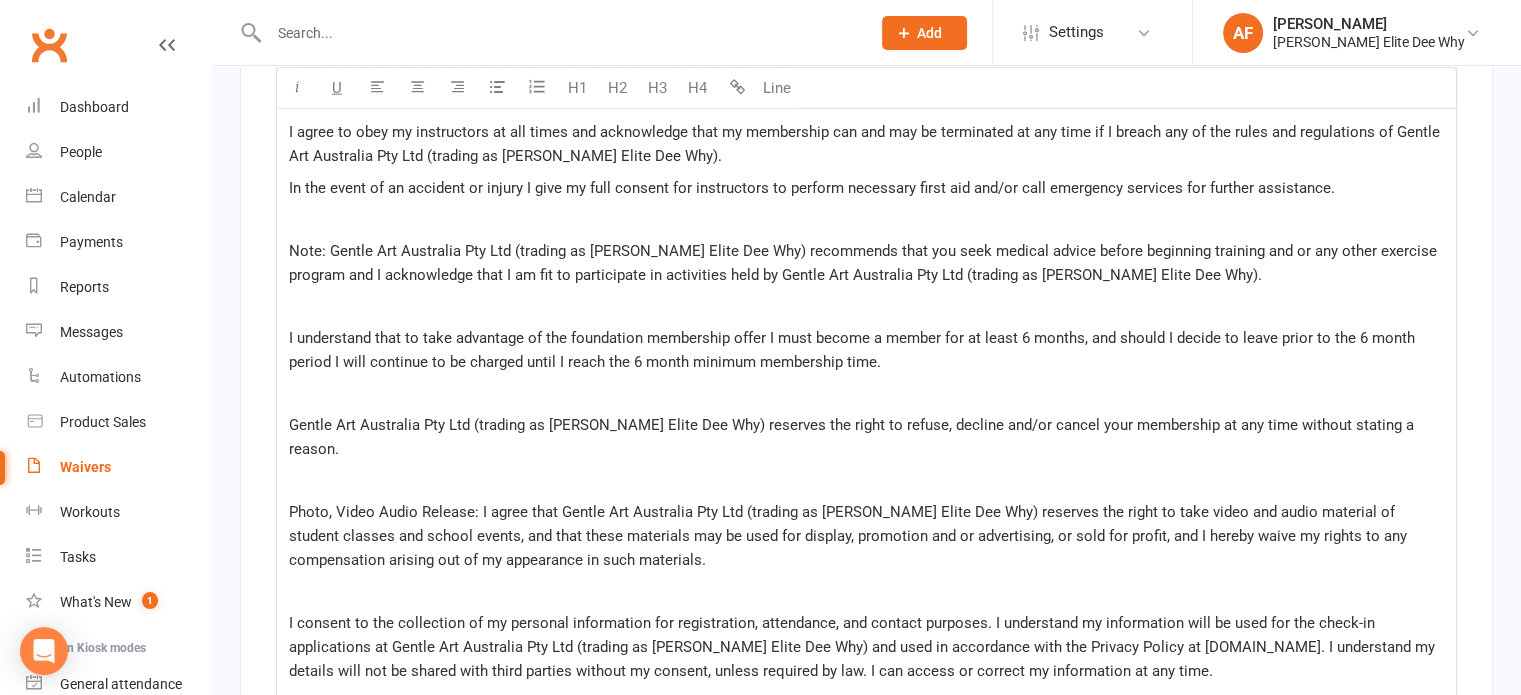 scroll, scrollTop: 12734, scrollLeft: 0, axis: vertical 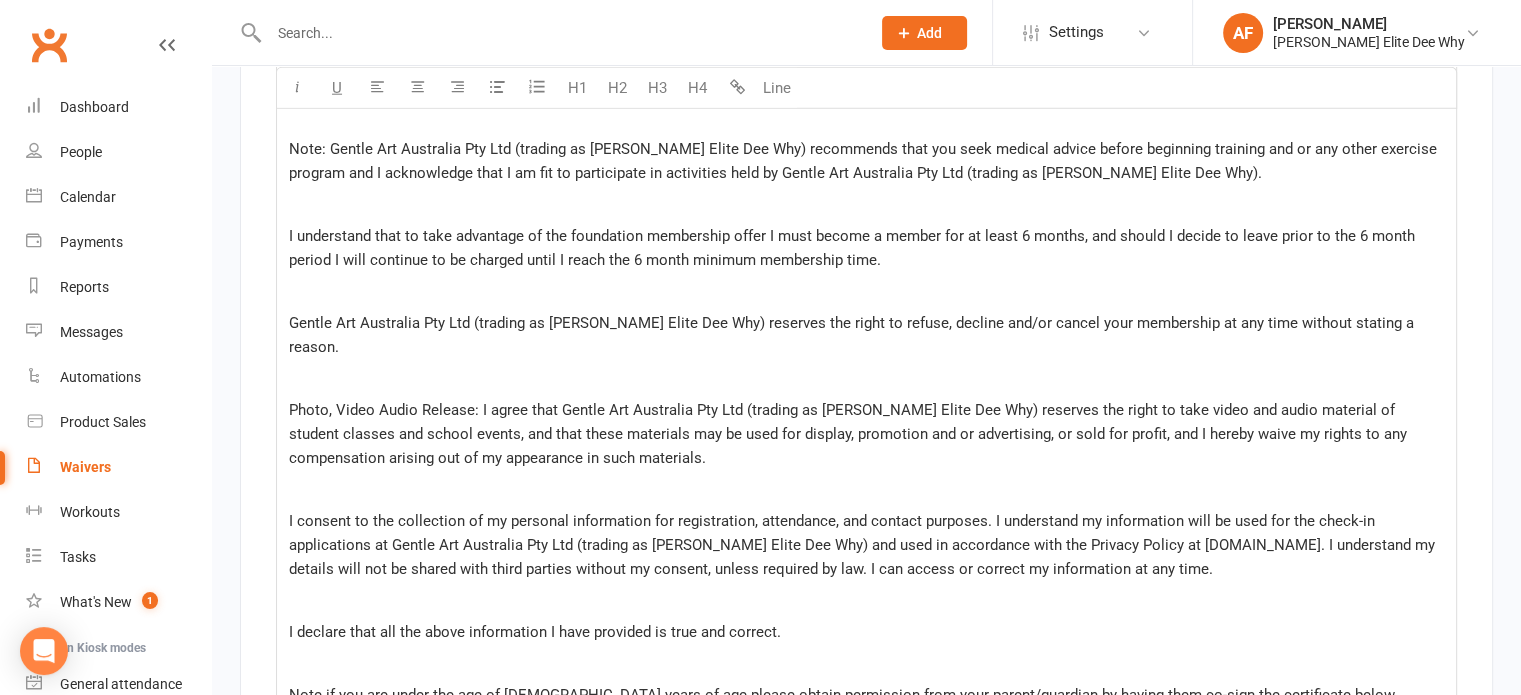 click on "I consent to the collection of my personal information for registration, attendance, and contact purposes. I understand my information will be used for the check-in applications at Gentle Art Australia Pty Ltd (trading as [PERSON_NAME] Elite Dee Why) and used in accordance with the Privacy Policy at [DOMAIN_NAME]. I understand my details will not be shared with third parties without my consent, unless required by law. I can access or correct my information at any time." at bounding box center (866, 545) 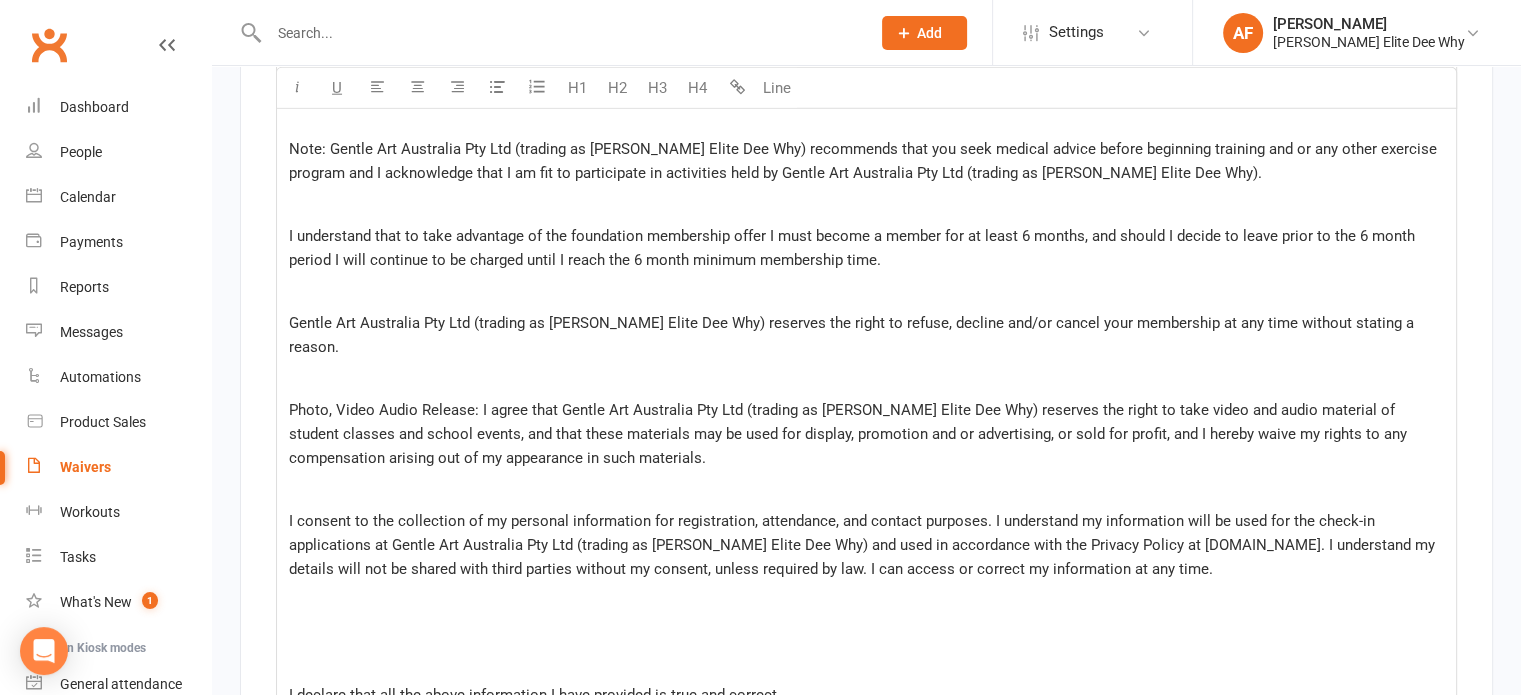 type 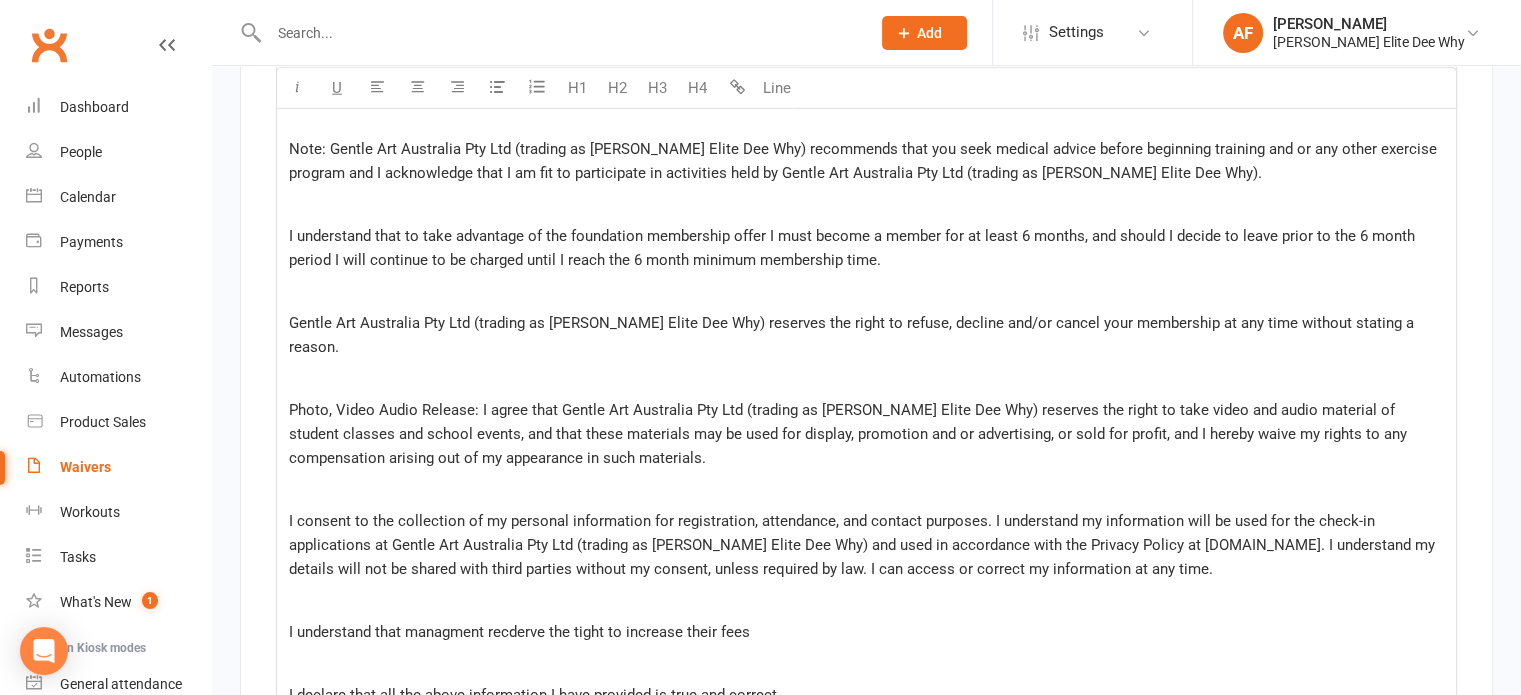 click on "I understand that managment recderve the tight to increase their fees" at bounding box center (519, 632) 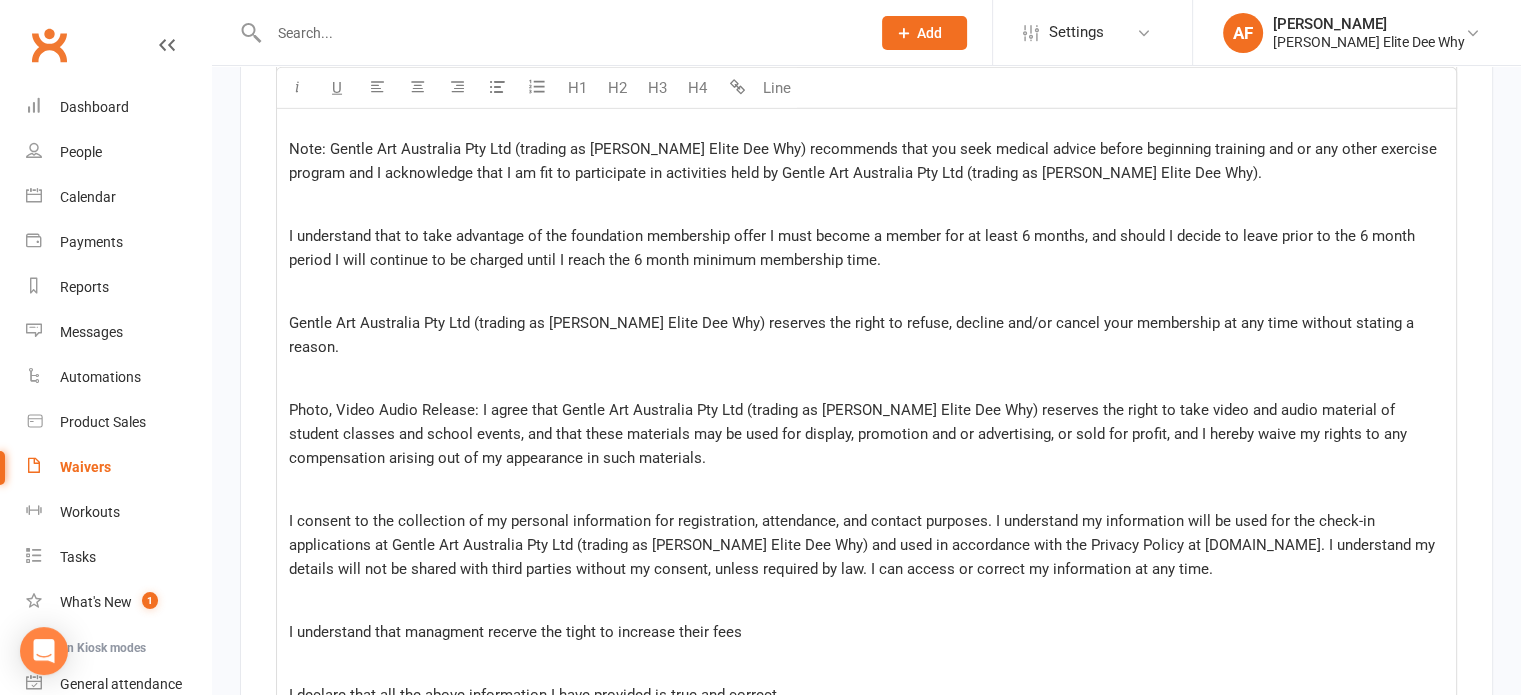 click on "I understand that managment recerve the tight to increase their fees" at bounding box center [515, 632] 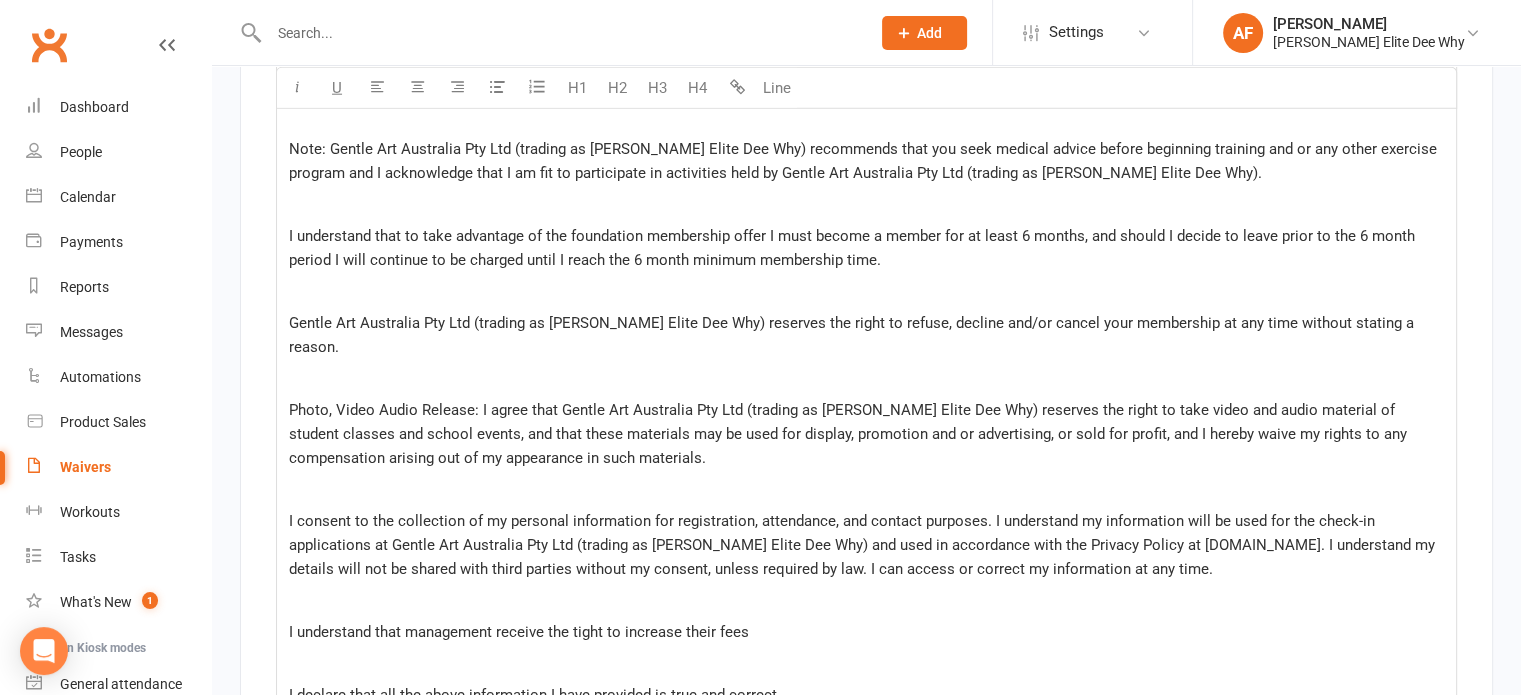 click on "I understand that management receive the tight to increase their fees" at bounding box center (866, 632) 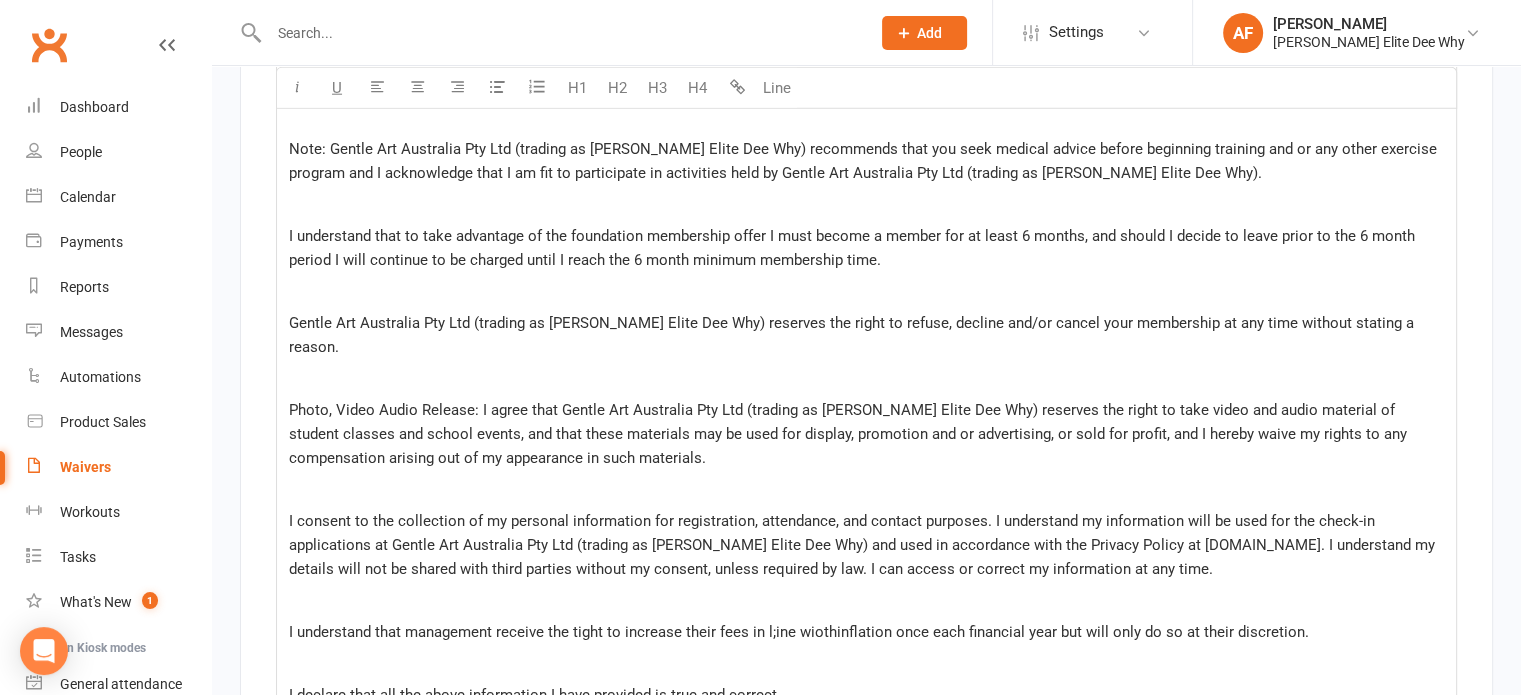 click on "I understand that management receive the tight to increase their fees in l;ine wiothinflation once each financial year but will only do so at their discretion." at bounding box center (799, 632) 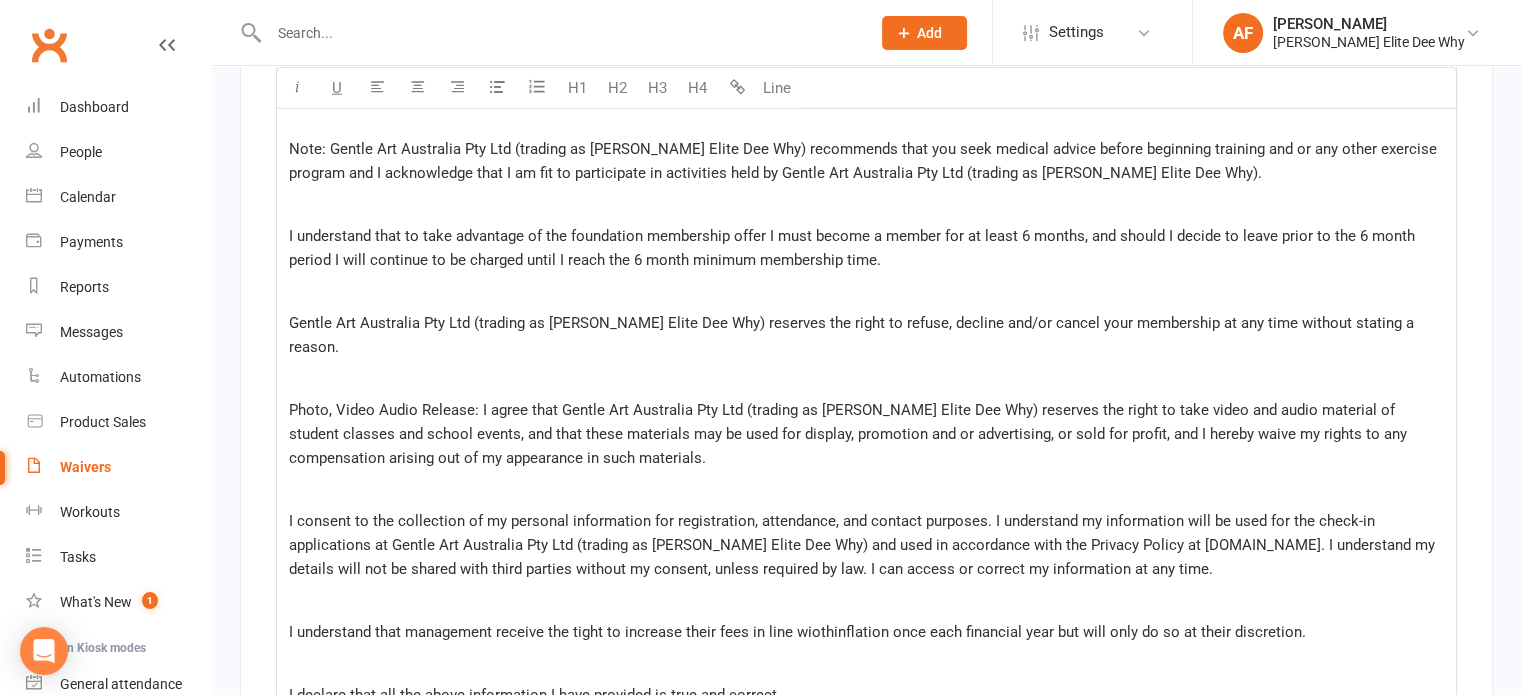 click on "I understand that management receive the tight to increase their fees in line wiothinflation once each financial year but will only do so at their discretion." at bounding box center [797, 632] 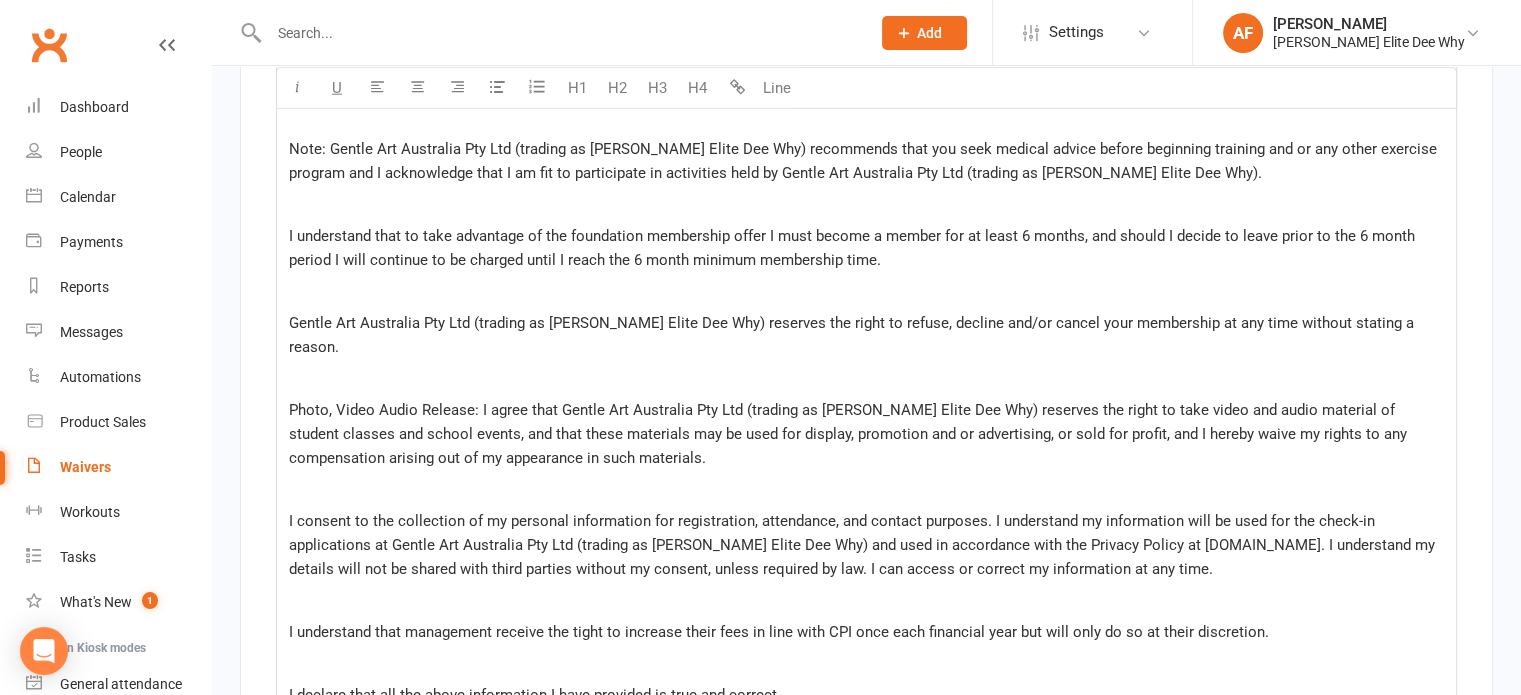click on "I understand that management receive the tight to increase their fees in line with CPI once each financial year but will only do so at their discretion." at bounding box center [866, 632] 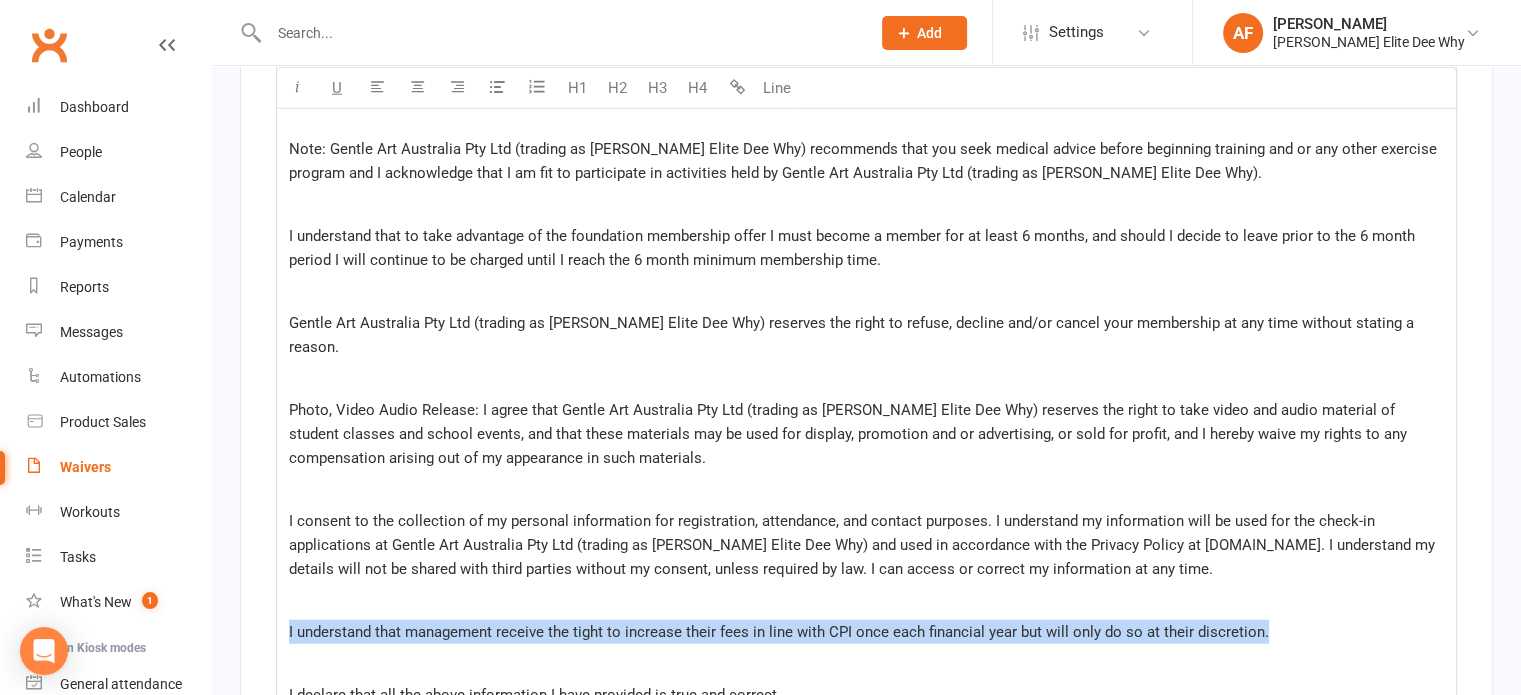drag, startPoint x: 1274, startPoint y: 549, endPoint x: 254, endPoint y: 547, distance: 1020.00195 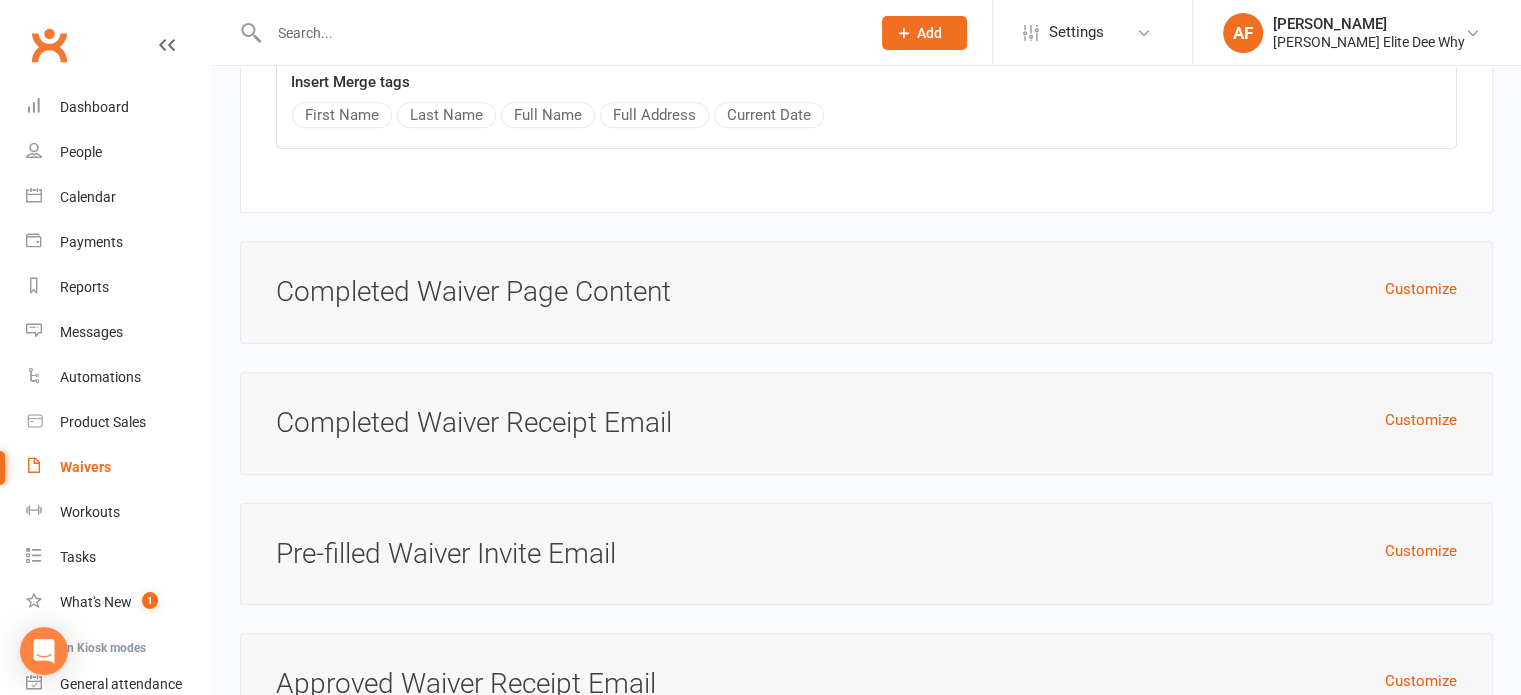 scroll, scrollTop: 17036, scrollLeft: 0, axis: vertical 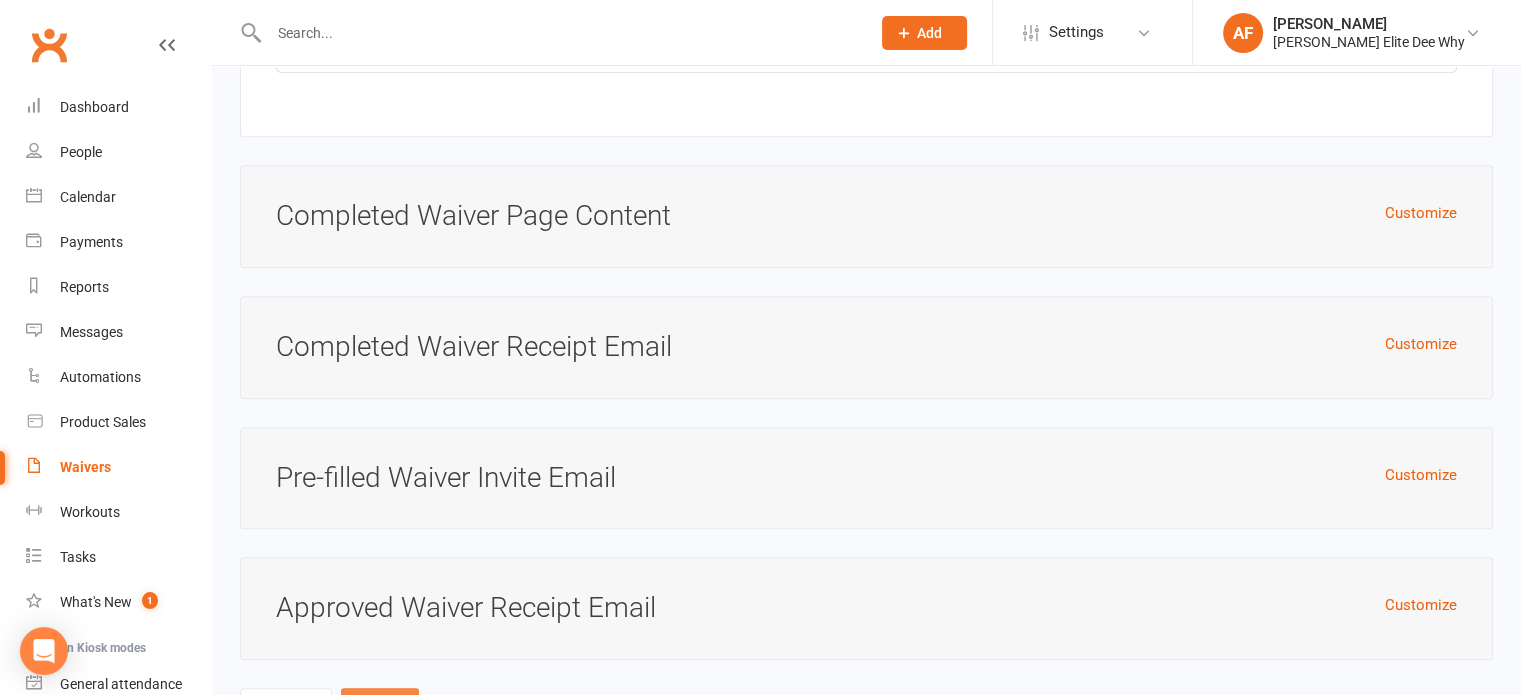 click on "Save" at bounding box center [380, 709] 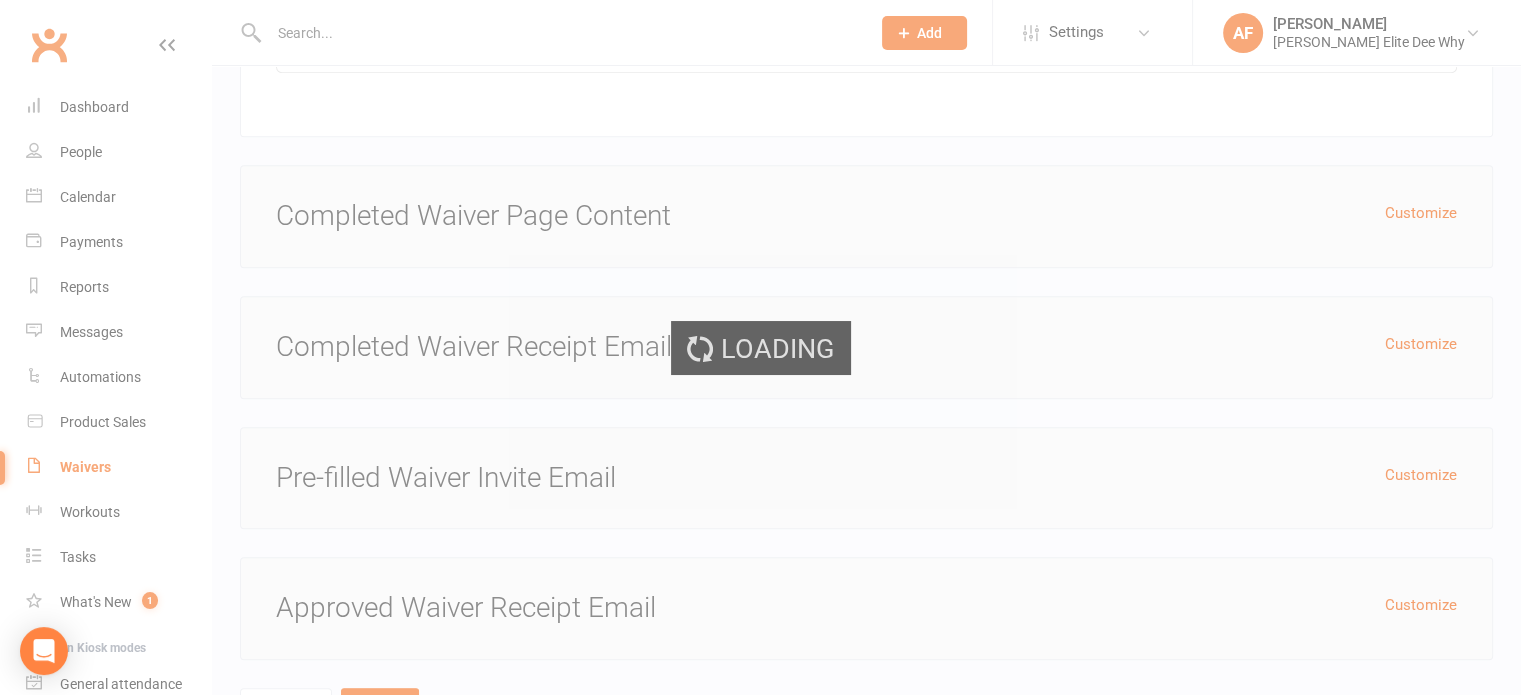 scroll, scrollTop: 0, scrollLeft: 0, axis: both 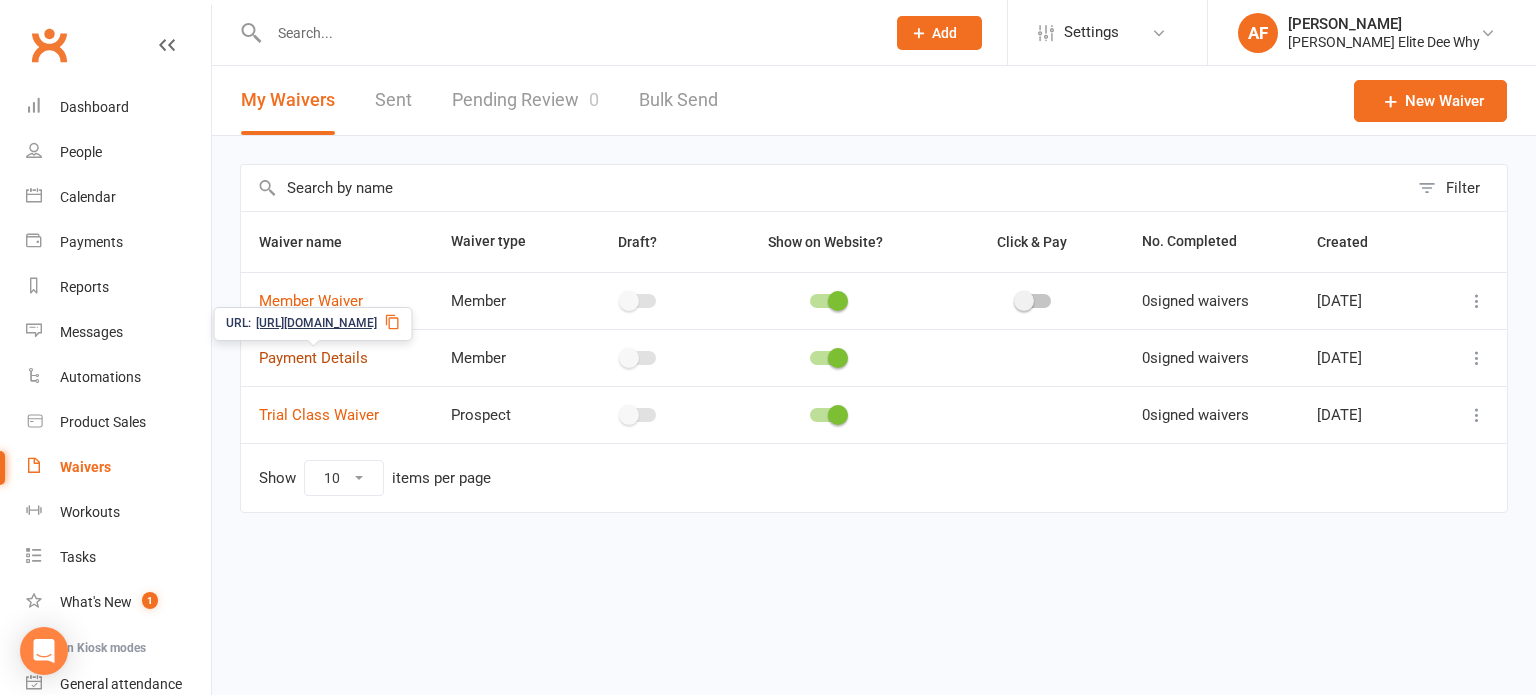 click on "Payment Details" at bounding box center [313, 358] 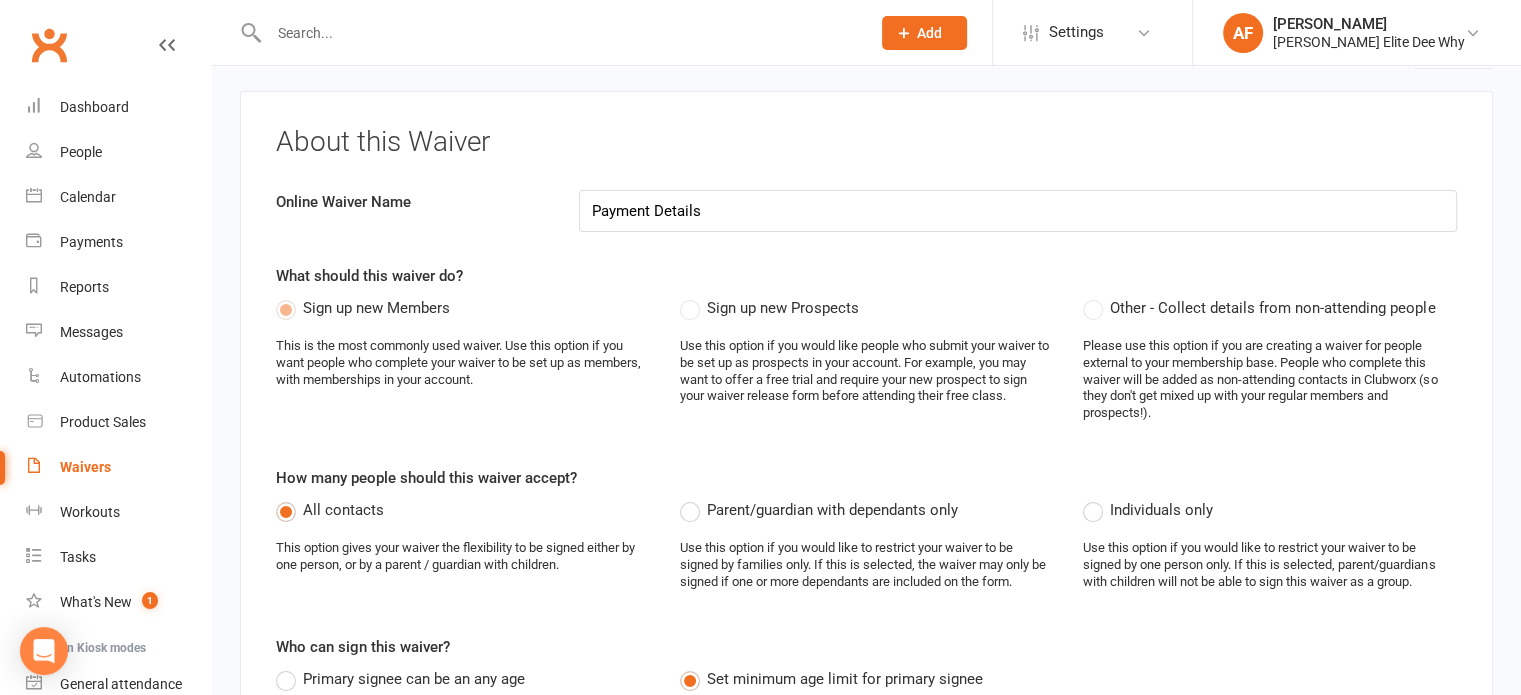scroll, scrollTop: 0, scrollLeft: 0, axis: both 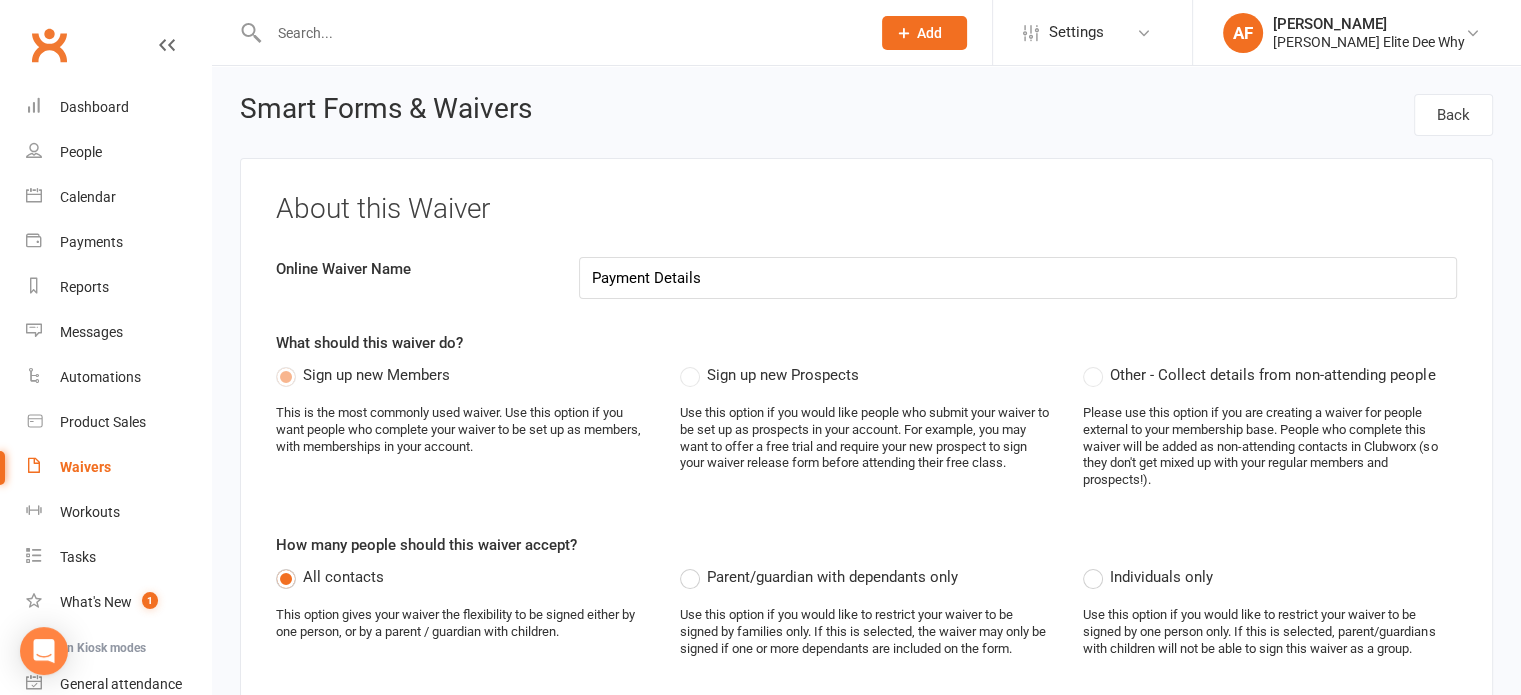 click on "Waivers" at bounding box center [85, 467] 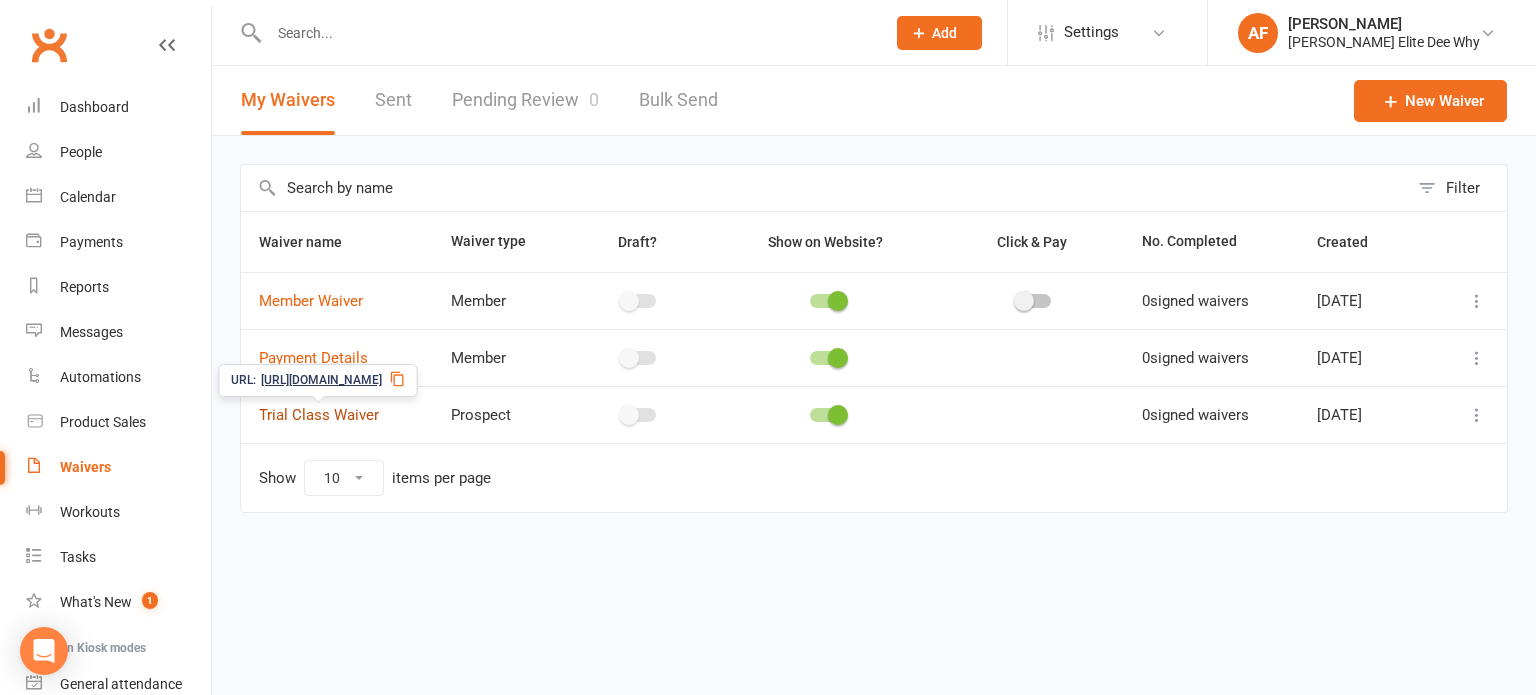 click on "Trial Class Waiver" at bounding box center (319, 415) 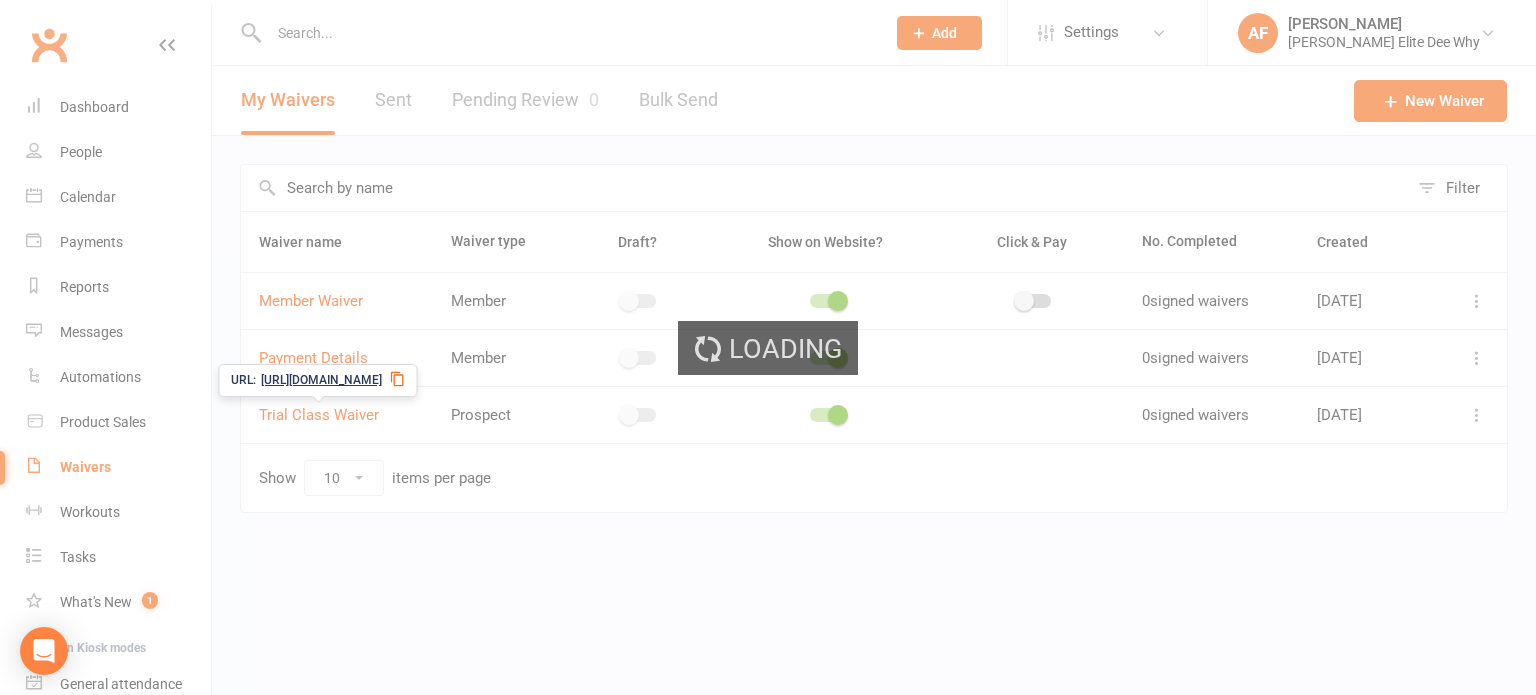 select on "do_not_copy_answers" 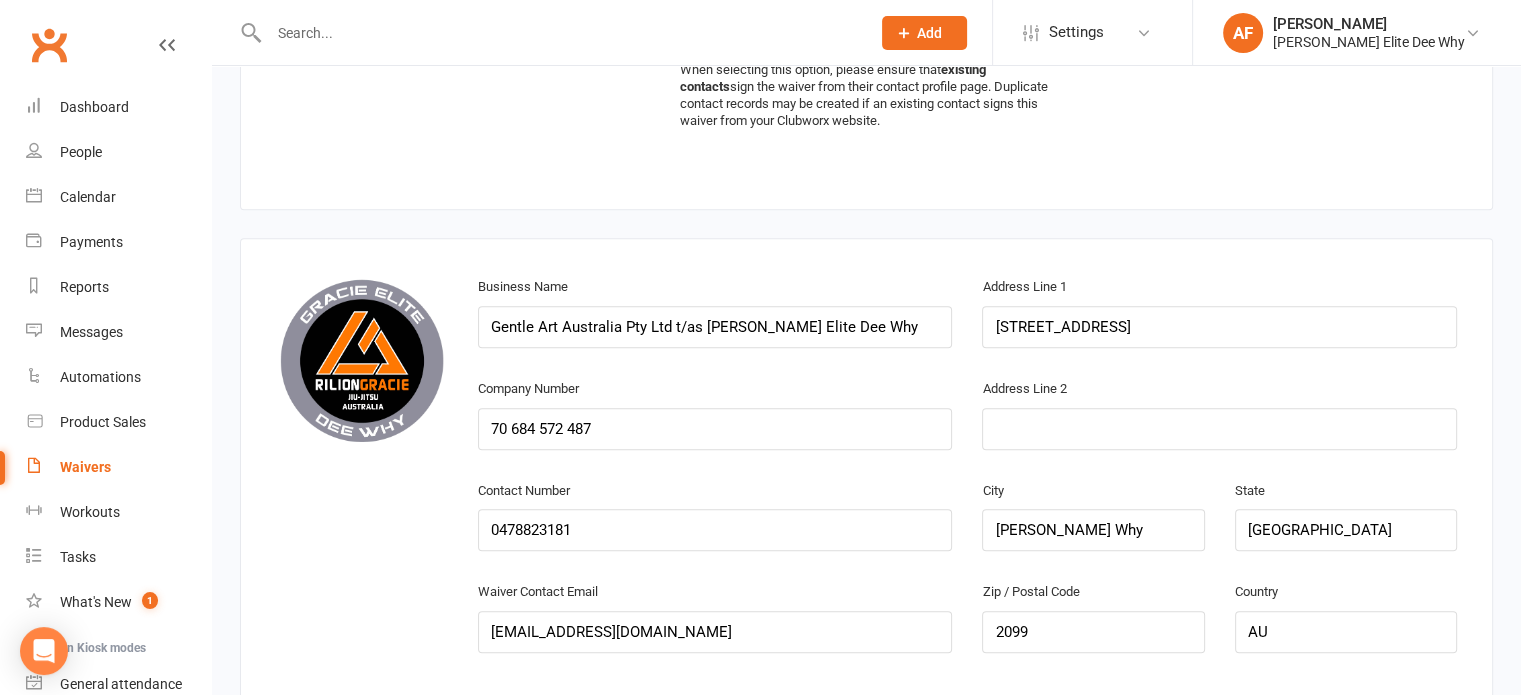 scroll, scrollTop: 1200, scrollLeft: 0, axis: vertical 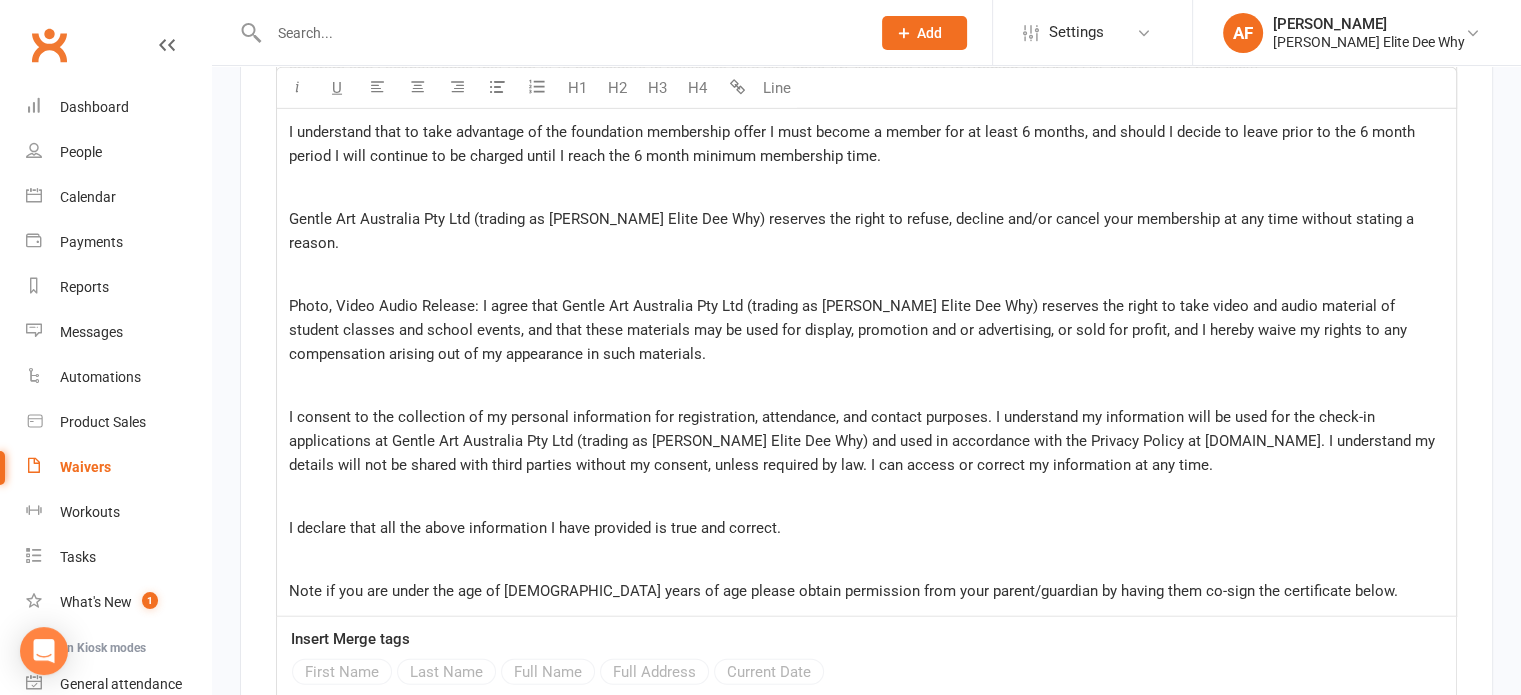 click on "I consent to the collection of my personal information for registration, attendance, and contact purposes. I understand my information will be used for the check-in applications at Gentle Art Australia Pty Ltd (trading as [PERSON_NAME] Elite Dee Why) and used in accordance with the Privacy Policy at [DOMAIN_NAME]. I understand my details will not be shared with third parties without my consent, unless required by law. I can access or correct my information at any time." at bounding box center [866, 441] 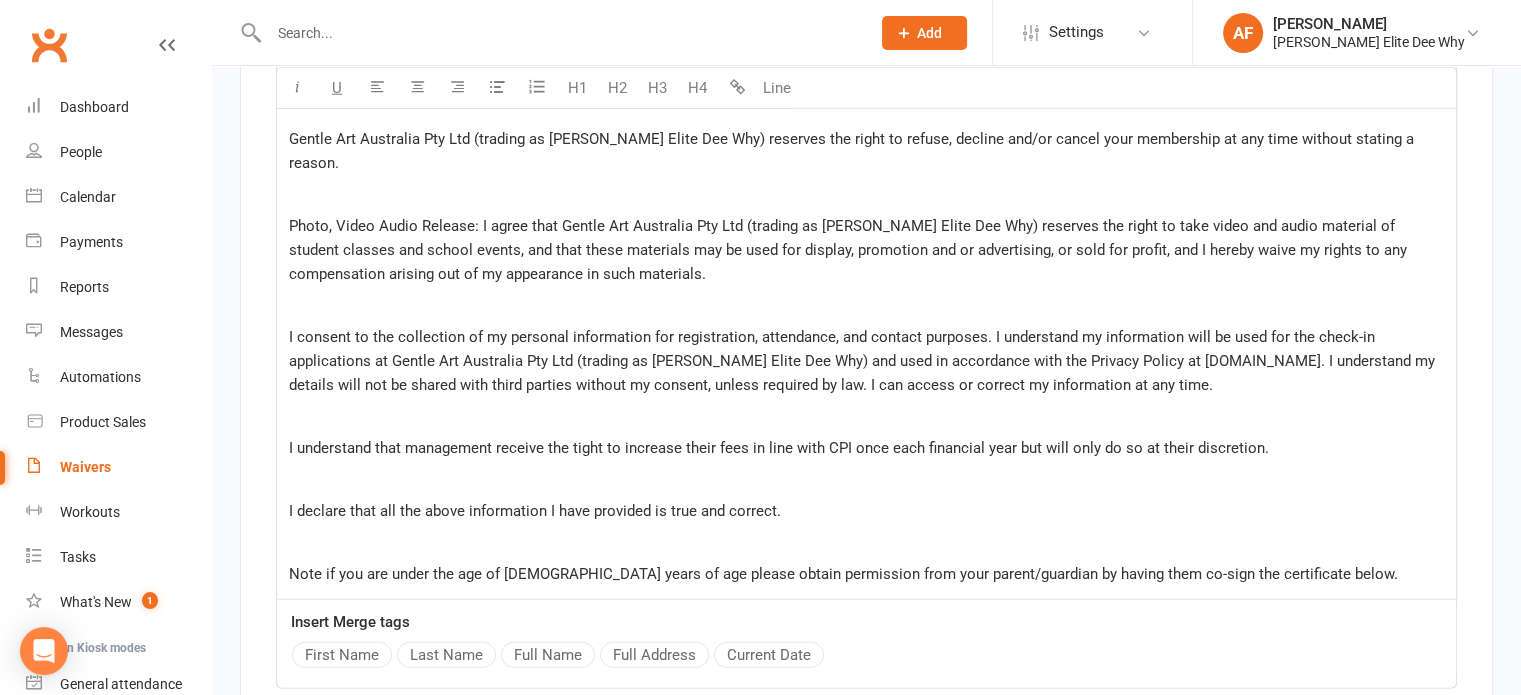 scroll, scrollTop: 12911, scrollLeft: 0, axis: vertical 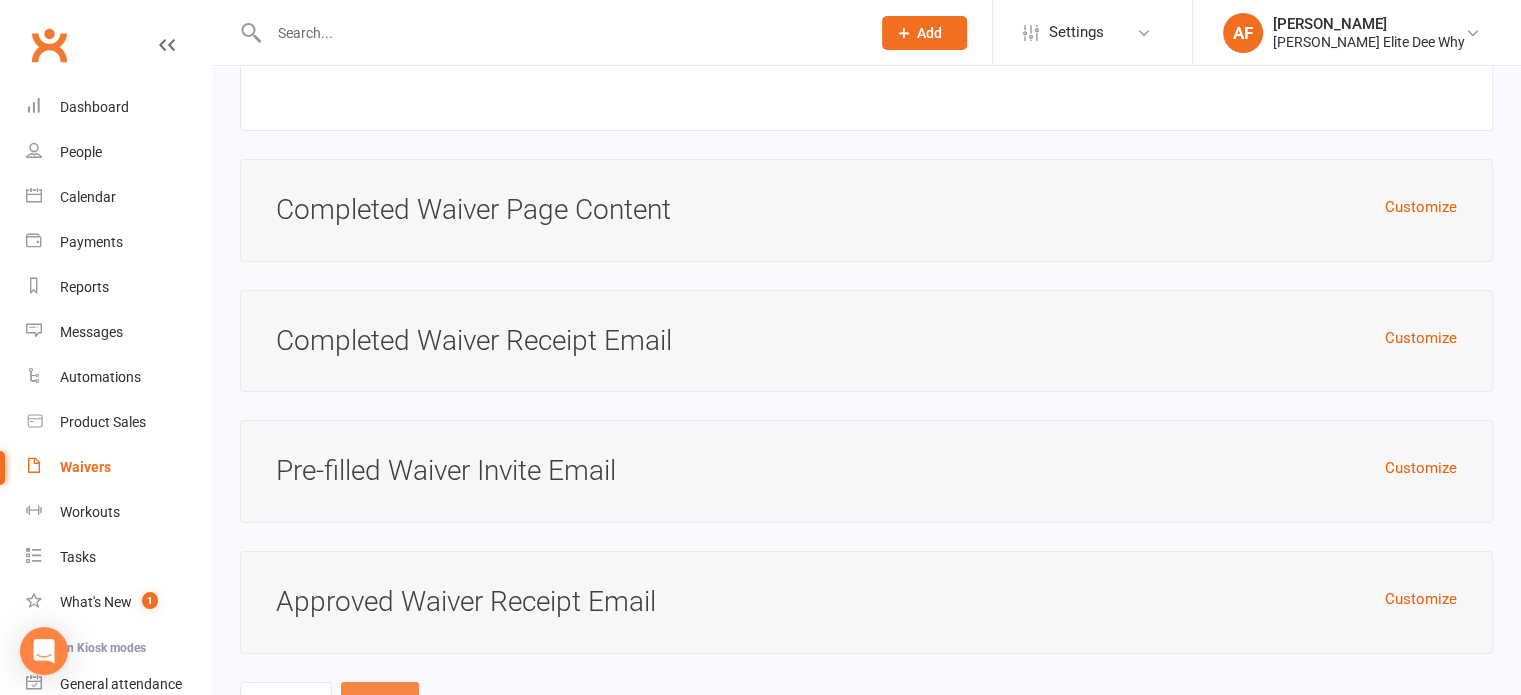 click on "Save" at bounding box center [380, 703] 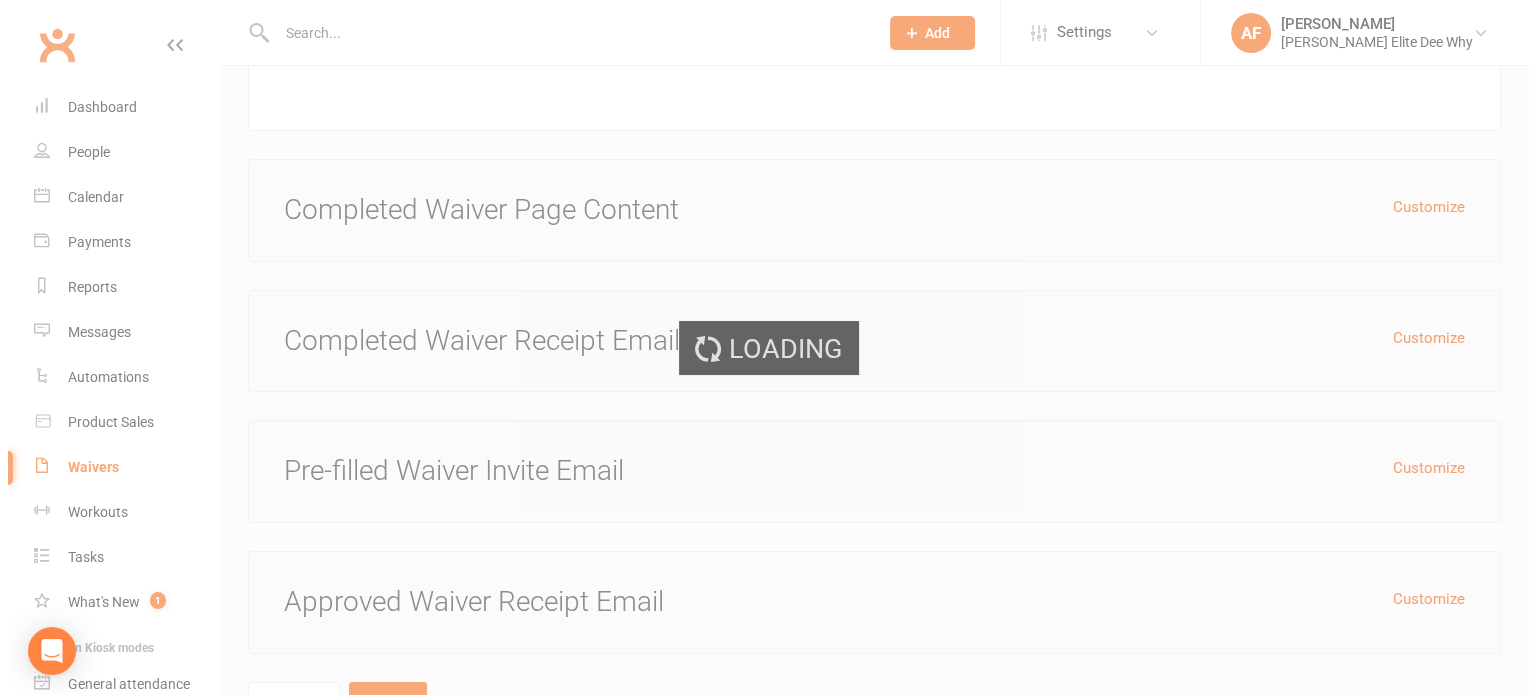 scroll, scrollTop: 0, scrollLeft: 0, axis: both 